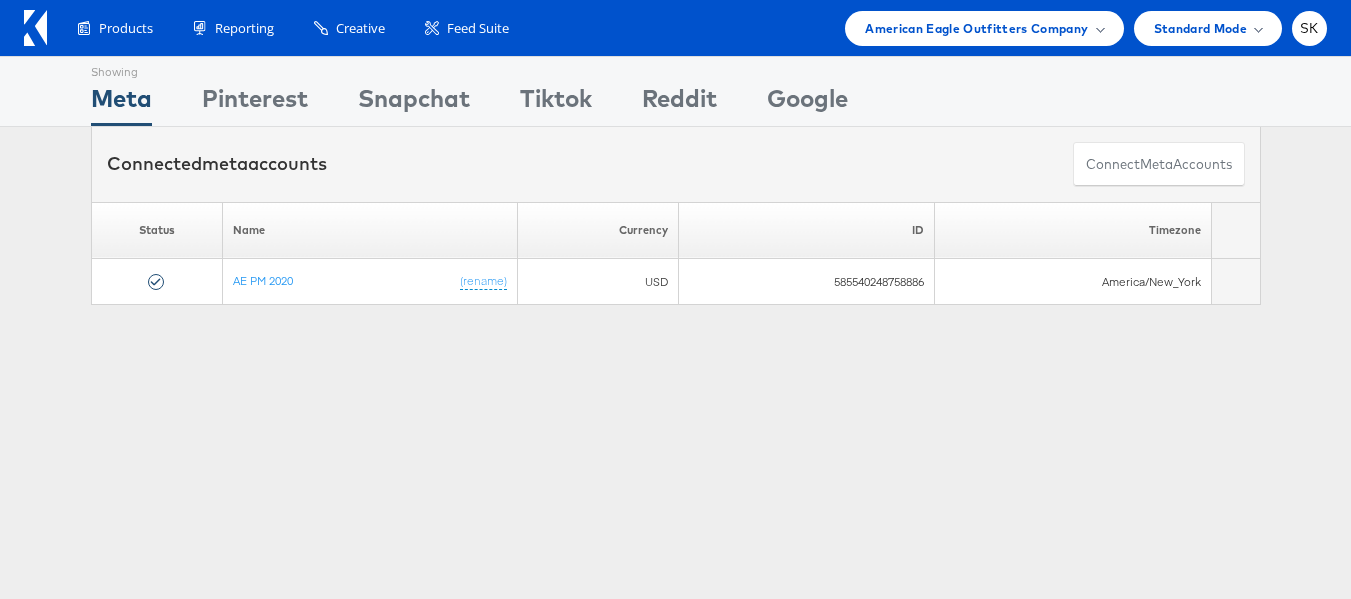 scroll, scrollTop: 0, scrollLeft: 0, axis: both 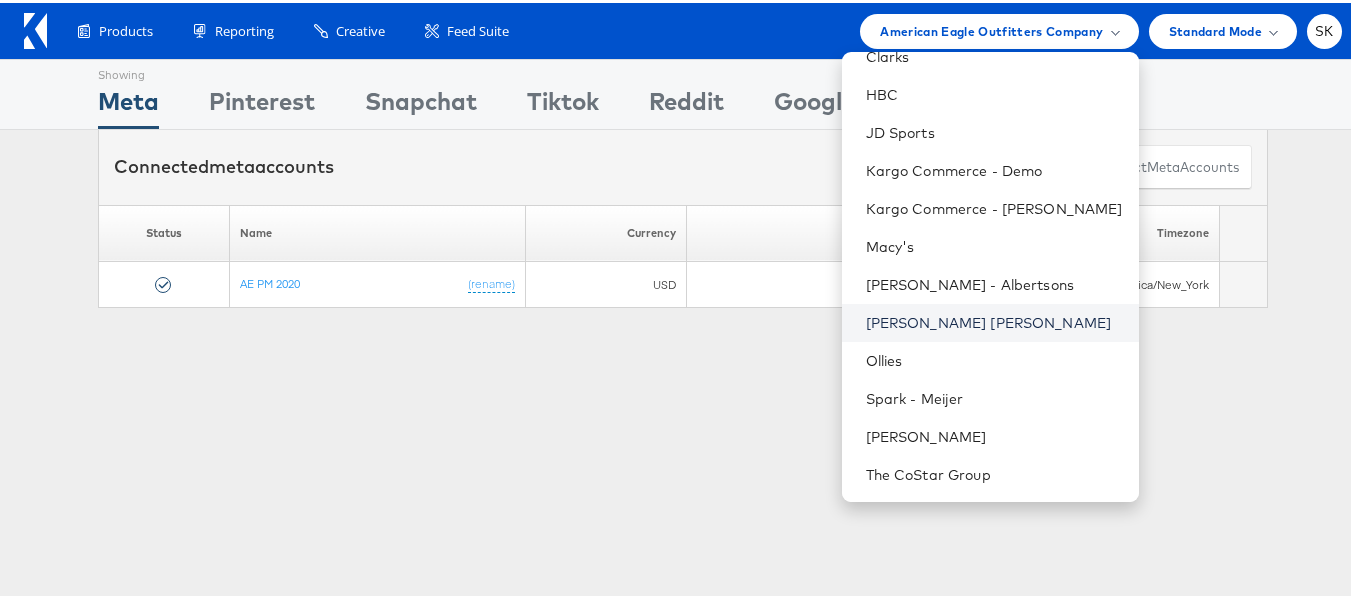 click on "[PERSON_NAME] [PERSON_NAME]" at bounding box center (994, 320) 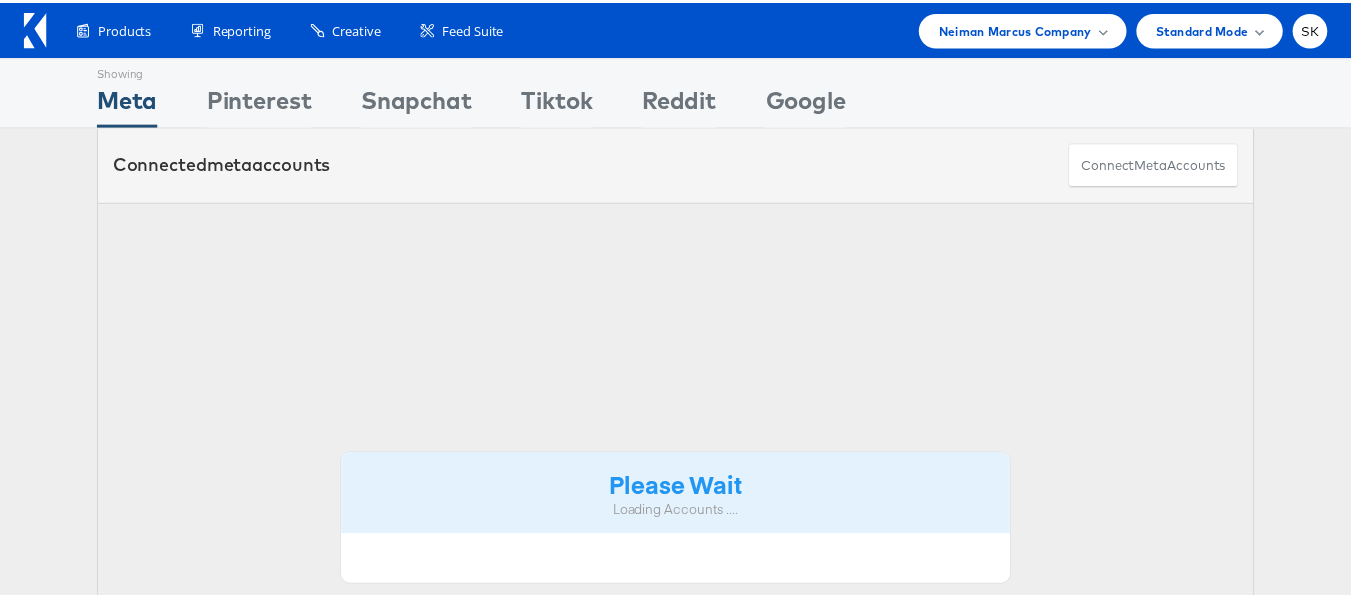 scroll, scrollTop: 0, scrollLeft: 0, axis: both 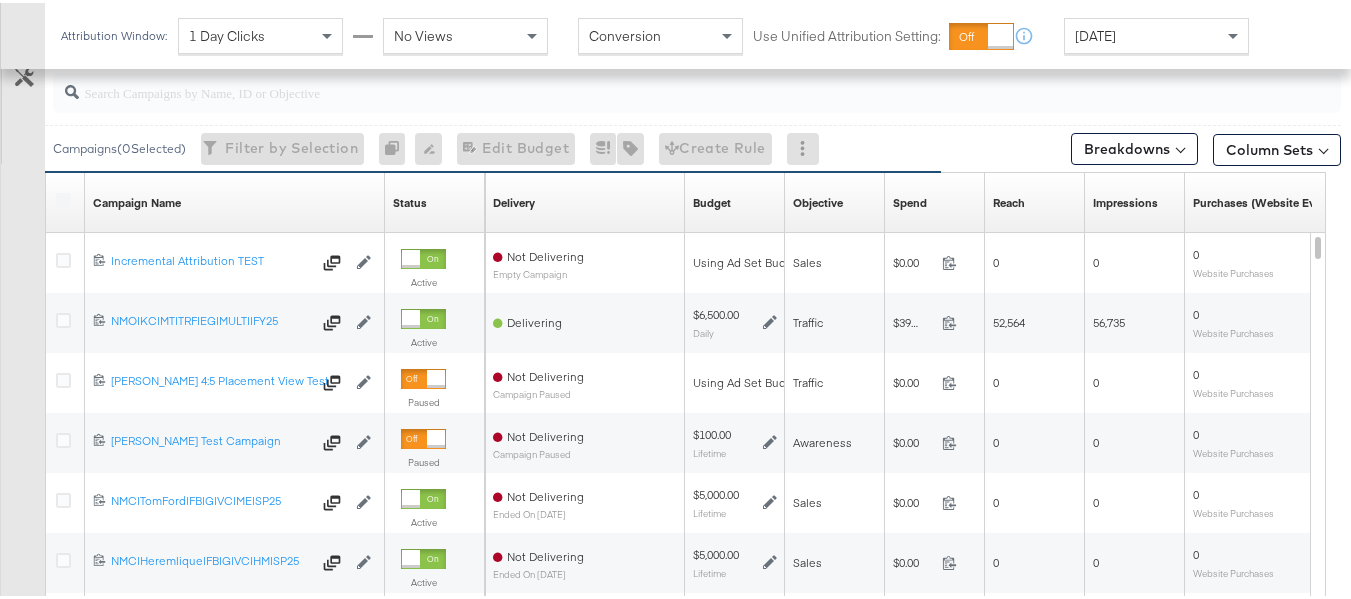 click at bounding box center (66, 200) 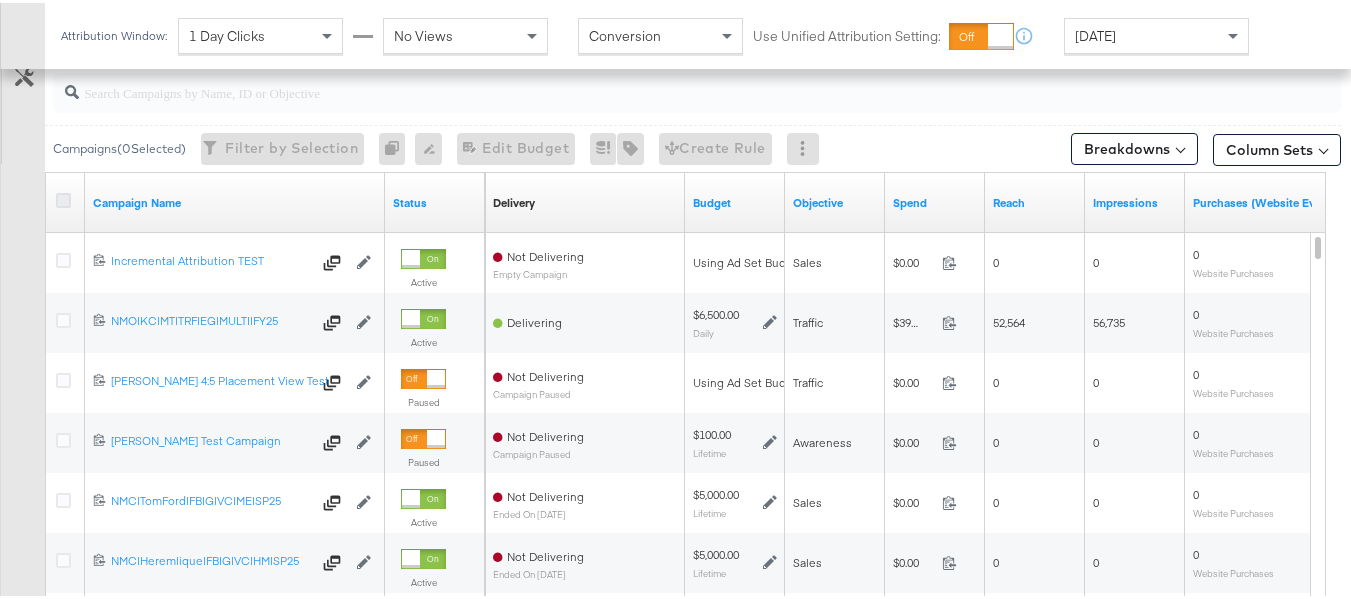 click at bounding box center (63, 197) 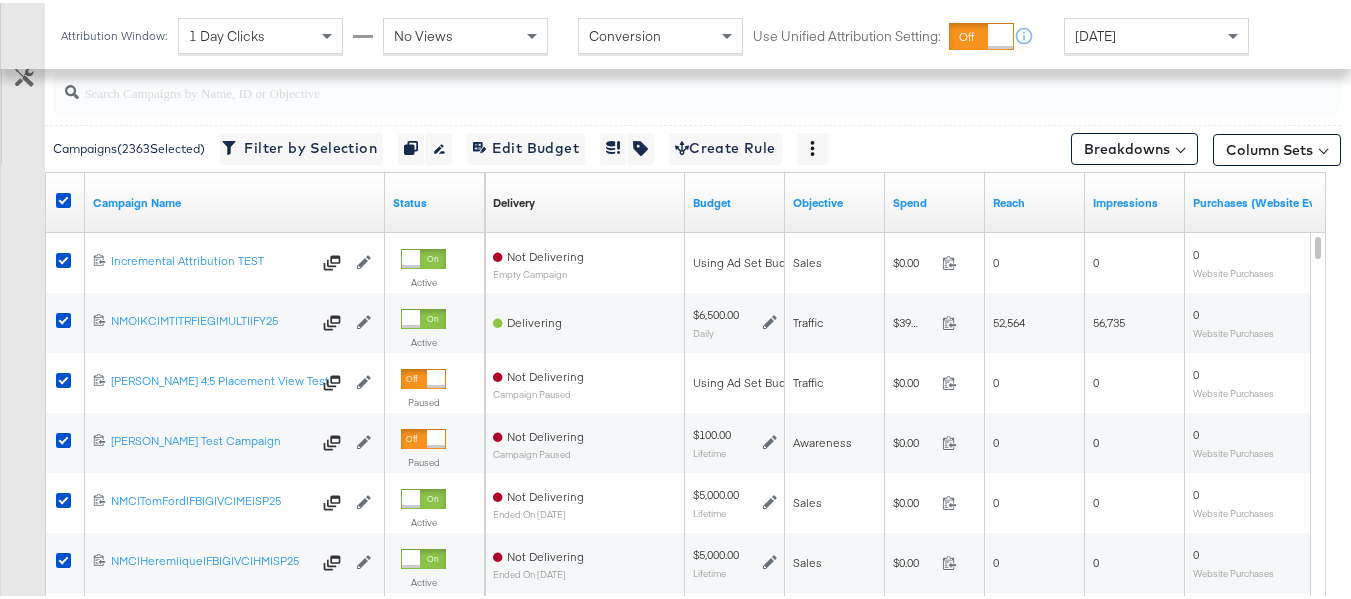scroll, scrollTop: 700, scrollLeft: 0, axis: vertical 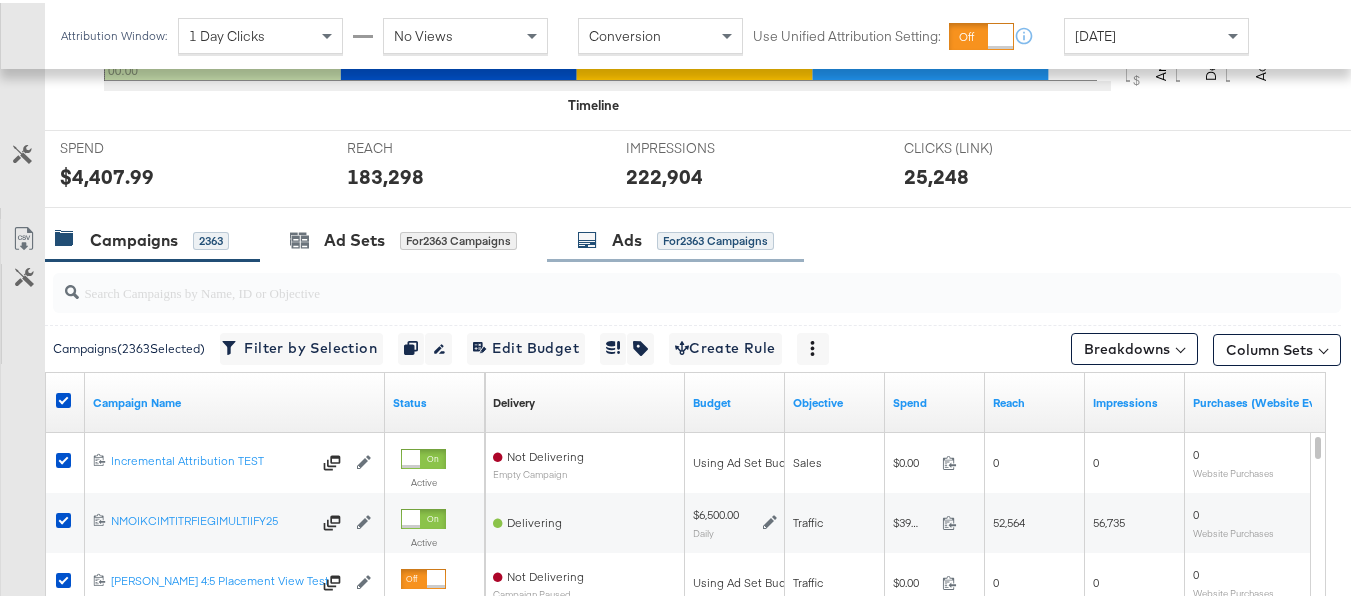 click on "for  2363   Campaigns" at bounding box center [715, 238] 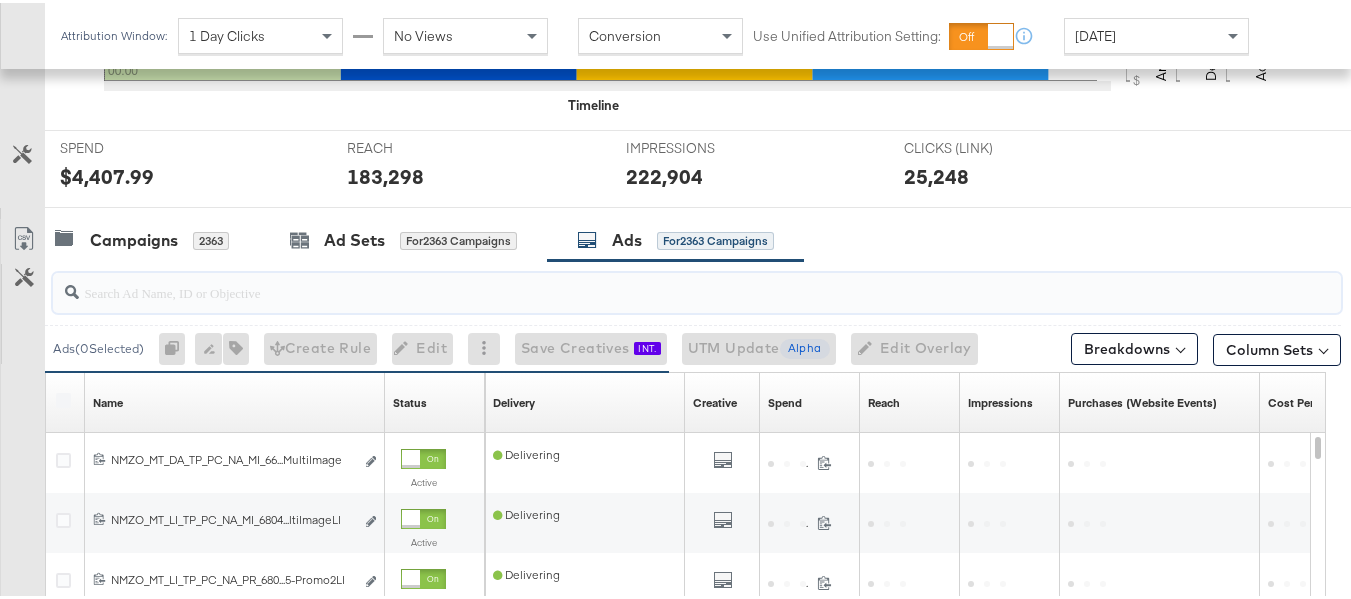 click at bounding box center [653, 281] 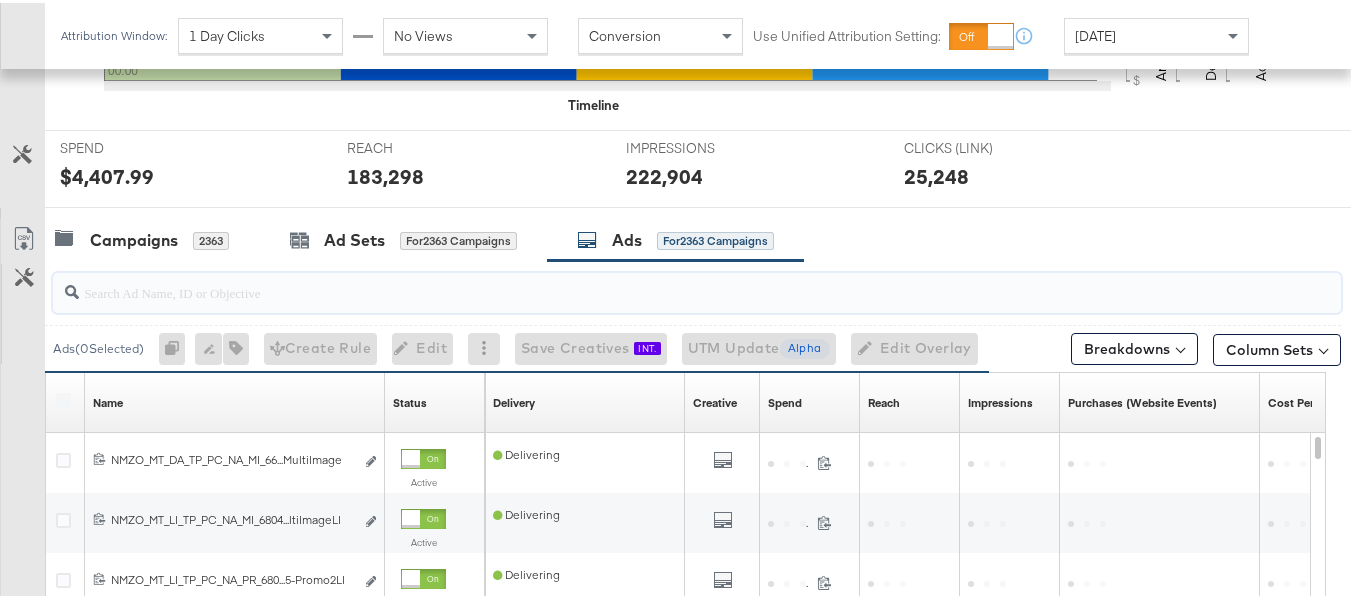 click at bounding box center [653, 281] 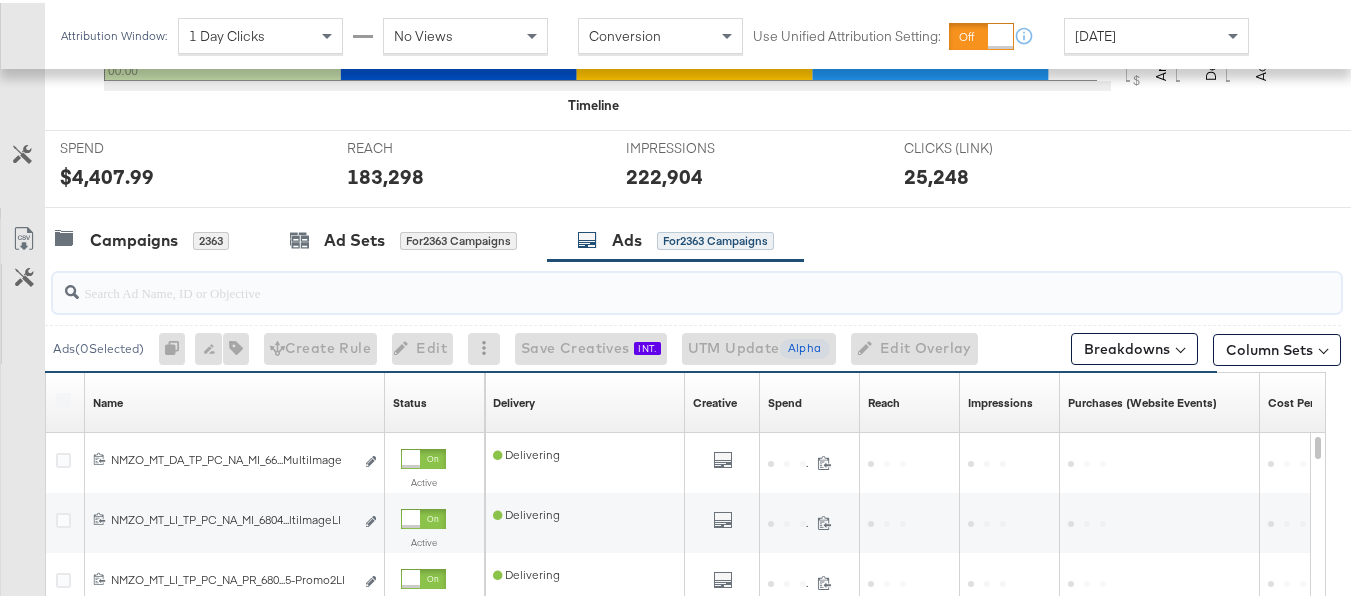 click at bounding box center [653, 281] 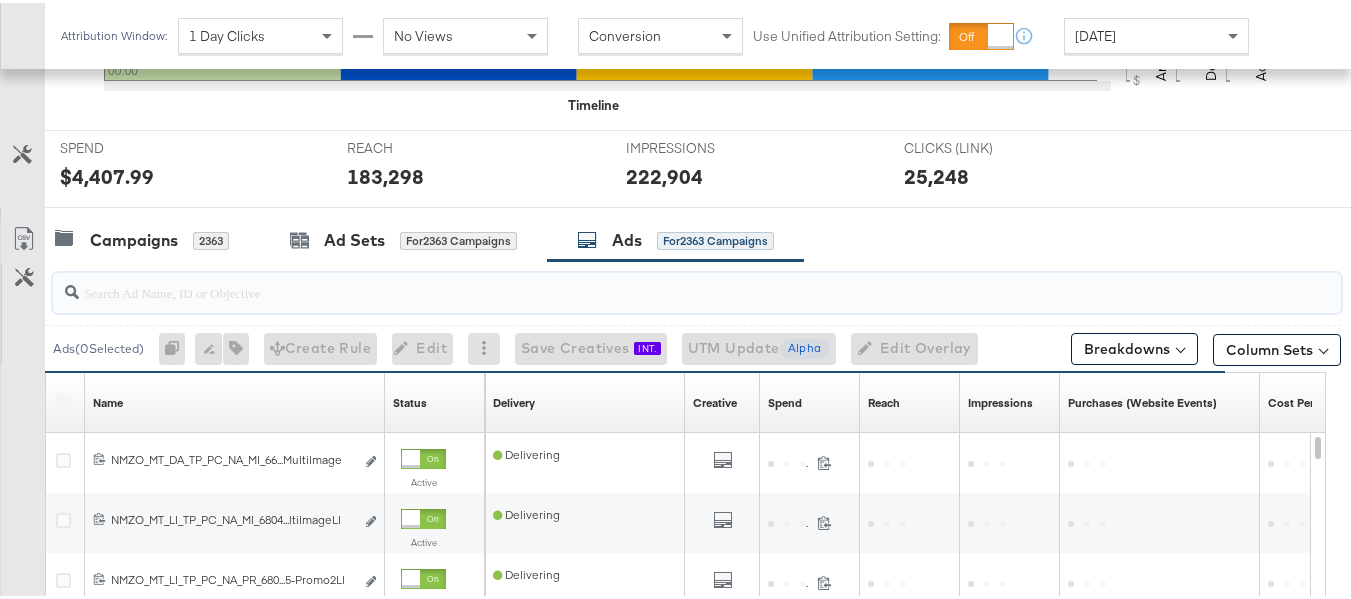 paste on "6611244490545" 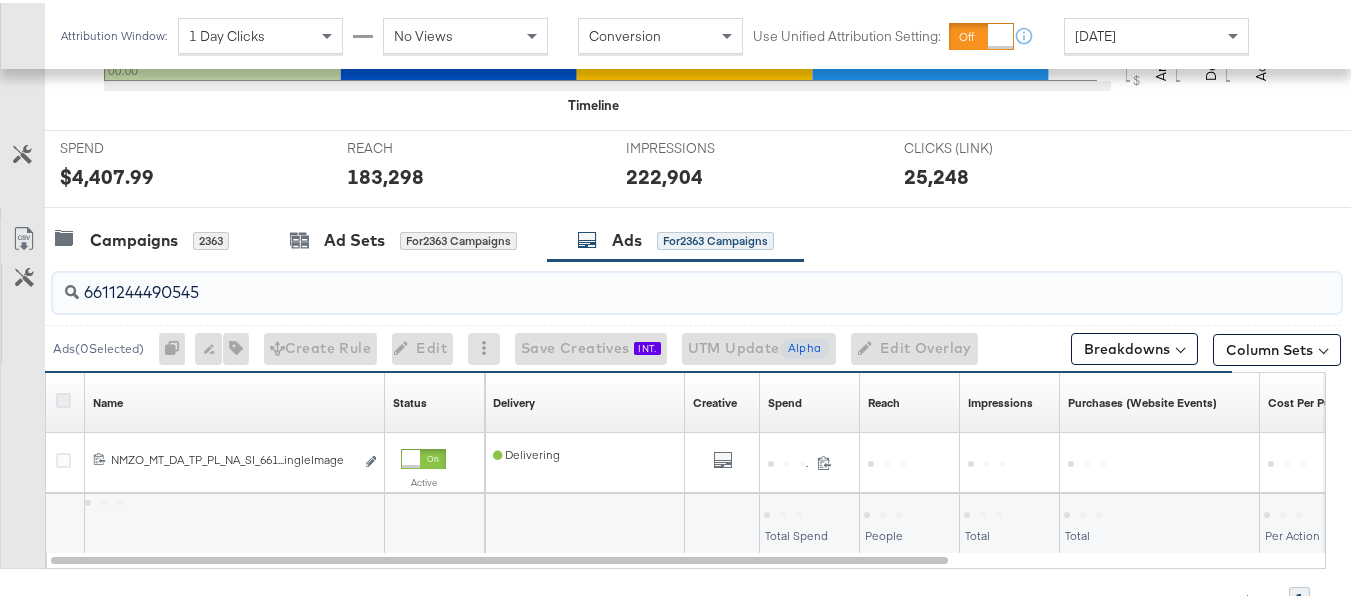 type on "6611244490545" 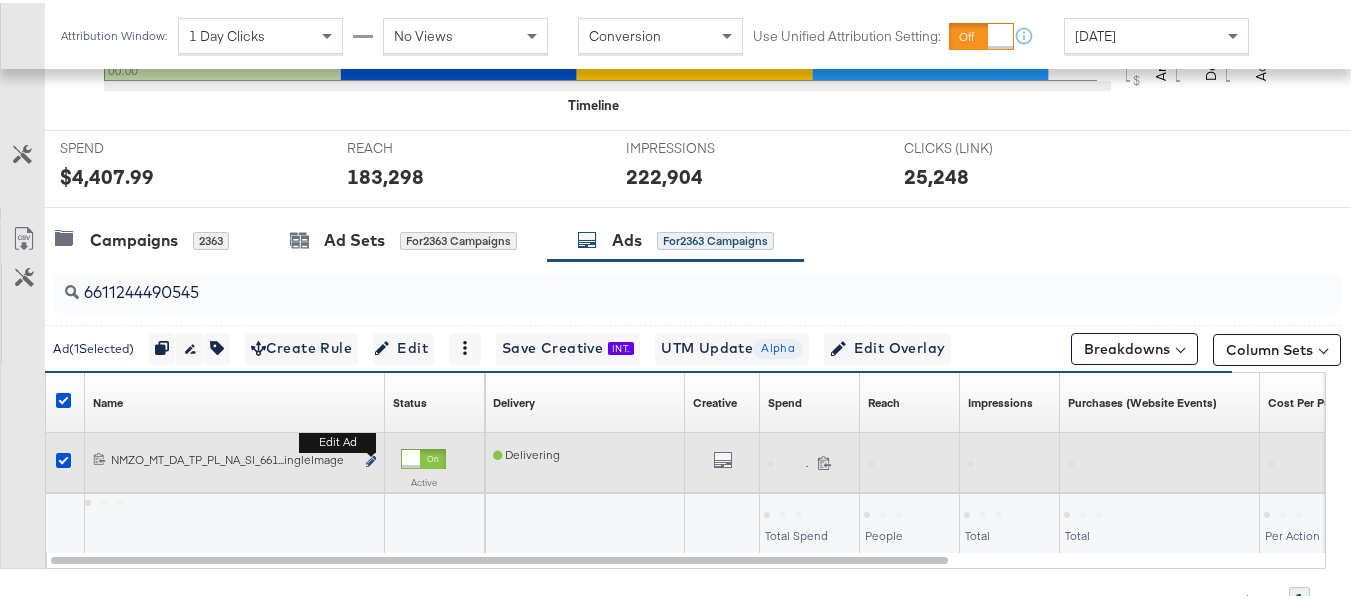 click at bounding box center (371, 458) 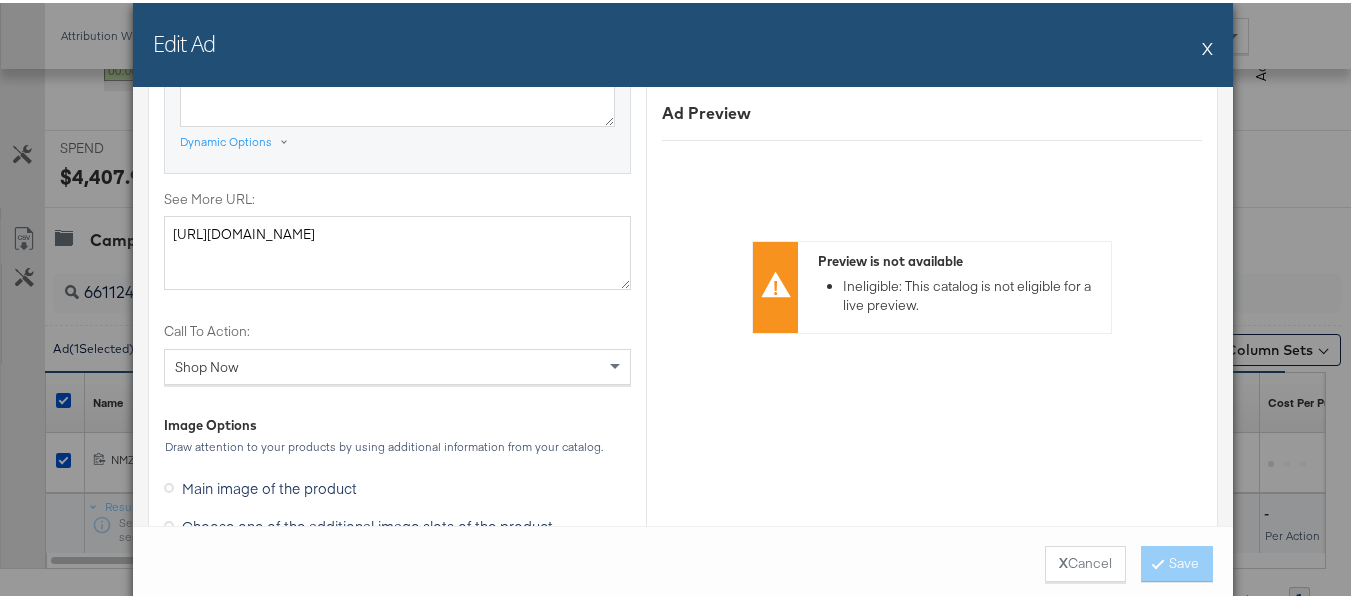 scroll, scrollTop: 1900, scrollLeft: 0, axis: vertical 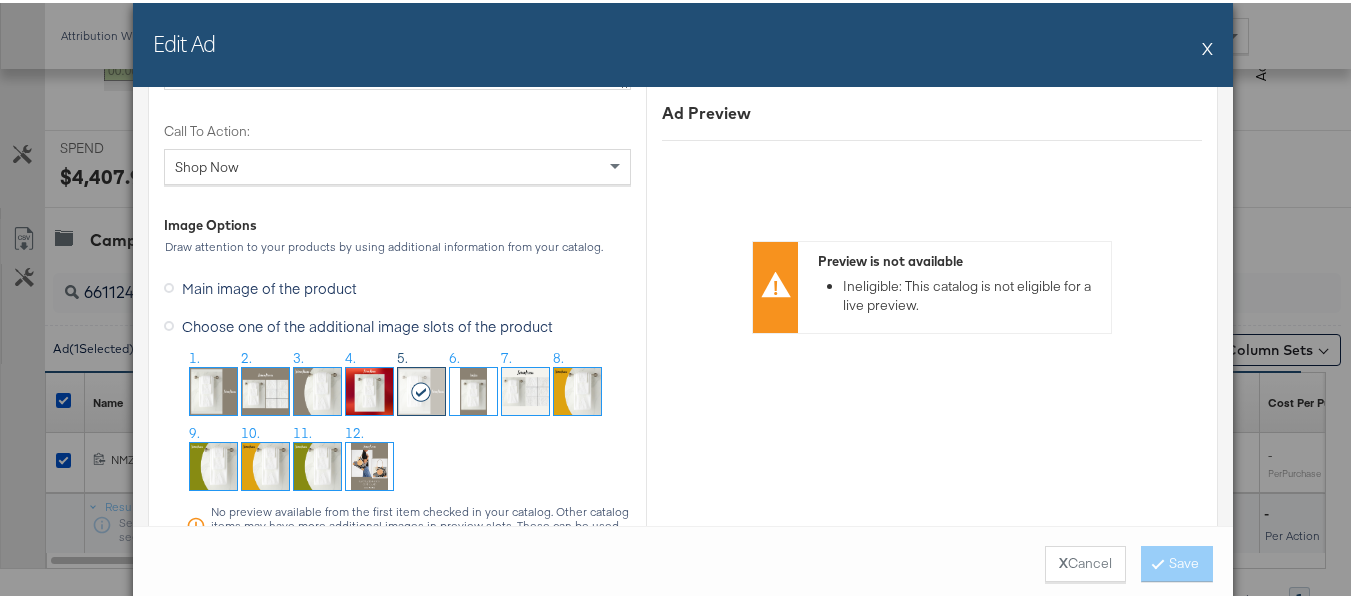 click on "X" at bounding box center (1207, 45) 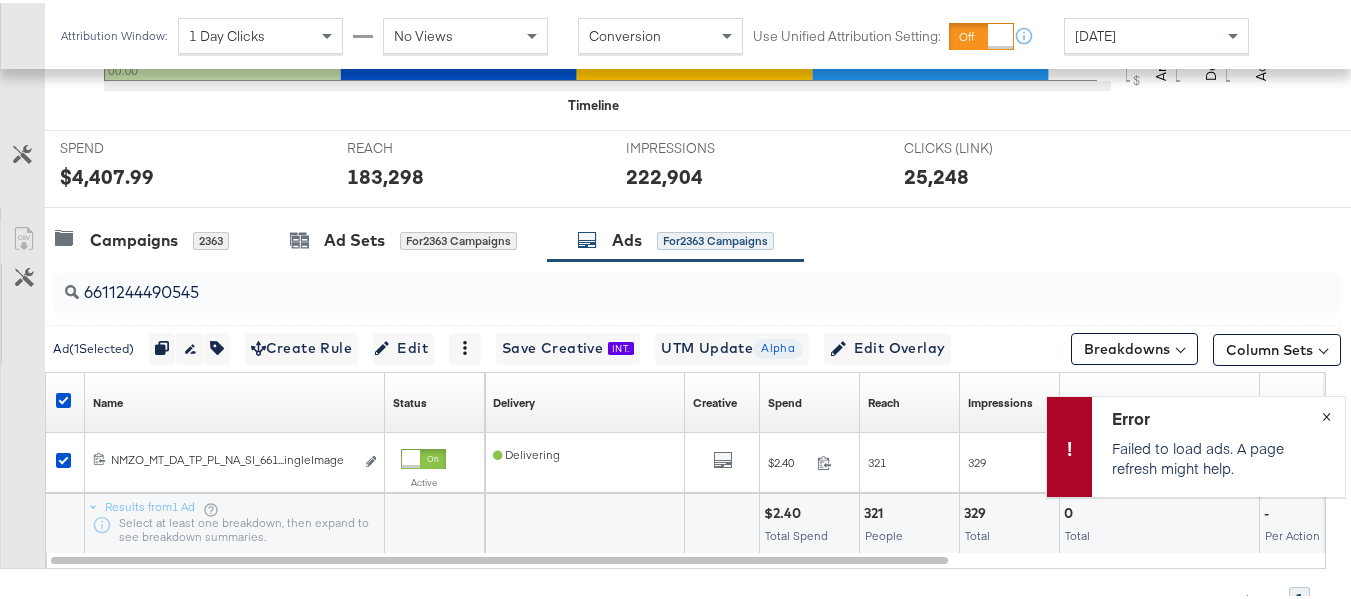 drag, startPoint x: 1316, startPoint y: 415, endPoint x: 952, endPoint y: 404, distance: 364.16617 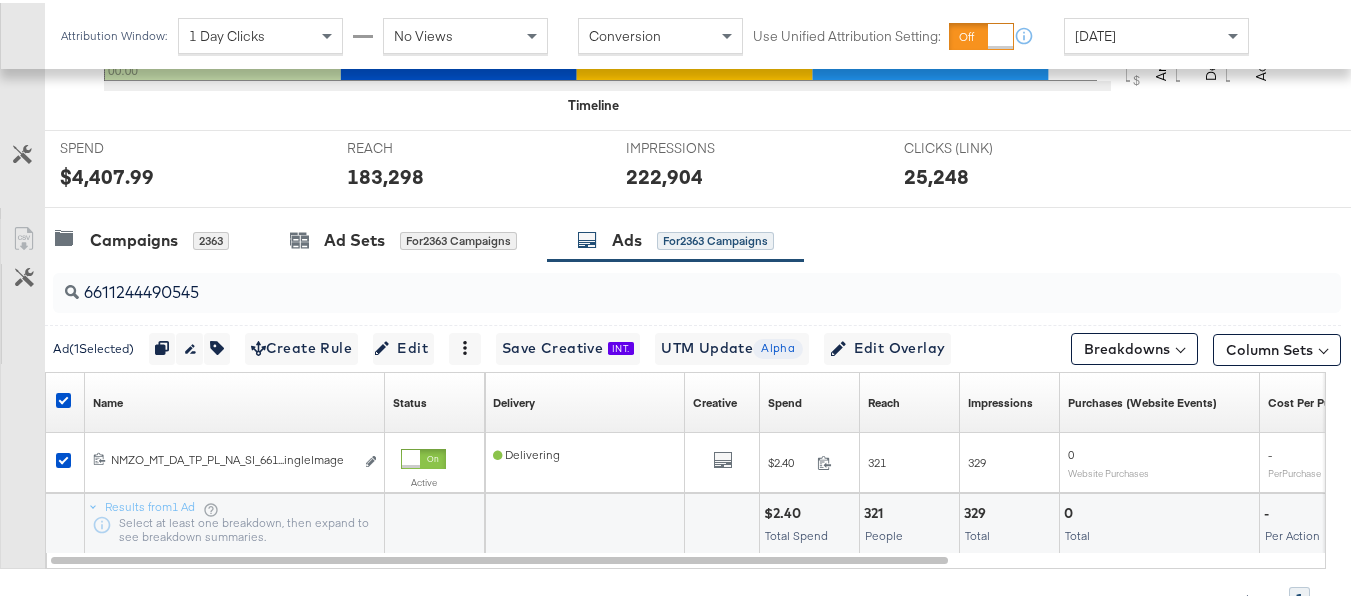 click on "6611244490545" at bounding box center [653, 281] 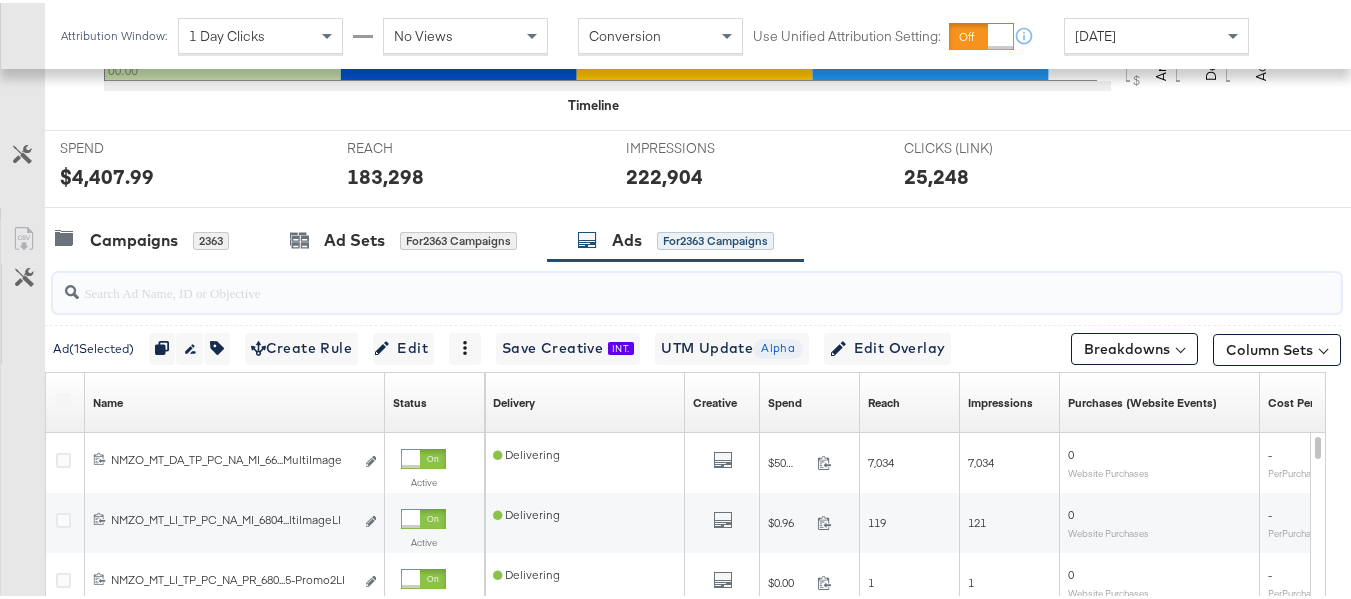 click at bounding box center [653, 281] 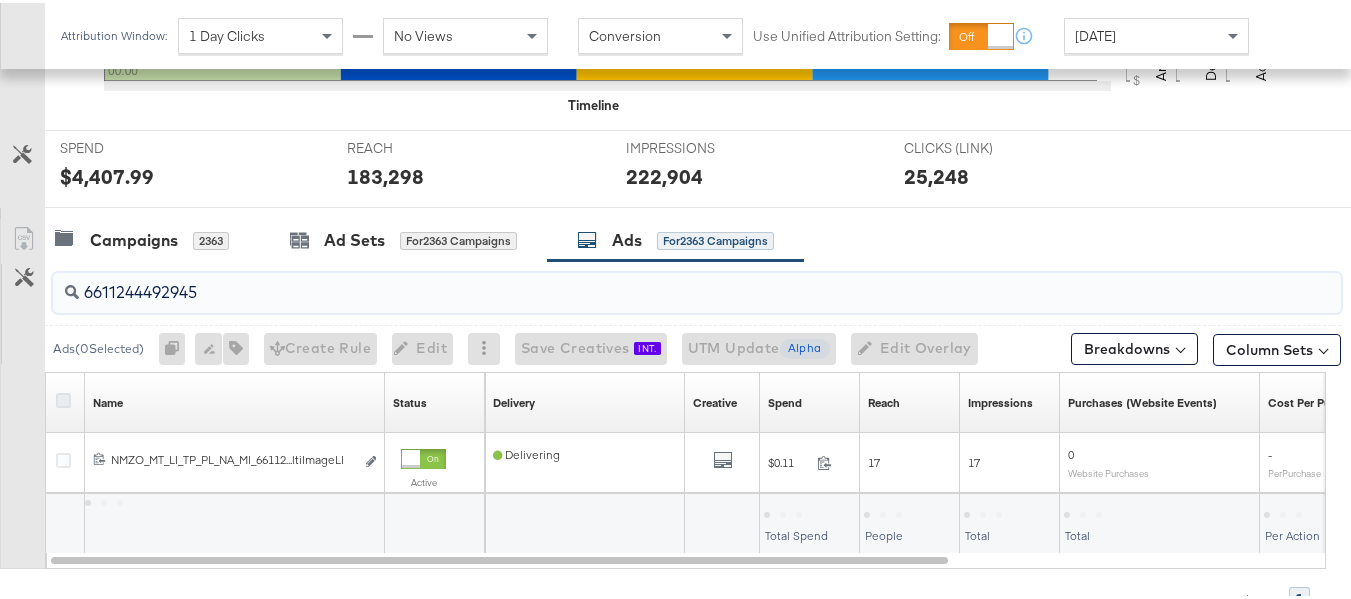 type on "6611244492945" 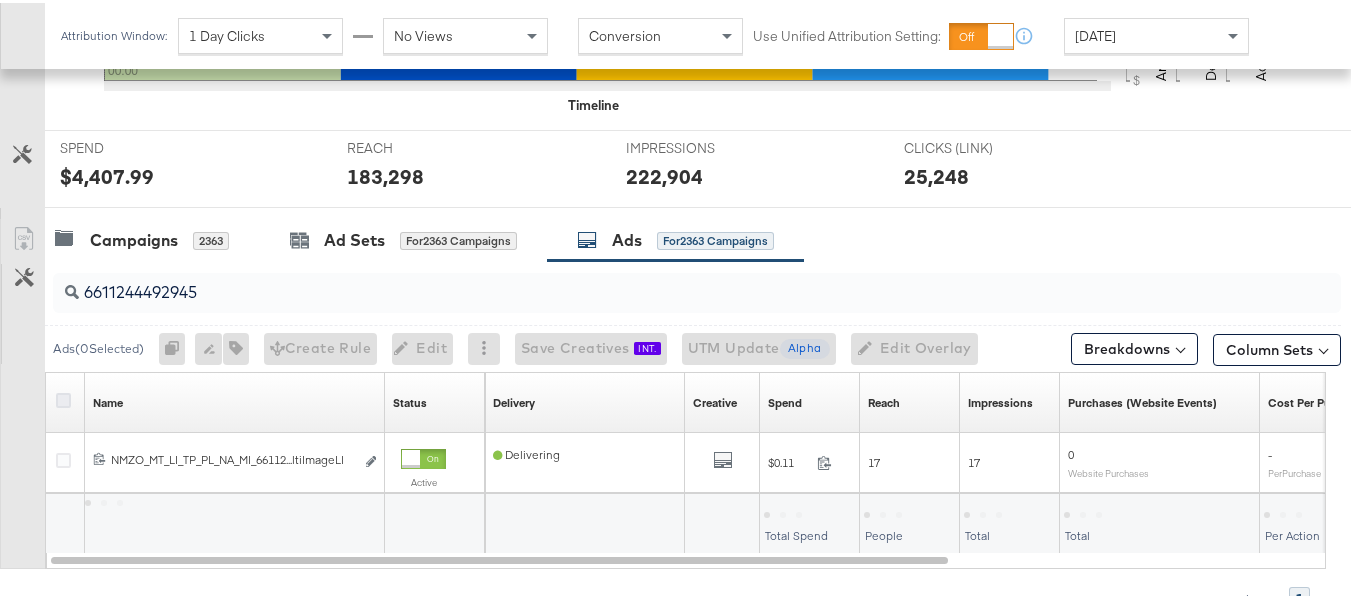 click at bounding box center (63, 397) 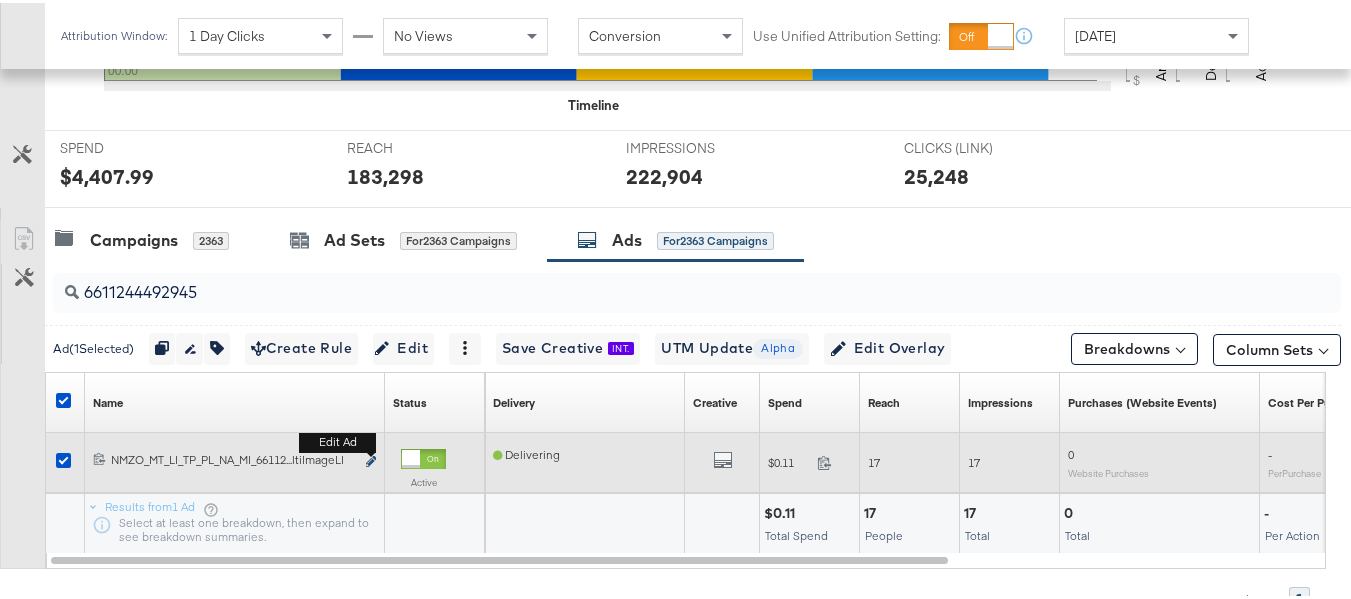 click at bounding box center [371, 458] 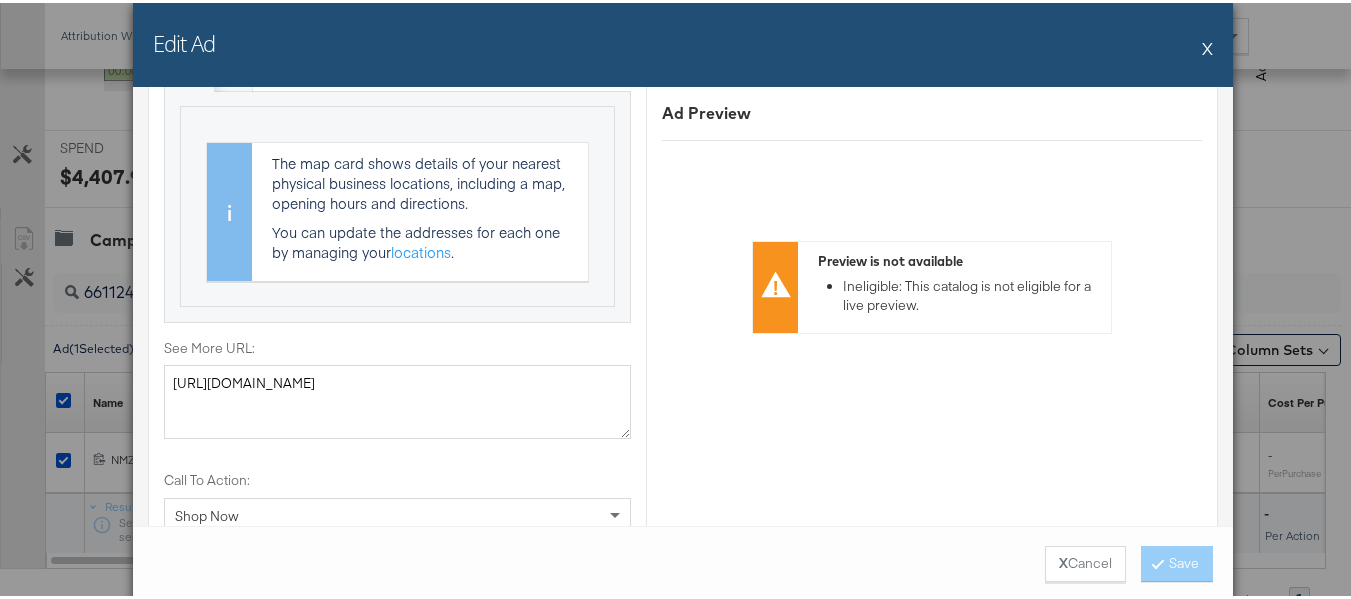 scroll, scrollTop: 2200, scrollLeft: 0, axis: vertical 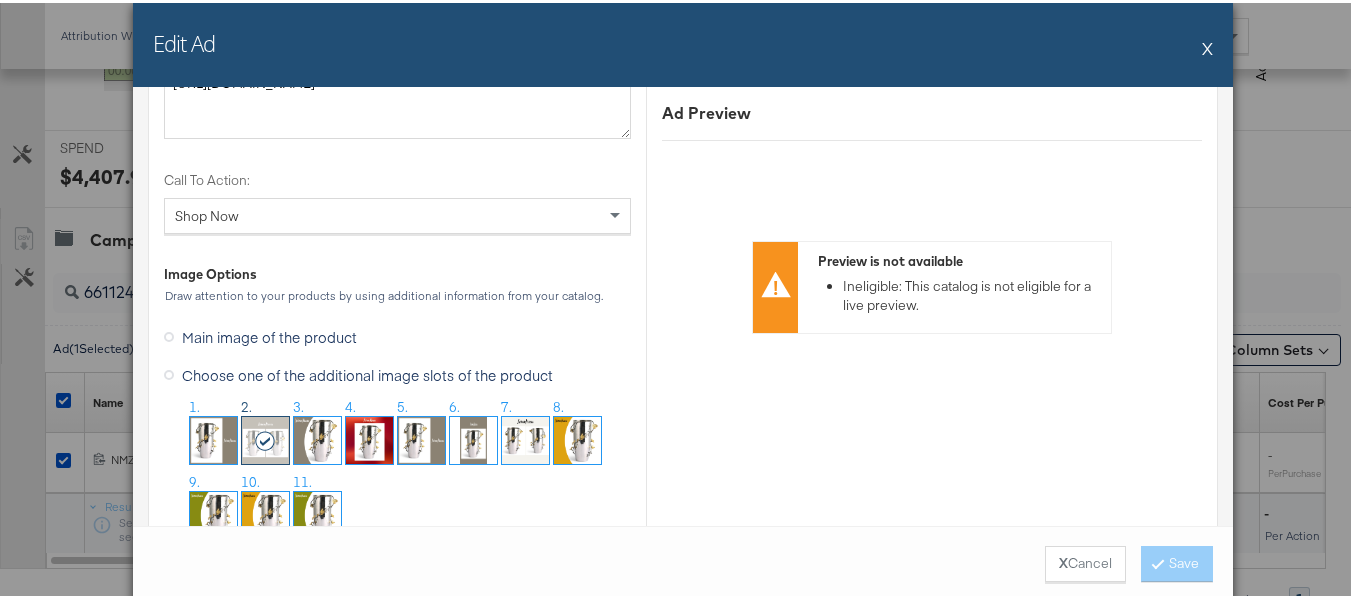click on "X" at bounding box center (1207, 45) 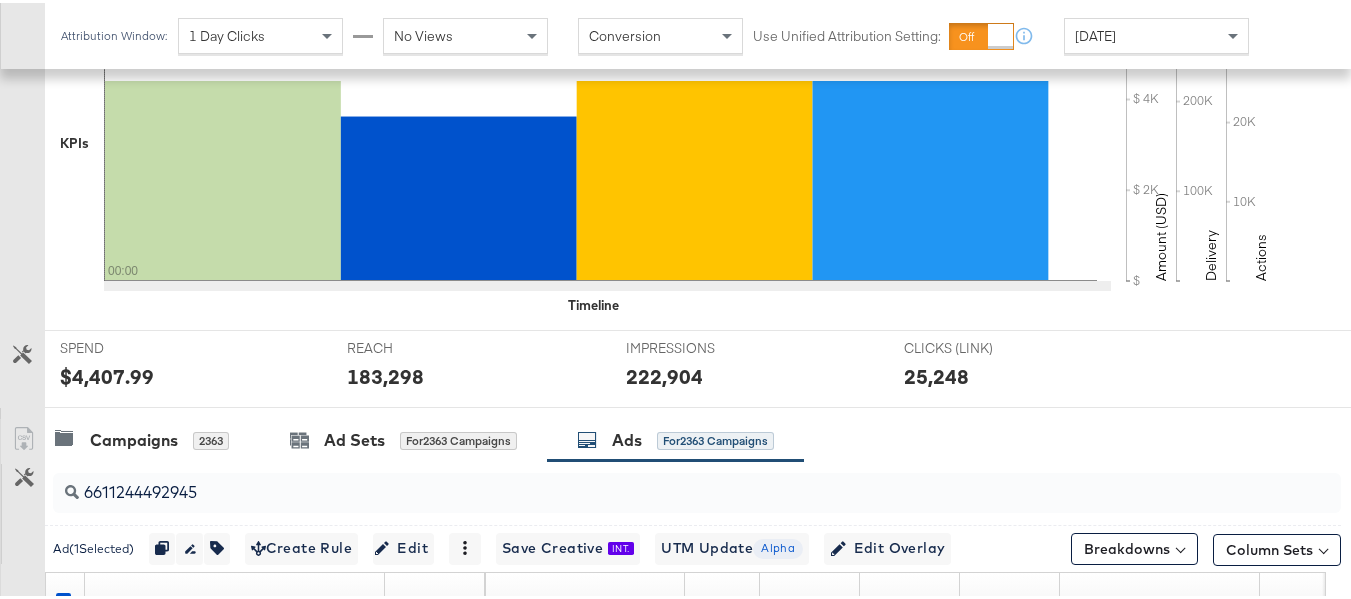 scroll, scrollTop: 798, scrollLeft: 0, axis: vertical 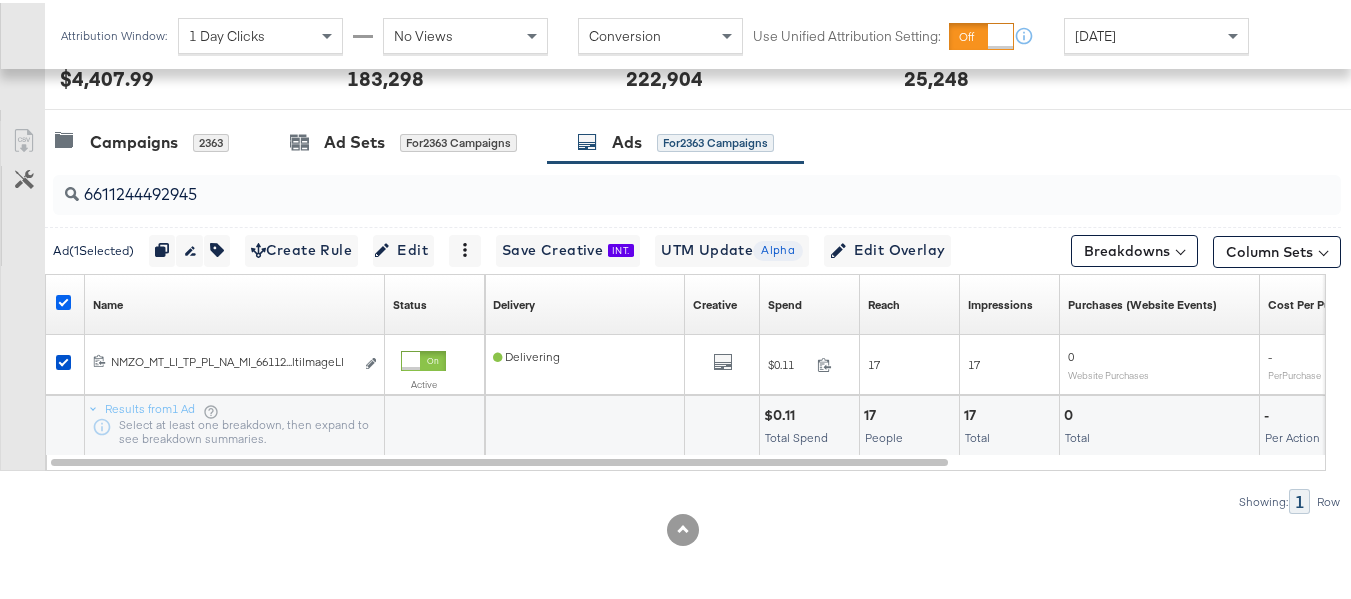click at bounding box center (63, 299) 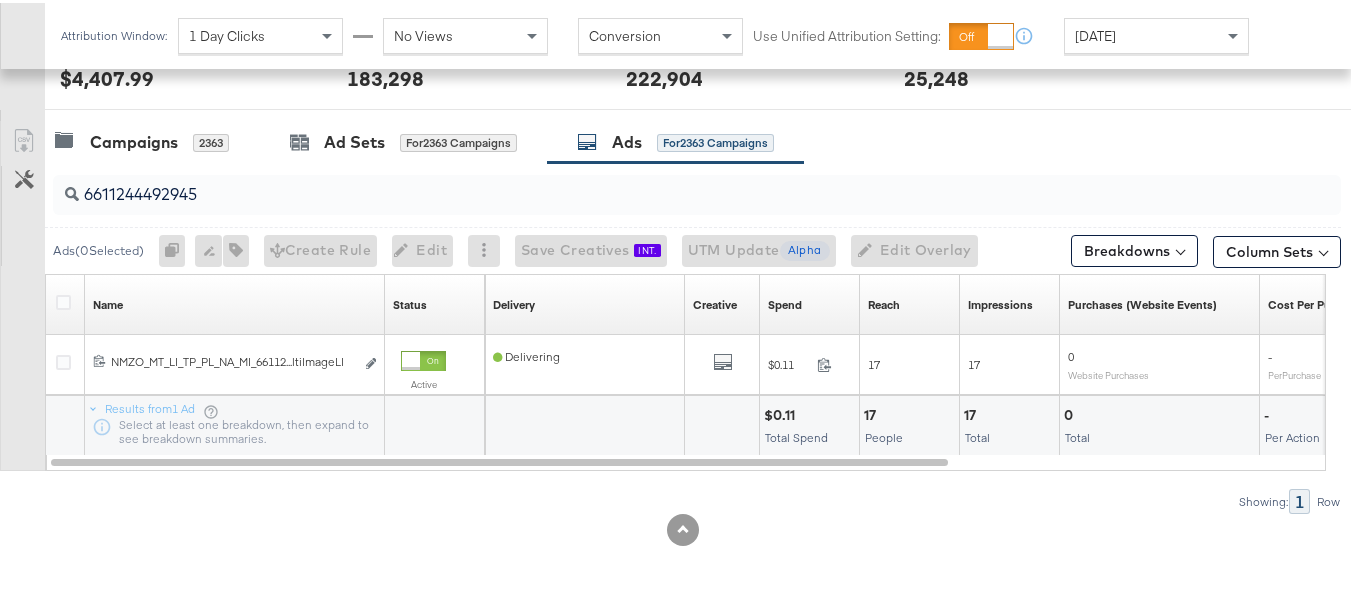 click on "6611244492945" at bounding box center (697, 192) 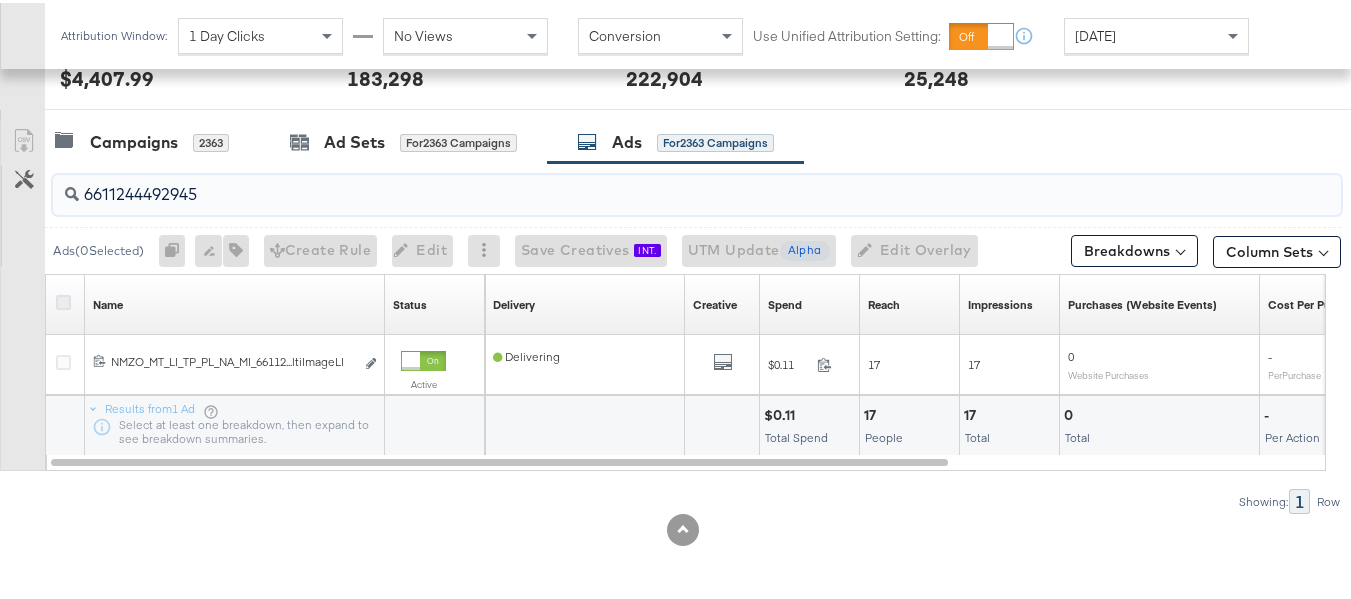 click at bounding box center [63, 299] 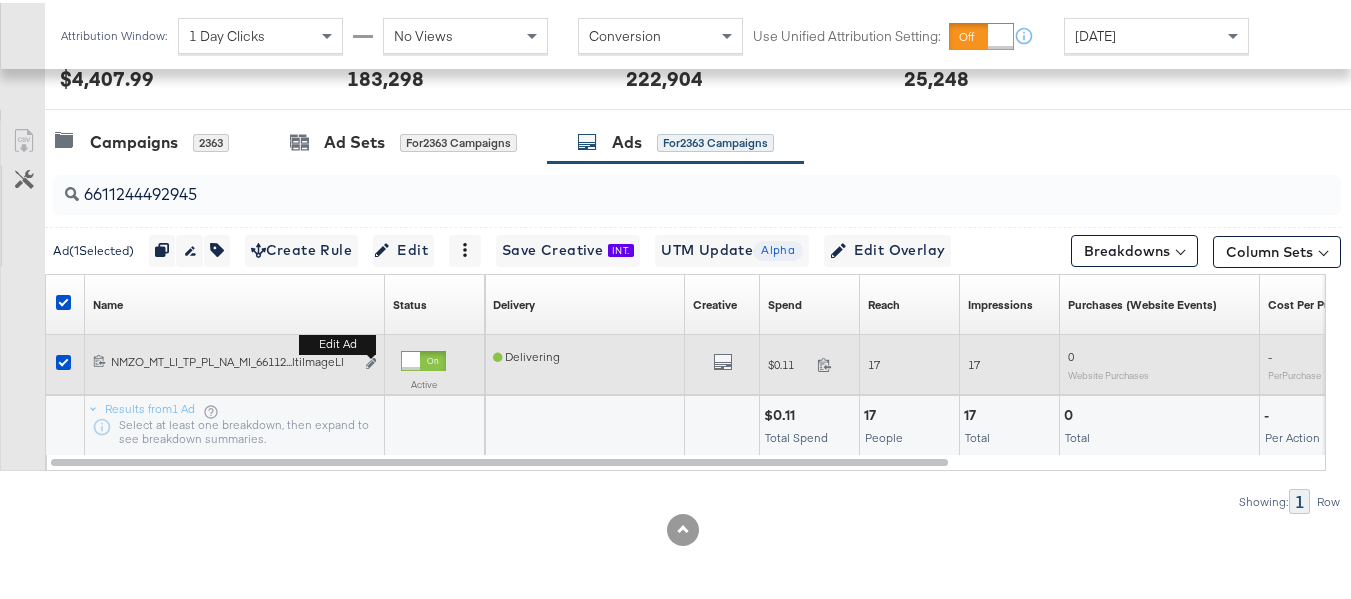 click on "Edit ad" at bounding box center (365, 361) 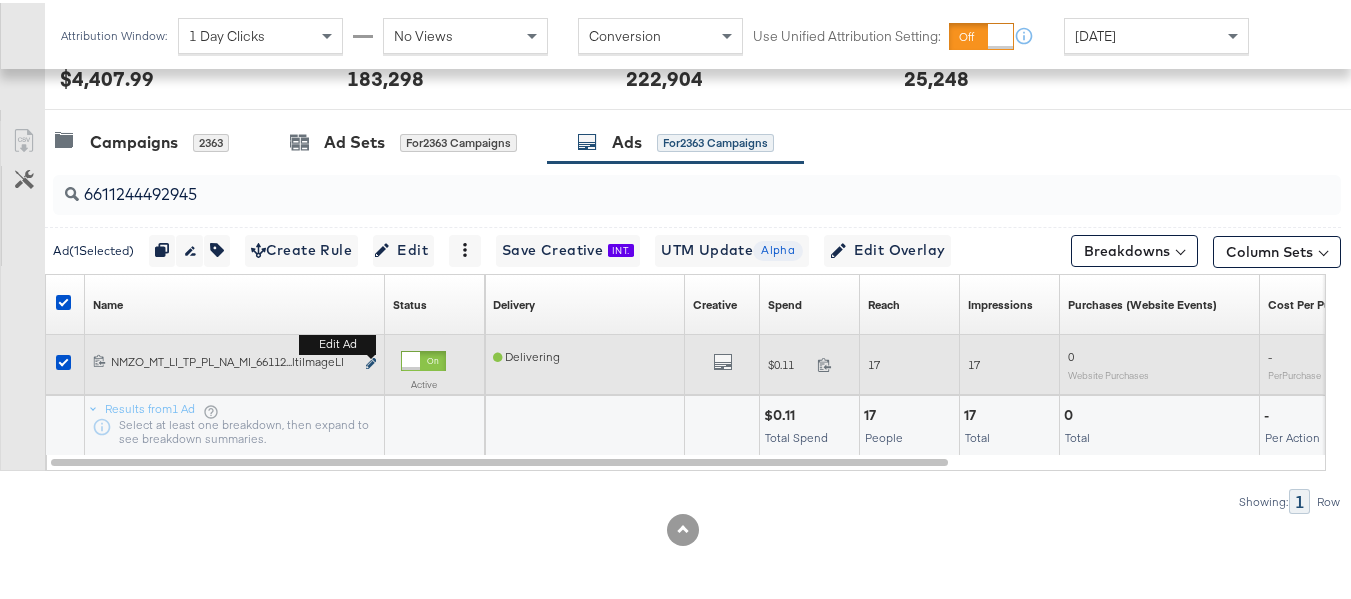 click at bounding box center (371, 360) 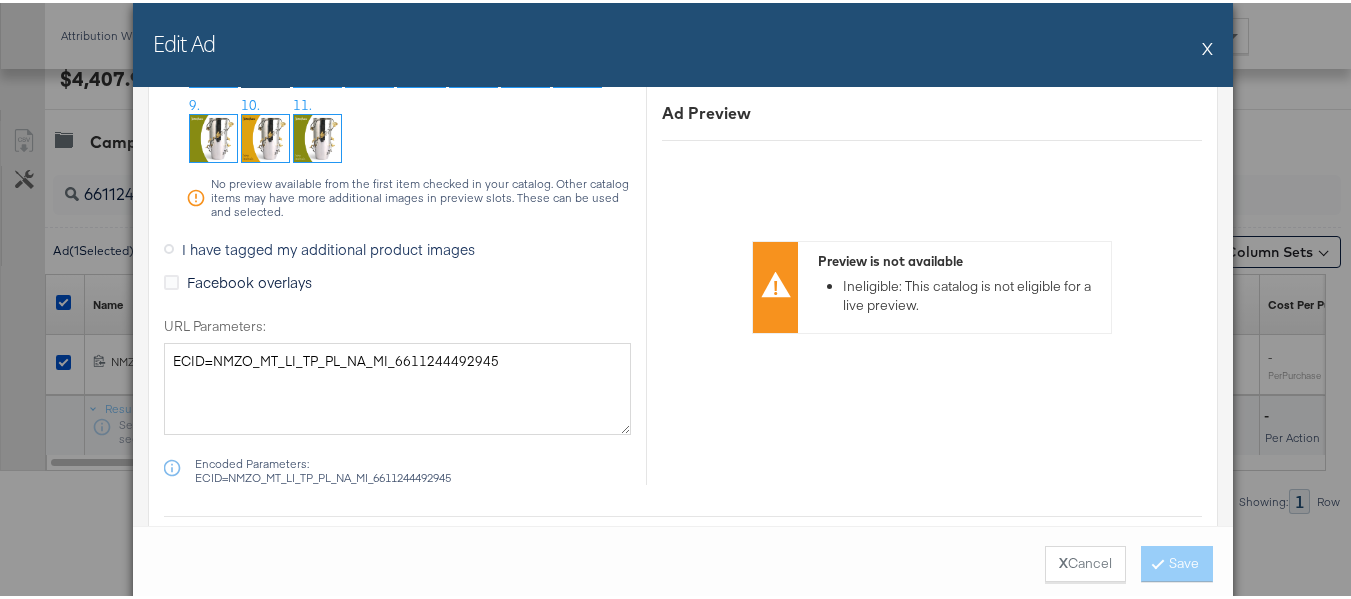 scroll, scrollTop: 2400, scrollLeft: 0, axis: vertical 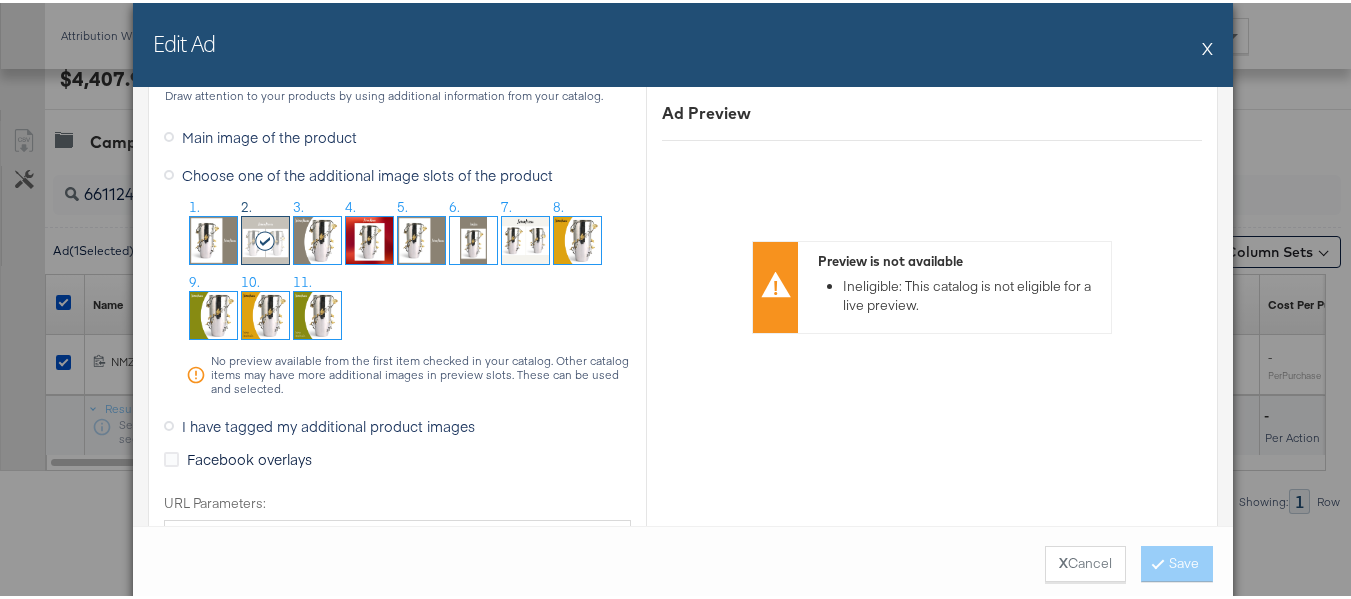 click on "X" at bounding box center (1207, 45) 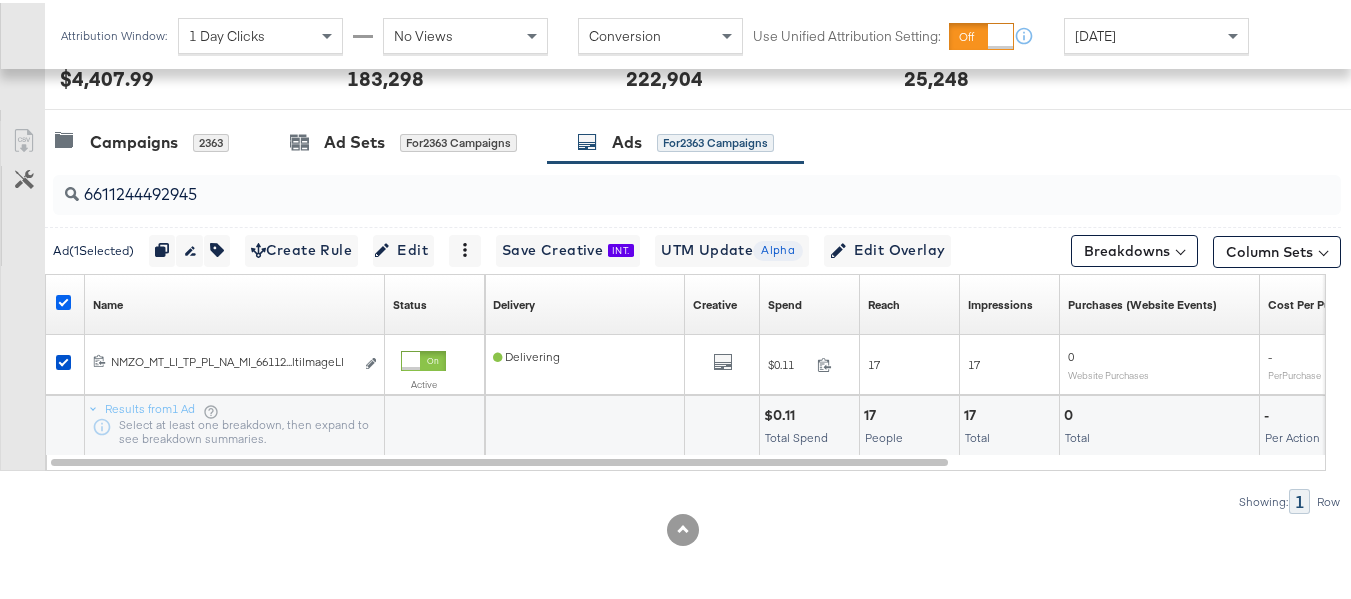 click at bounding box center [63, 299] 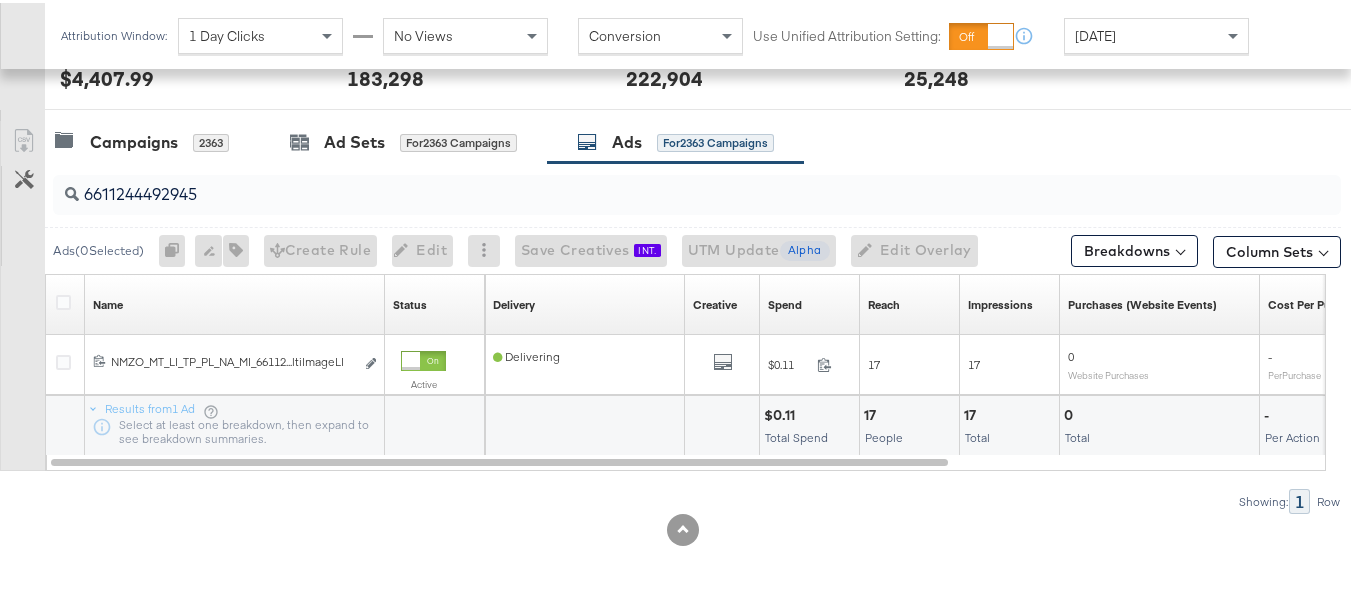 click on "6611244492945" at bounding box center (653, 183) 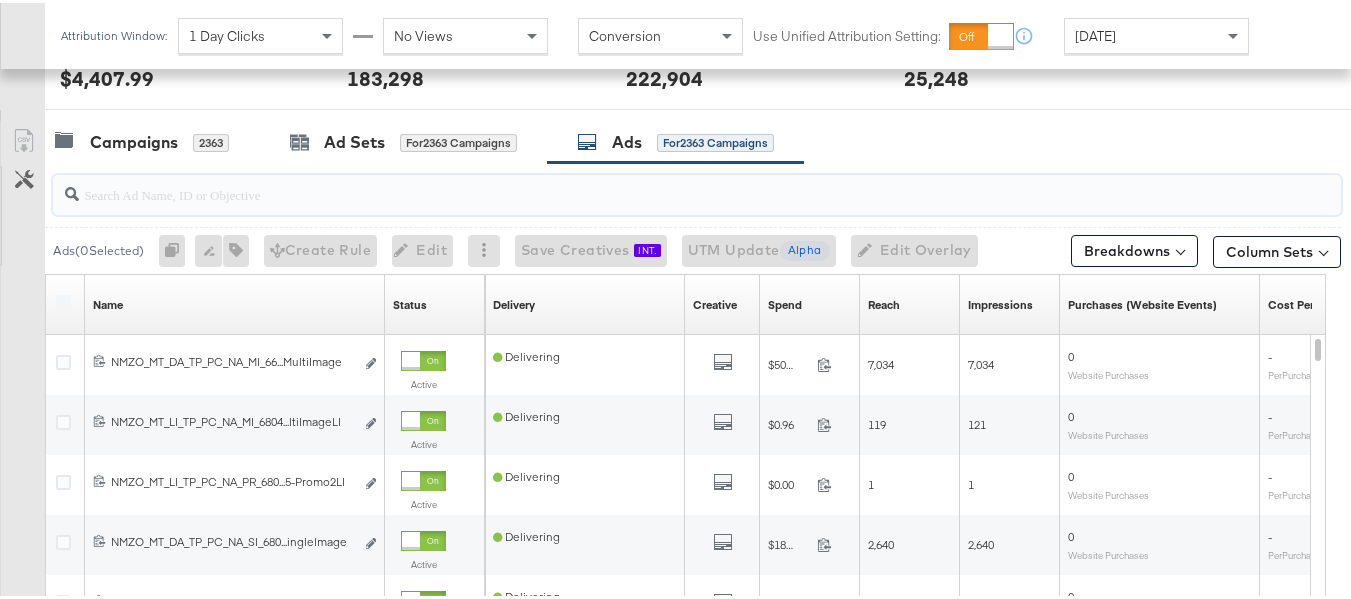 paste on "6611244493745" 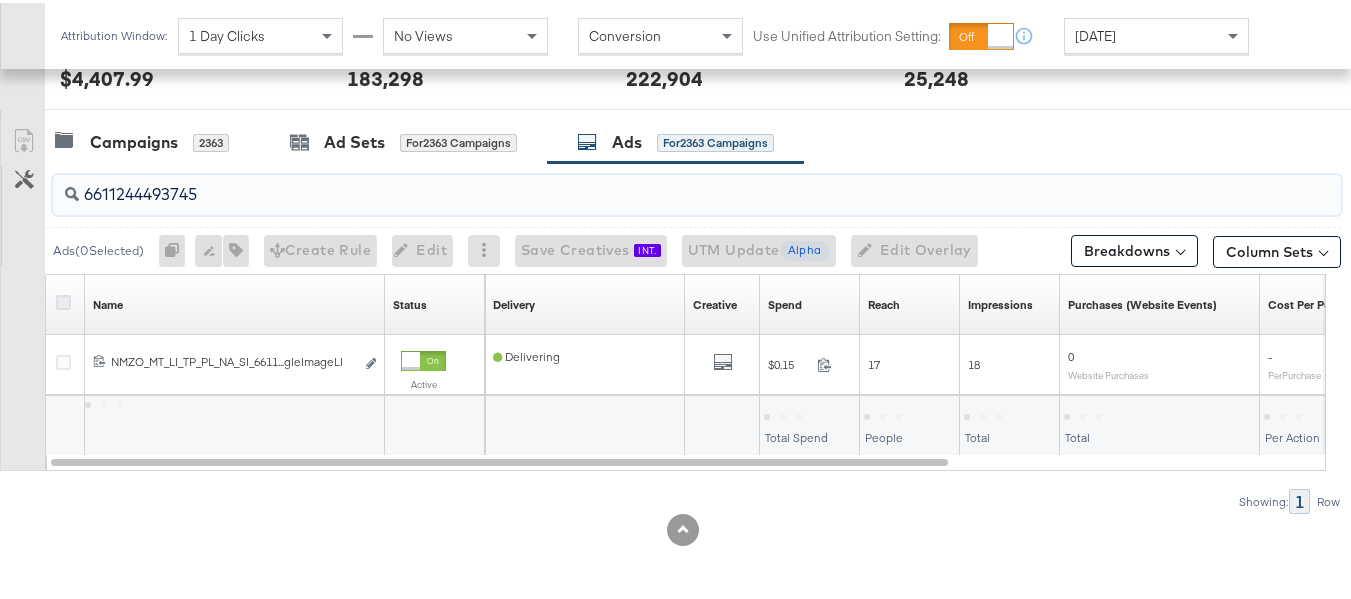 type on "6611244493745" 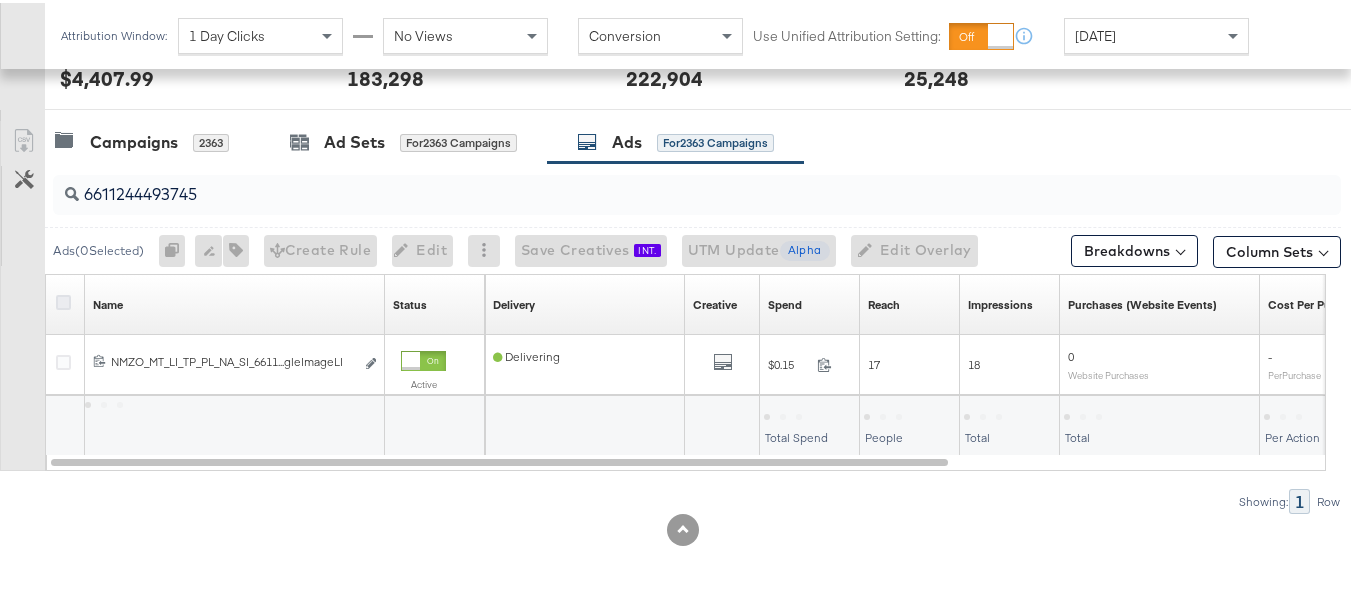 click at bounding box center [63, 299] 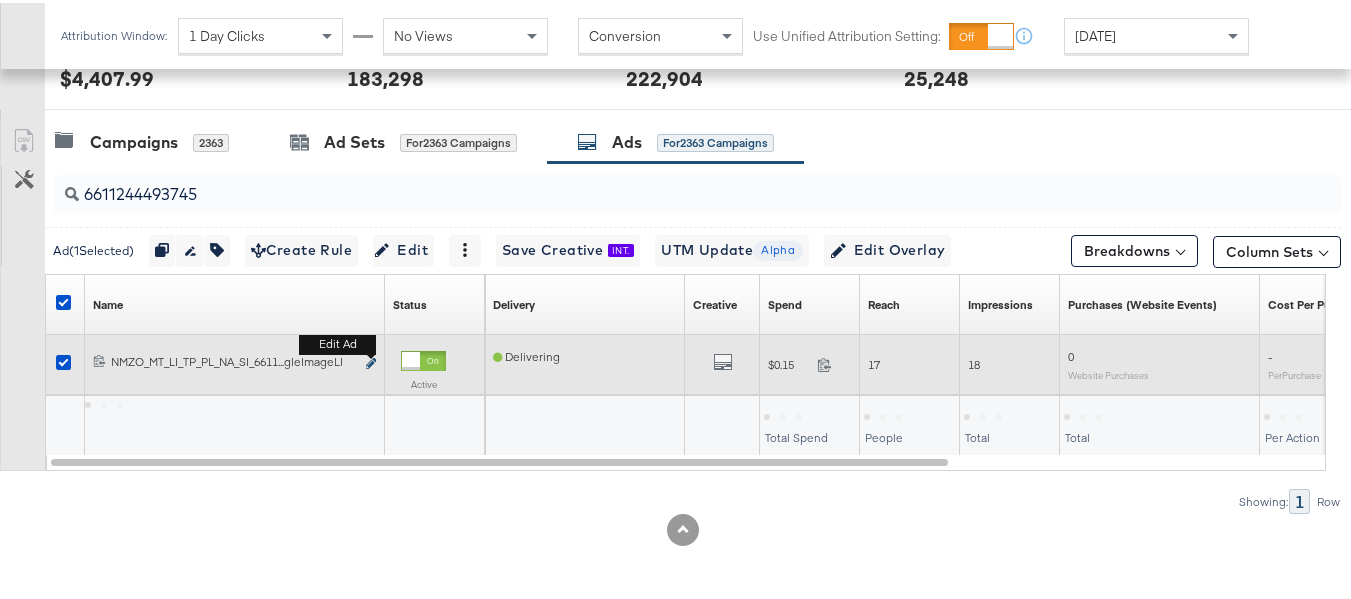 click at bounding box center (371, 360) 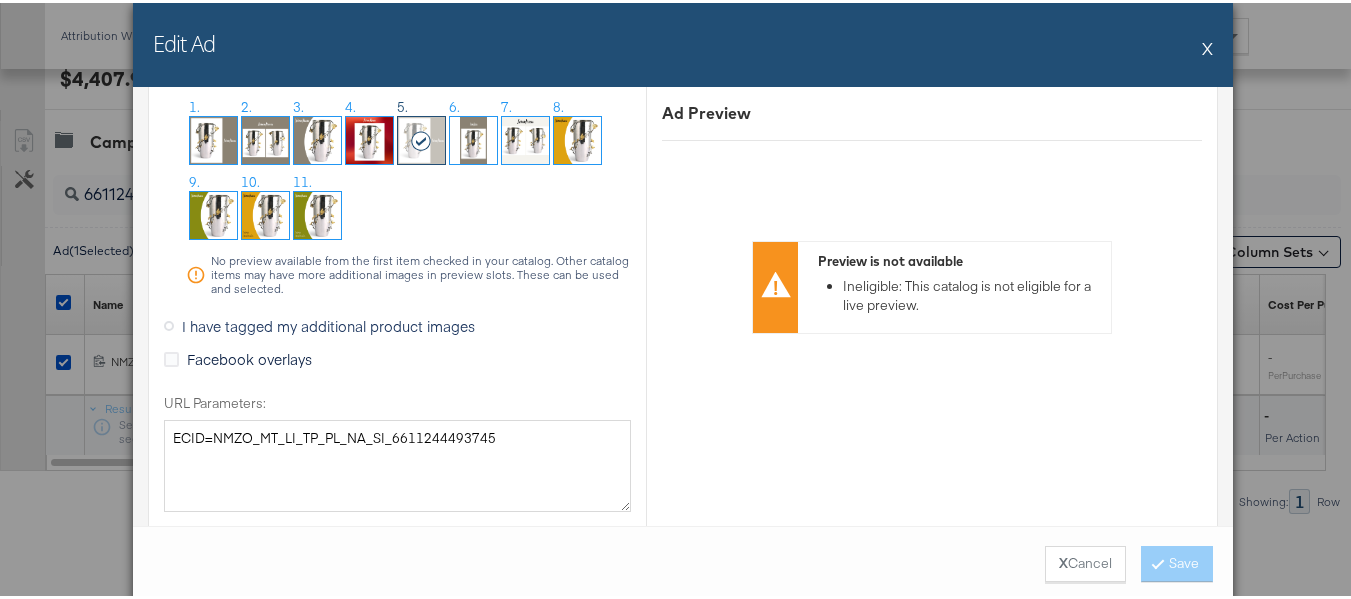 scroll, scrollTop: 2400, scrollLeft: 0, axis: vertical 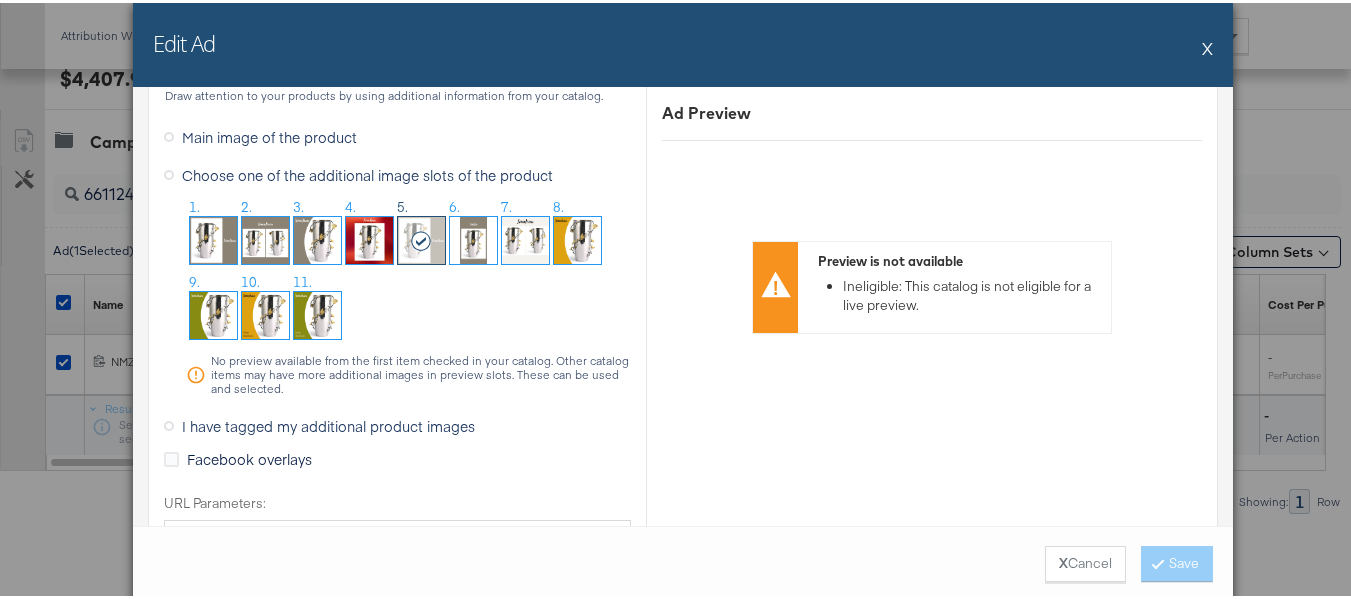 click on "X" at bounding box center [1207, 45] 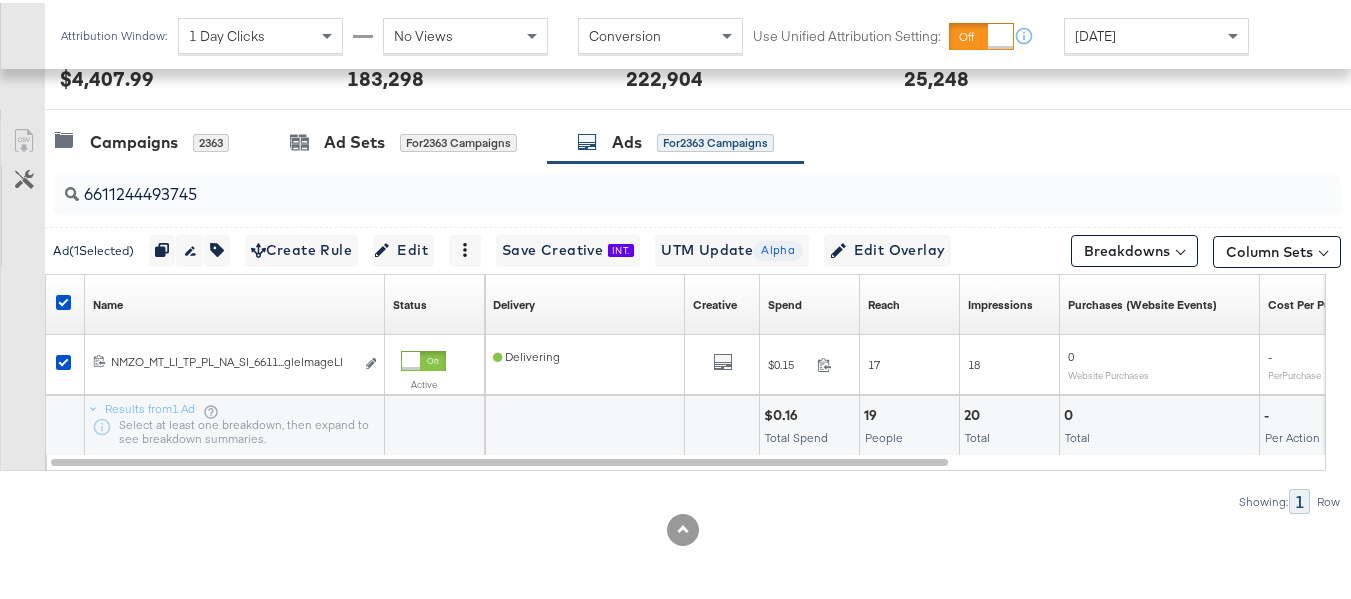 click at bounding box center [66, 302] 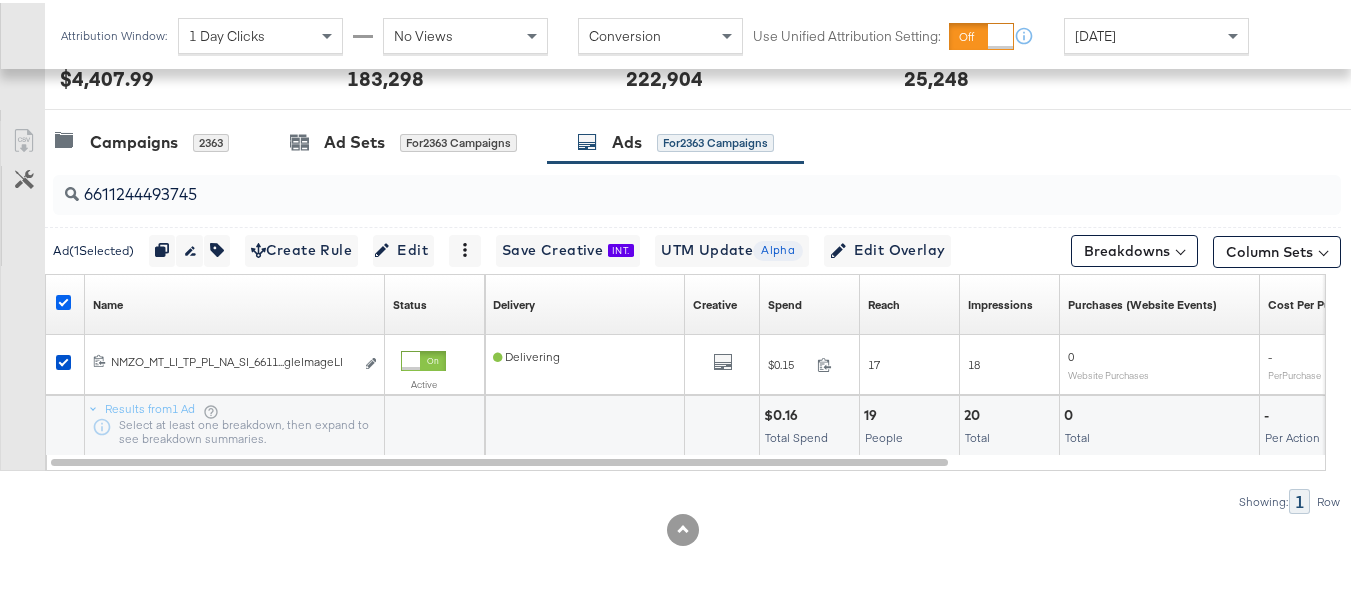 click at bounding box center [63, 299] 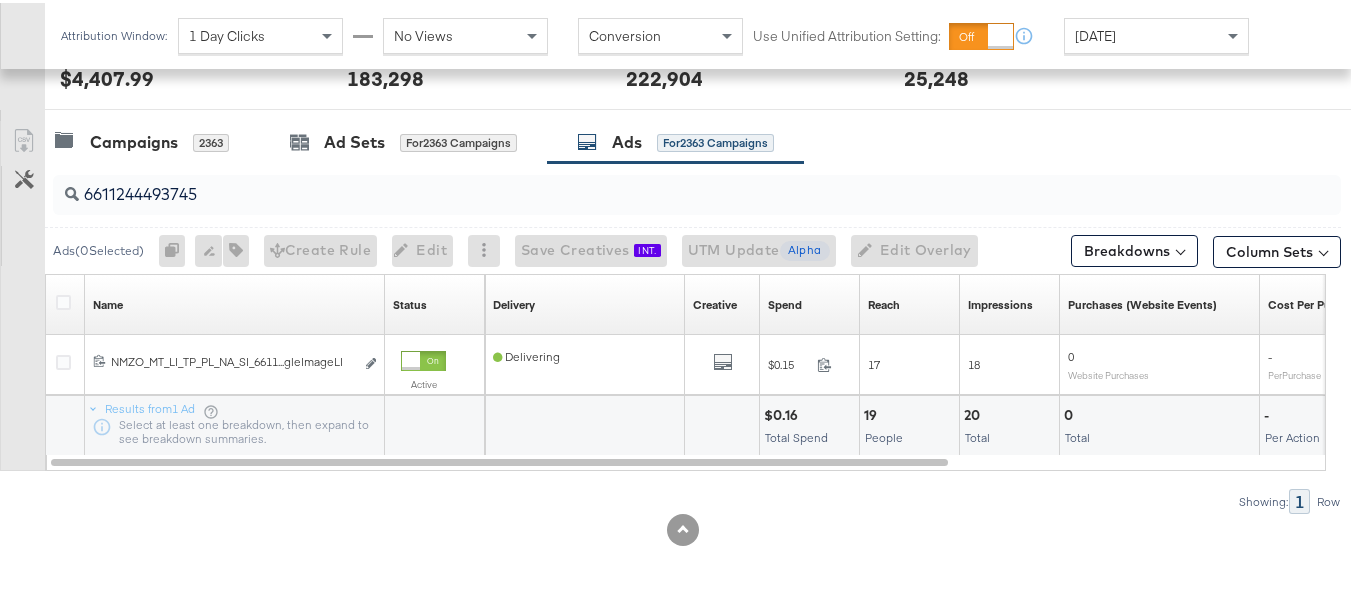 click on "6611244493745" at bounding box center (653, 183) 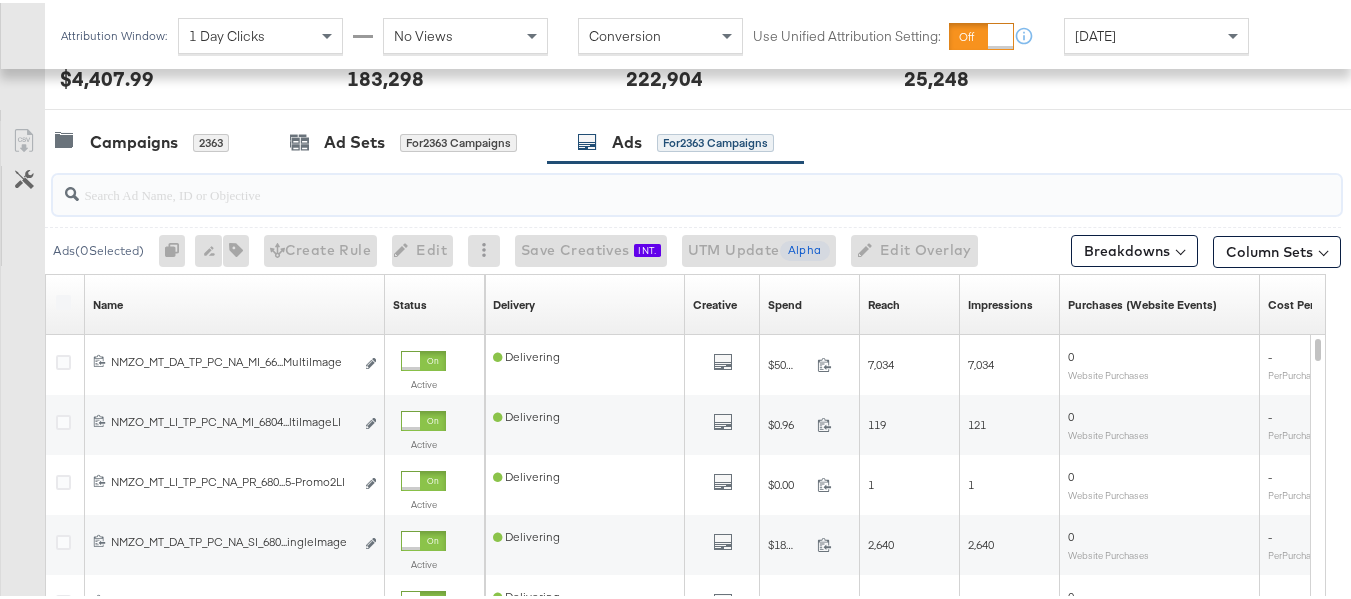 click at bounding box center (653, 183) 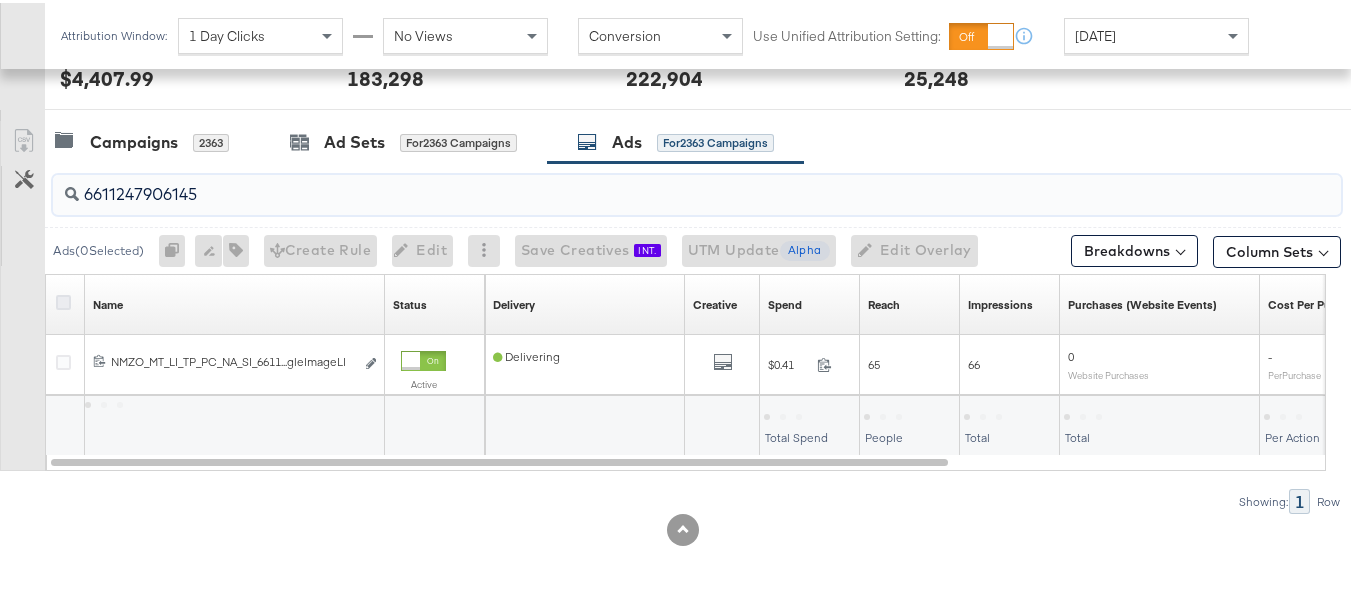click at bounding box center [63, 299] 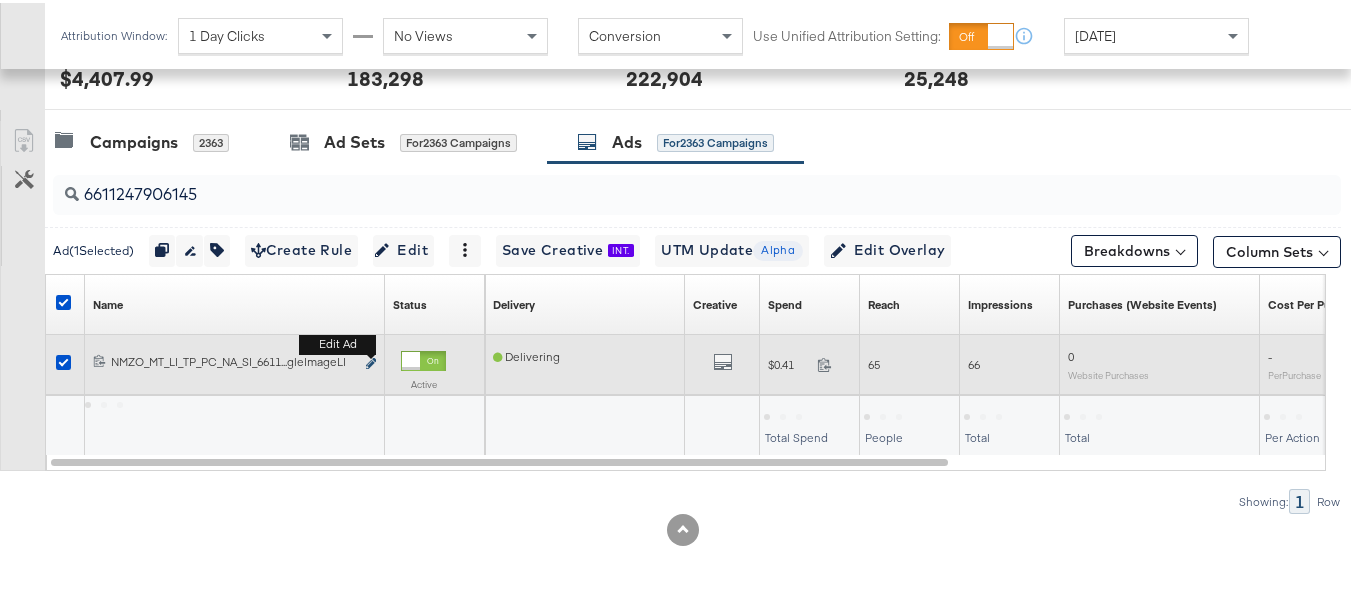 click at bounding box center [371, 360] 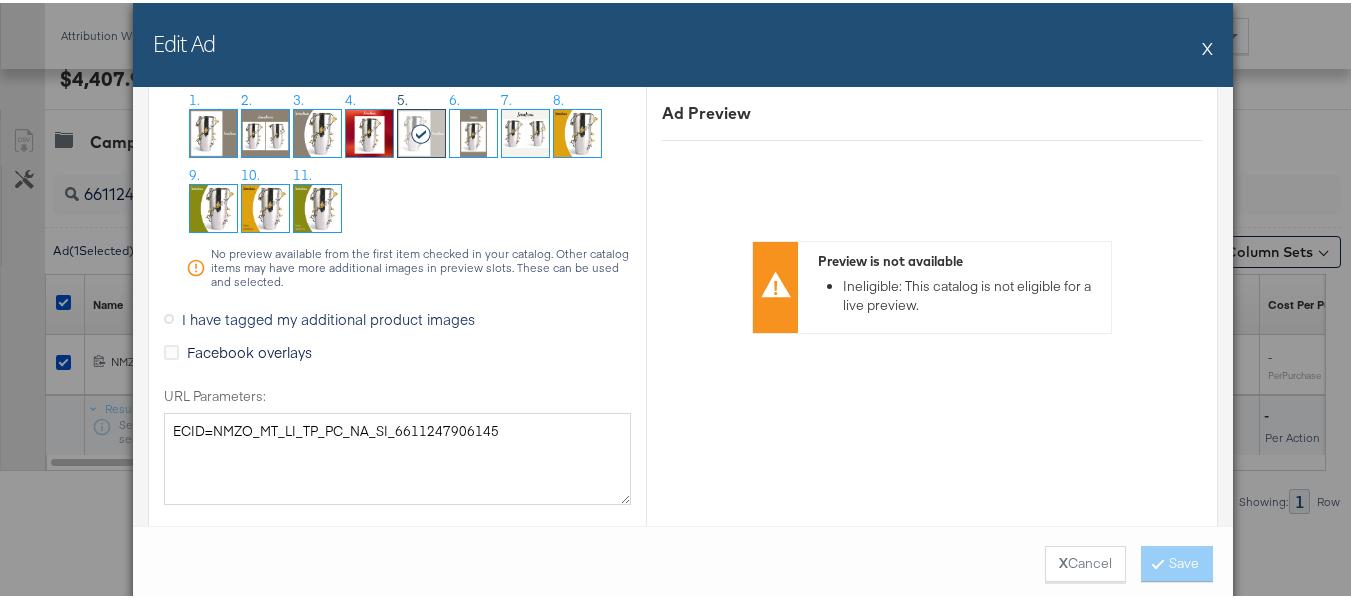 scroll, scrollTop: 2400, scrollLeft: 0, axis: vertical 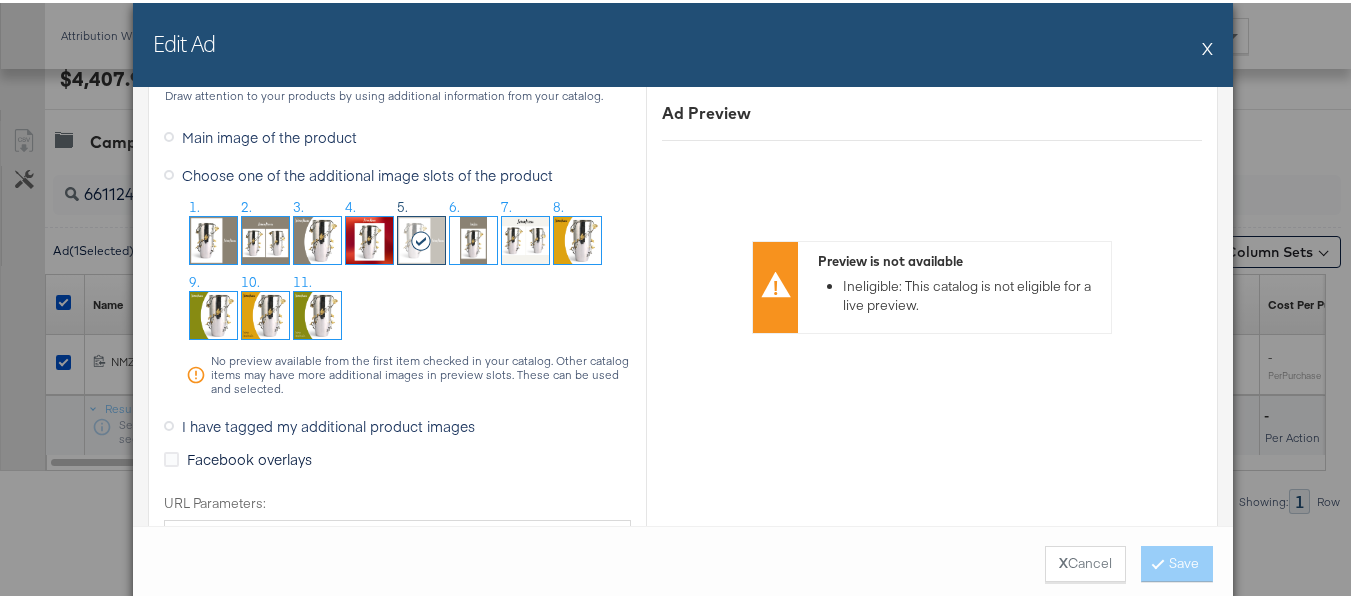 click on "Edit Ad X" at bounding box center (683, 42) 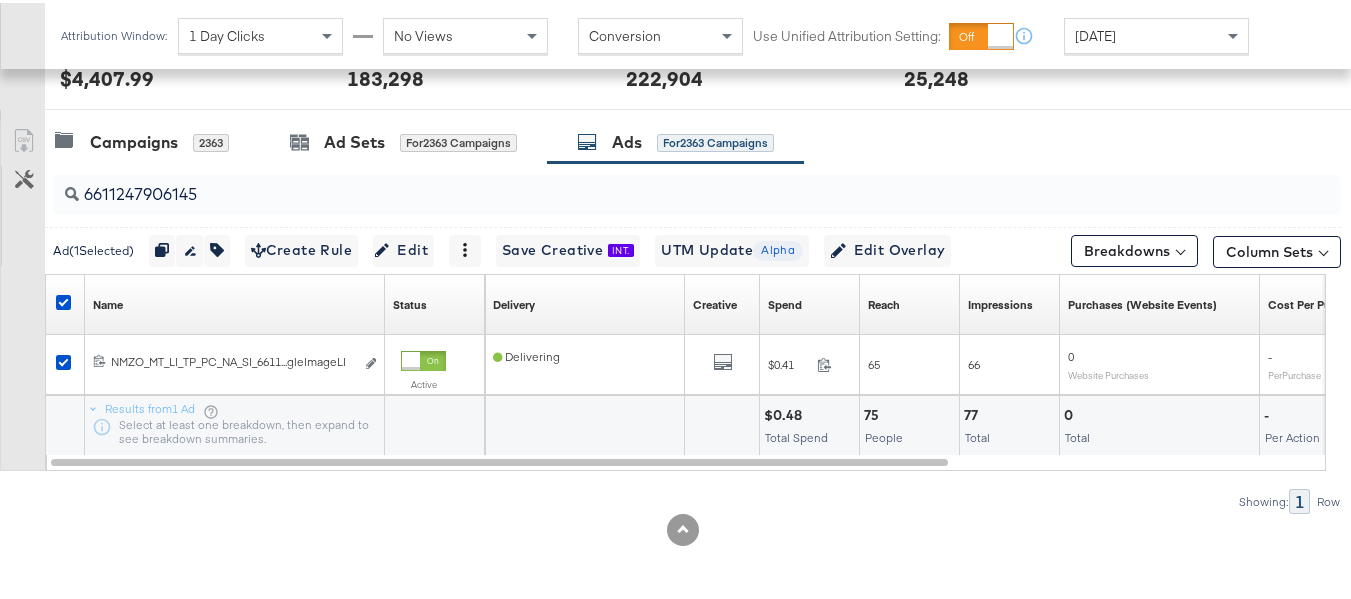 click at bounding box center [66, 302] 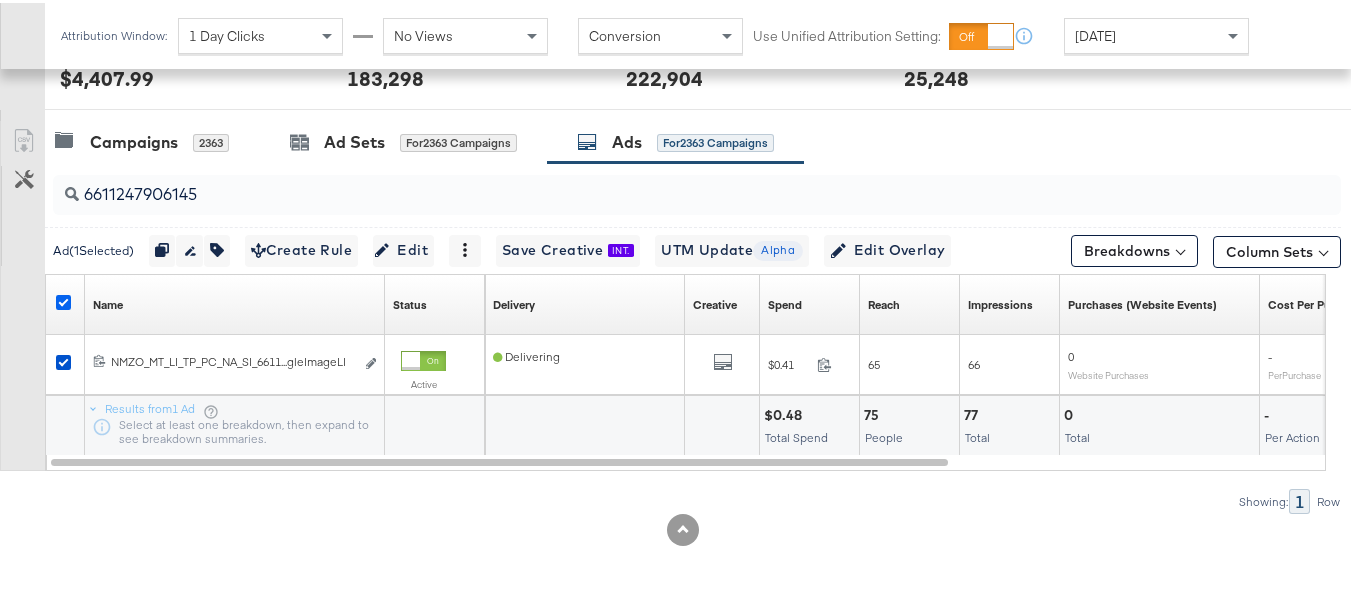 click at bounding box center (63, 299) 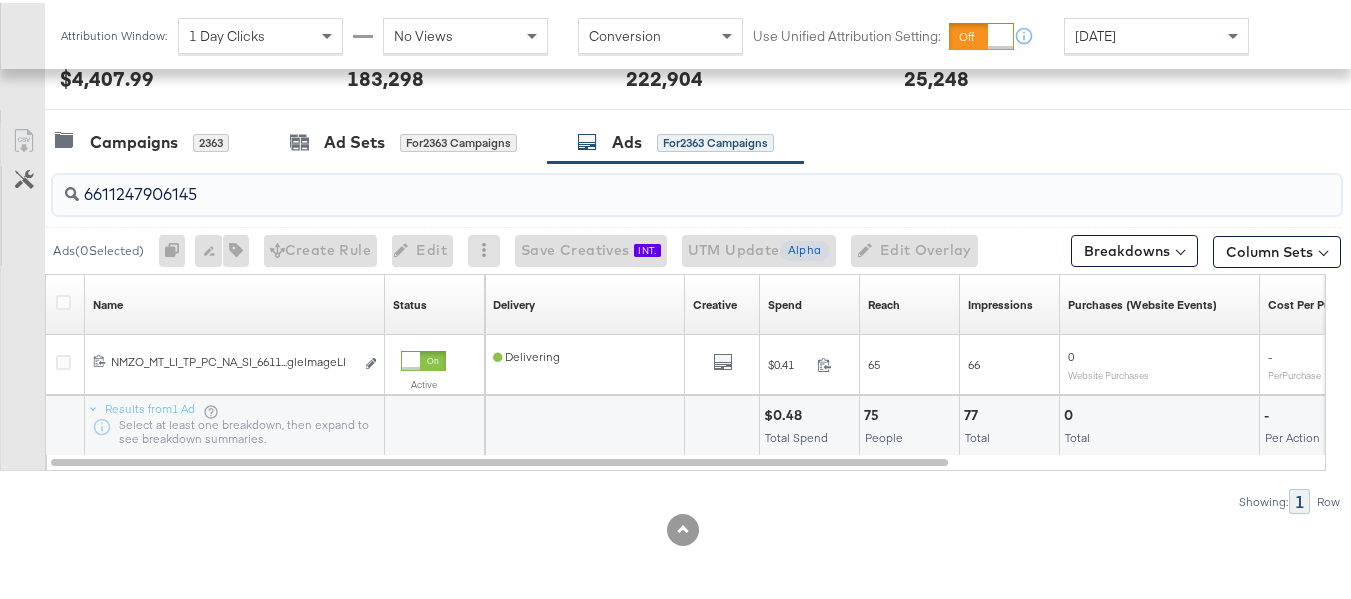 click on "6611247906145" at bounding box center [653, 183] 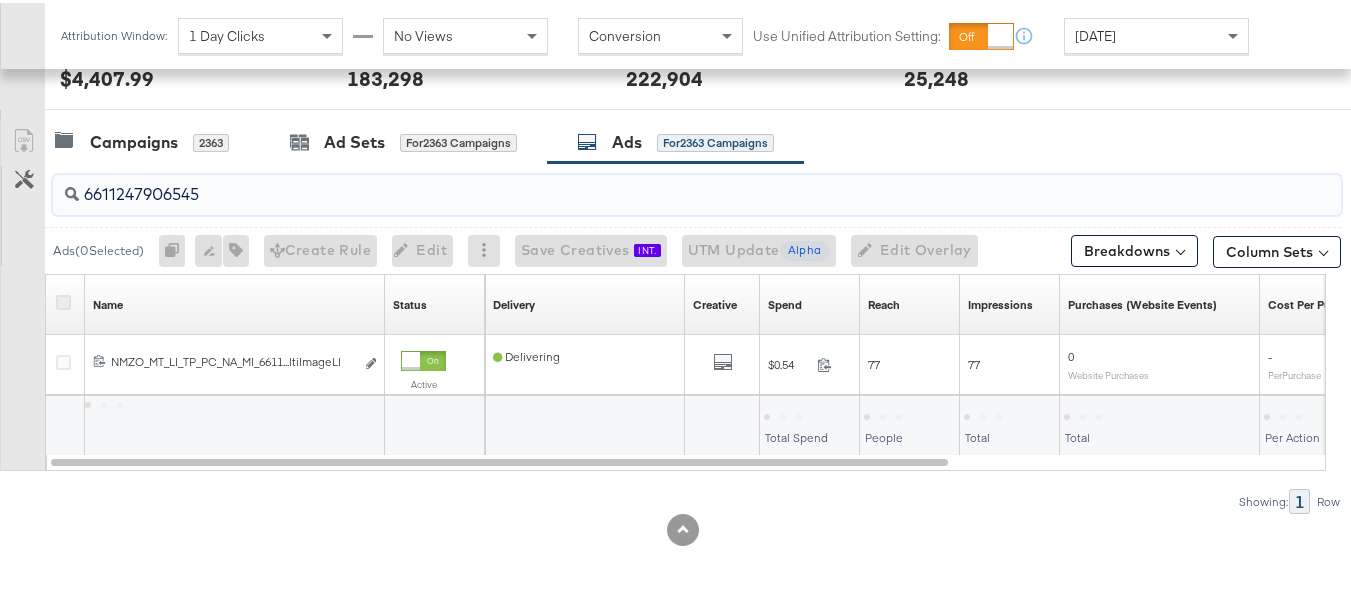 type on "6611247906545" 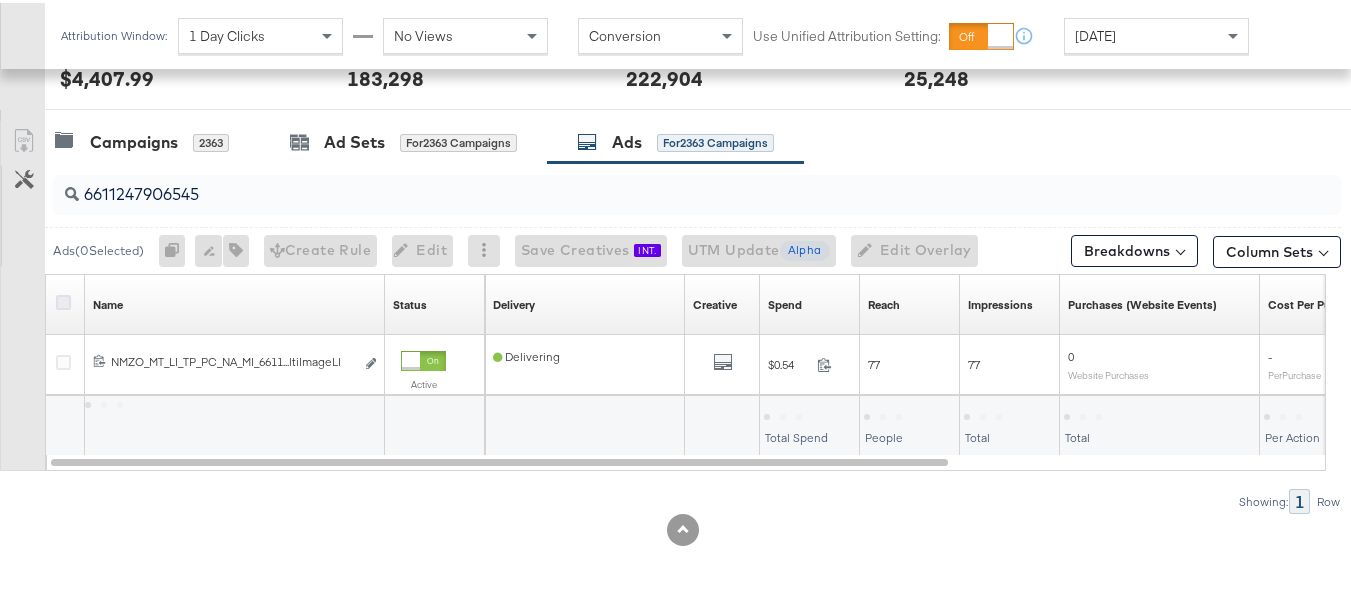 click at bounding box center (63, 299) 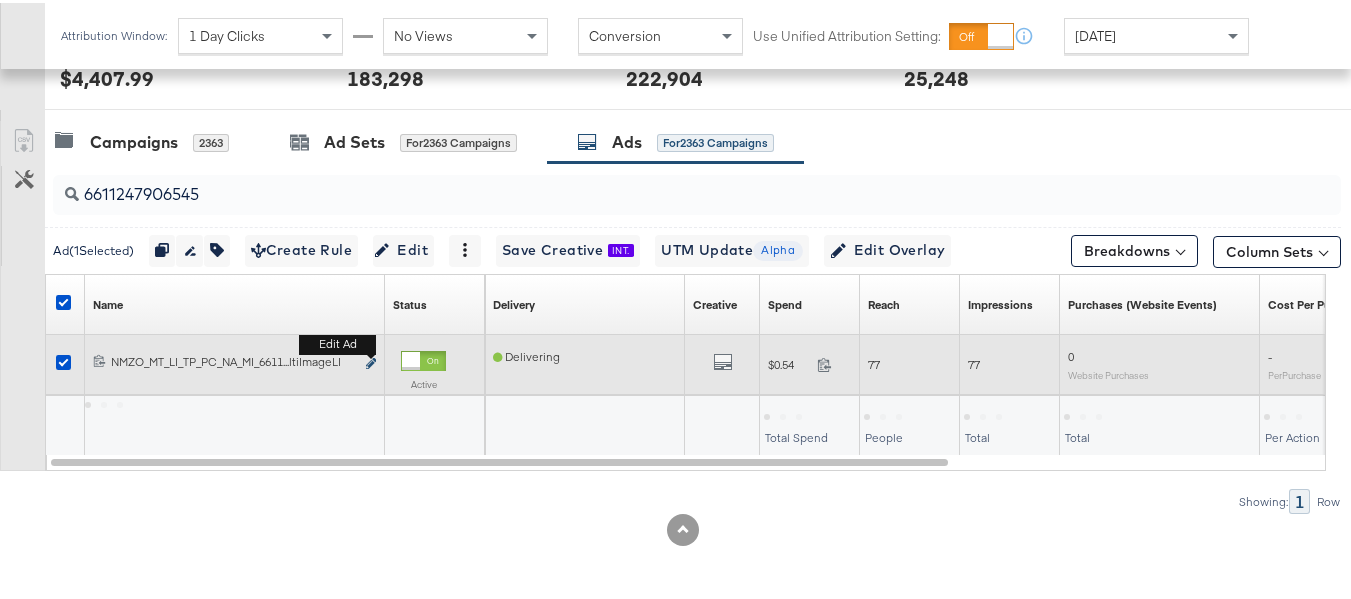 click at bounding box center [371, 360] 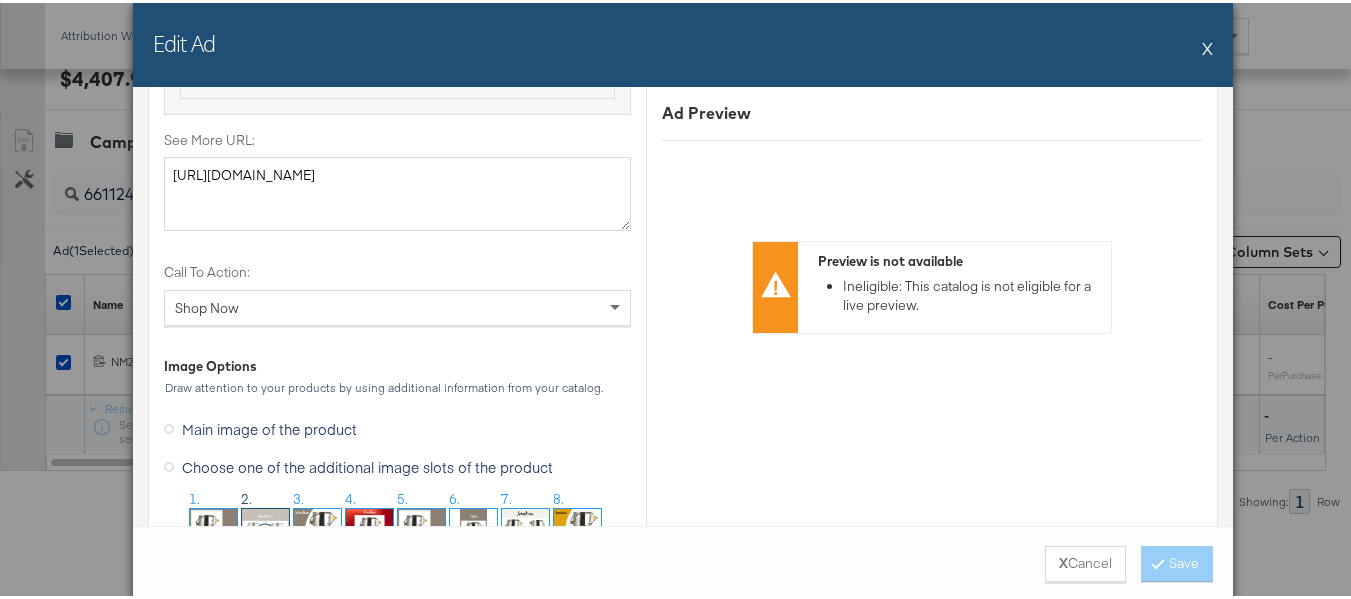 scroll, scrollTop: 2400, scrollLeft: 0, axis: vertical 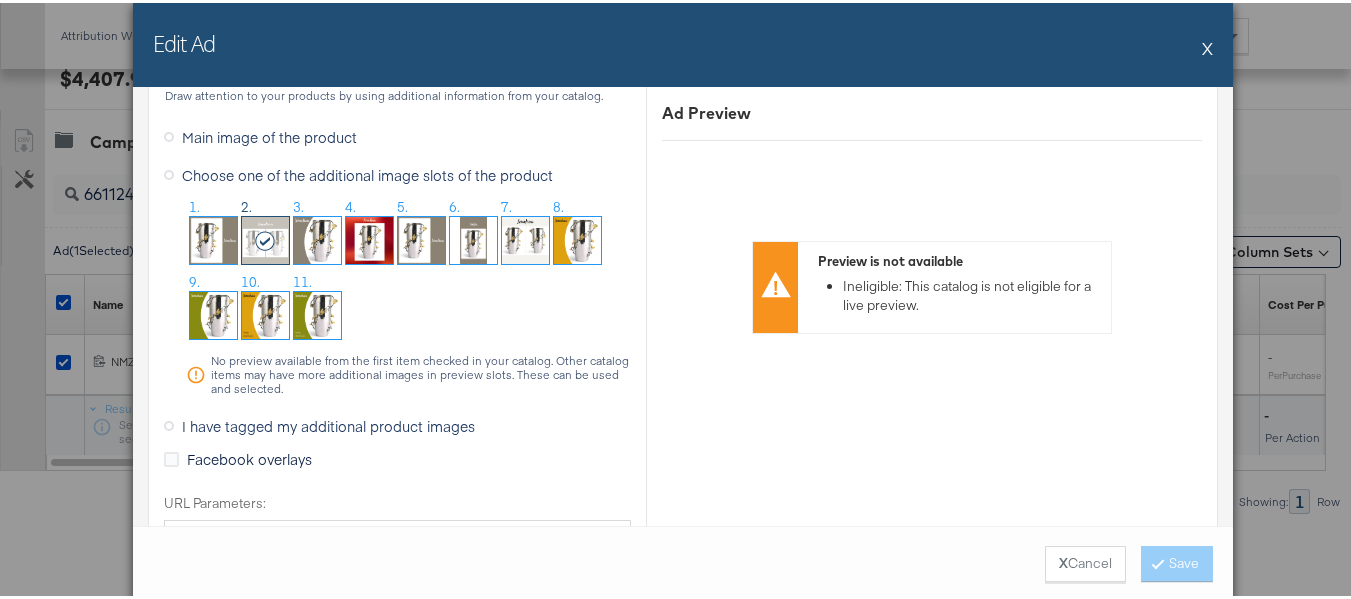 drag, startPoint x: 1206, startPoint y: 50, endPoint x: 1196, endPoint y: 59, distance: 13.453624 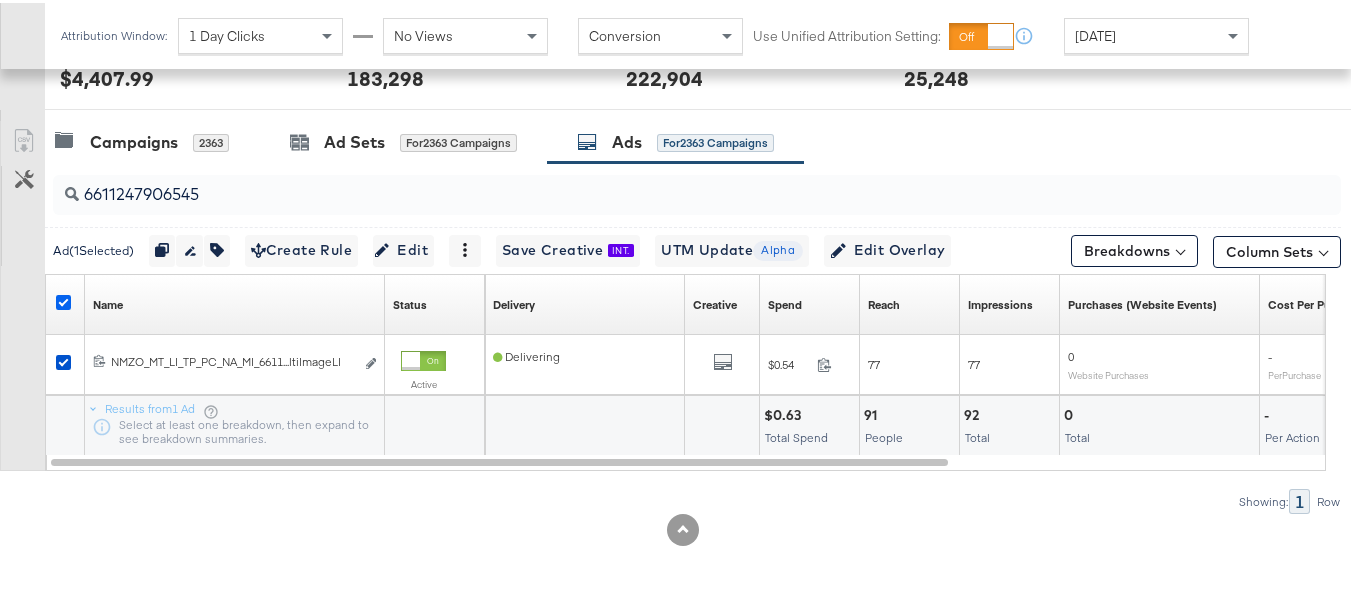 click at bounding box center (63, 299) 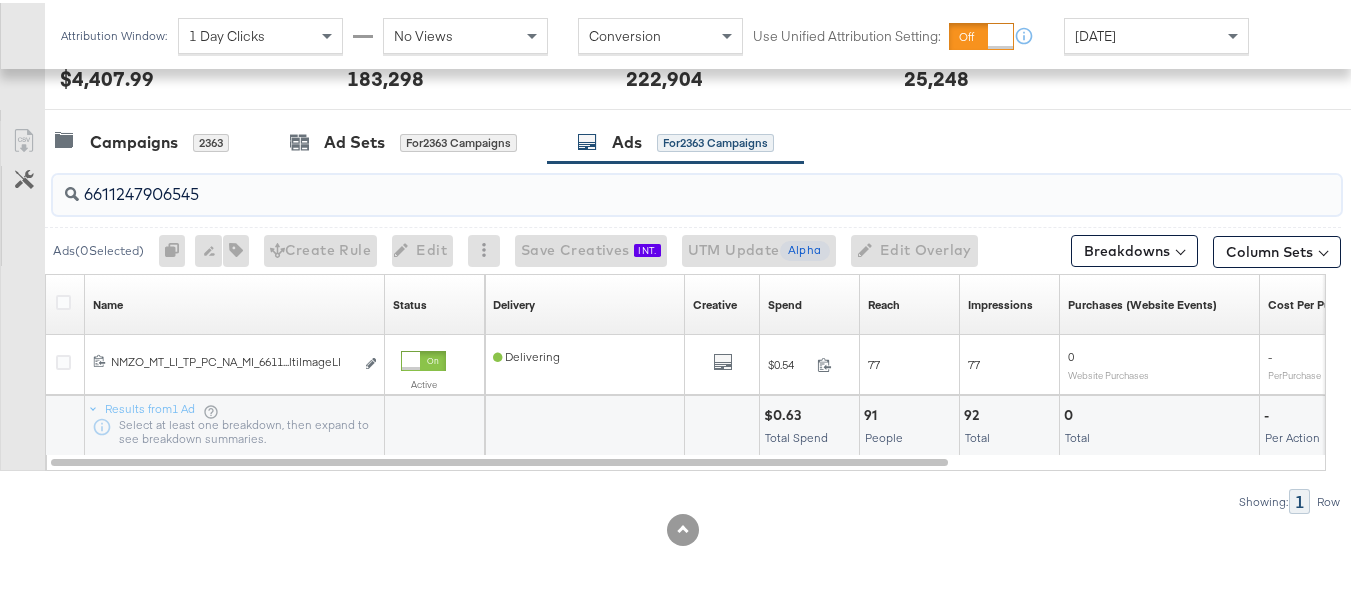 click on "6611247906545" at bounding box center [653, 183] 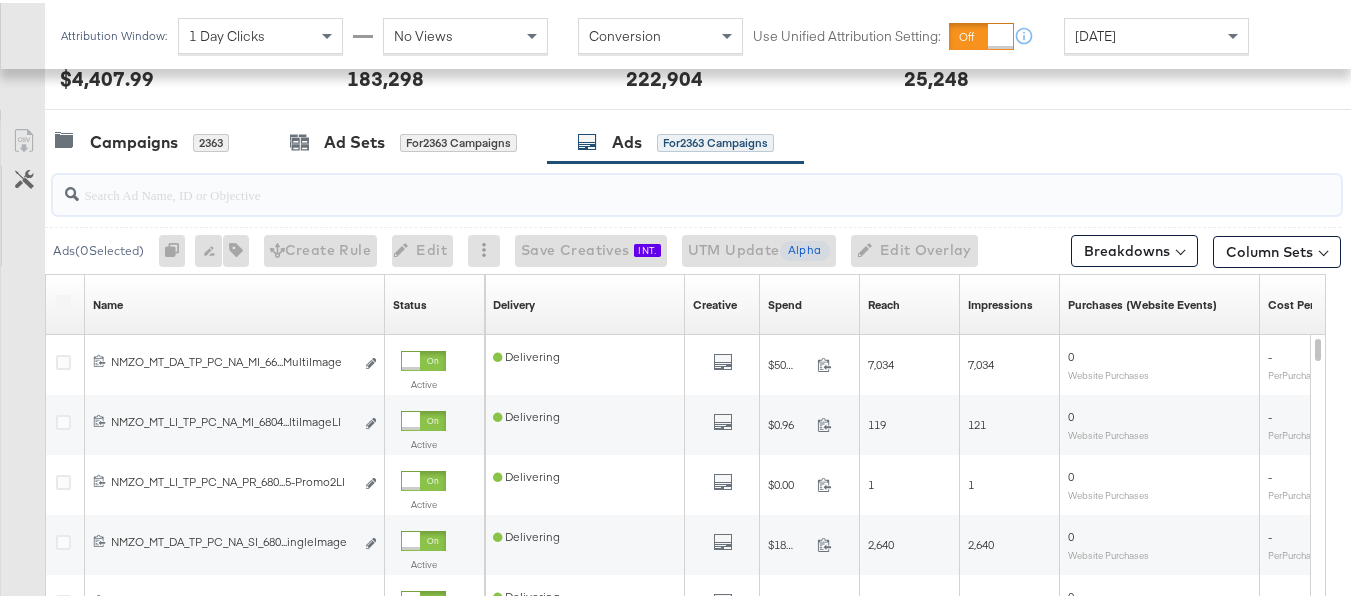 click at bounding box center [653, 183] 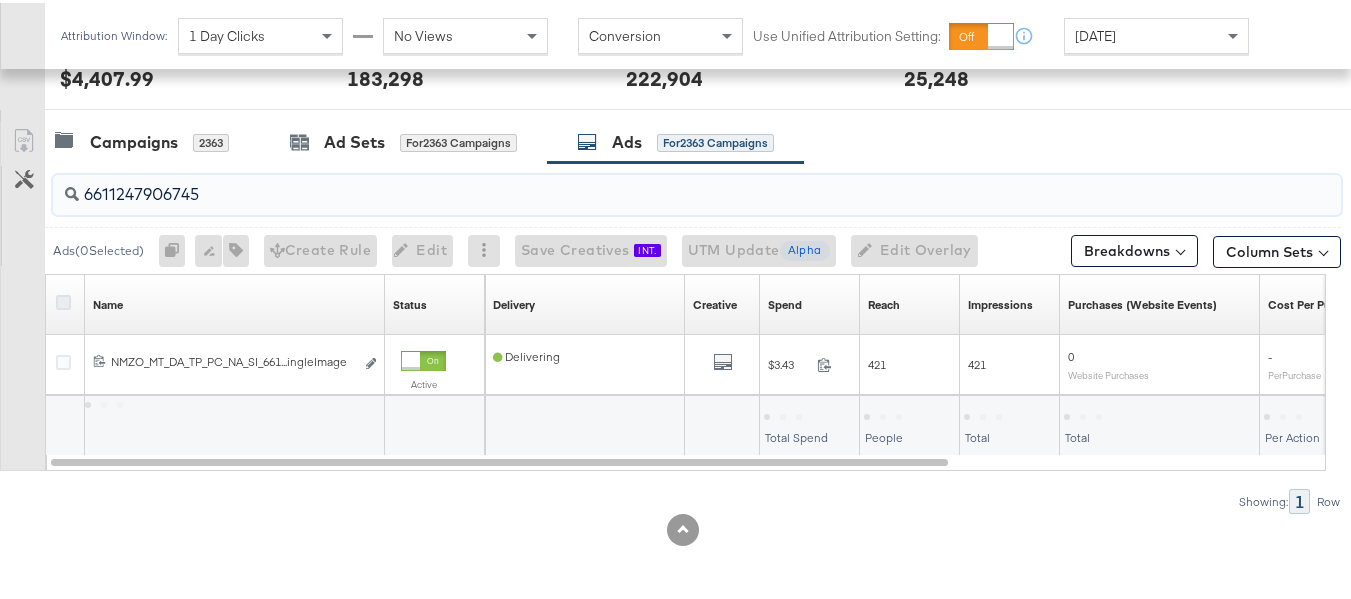 type on "6611247906745" 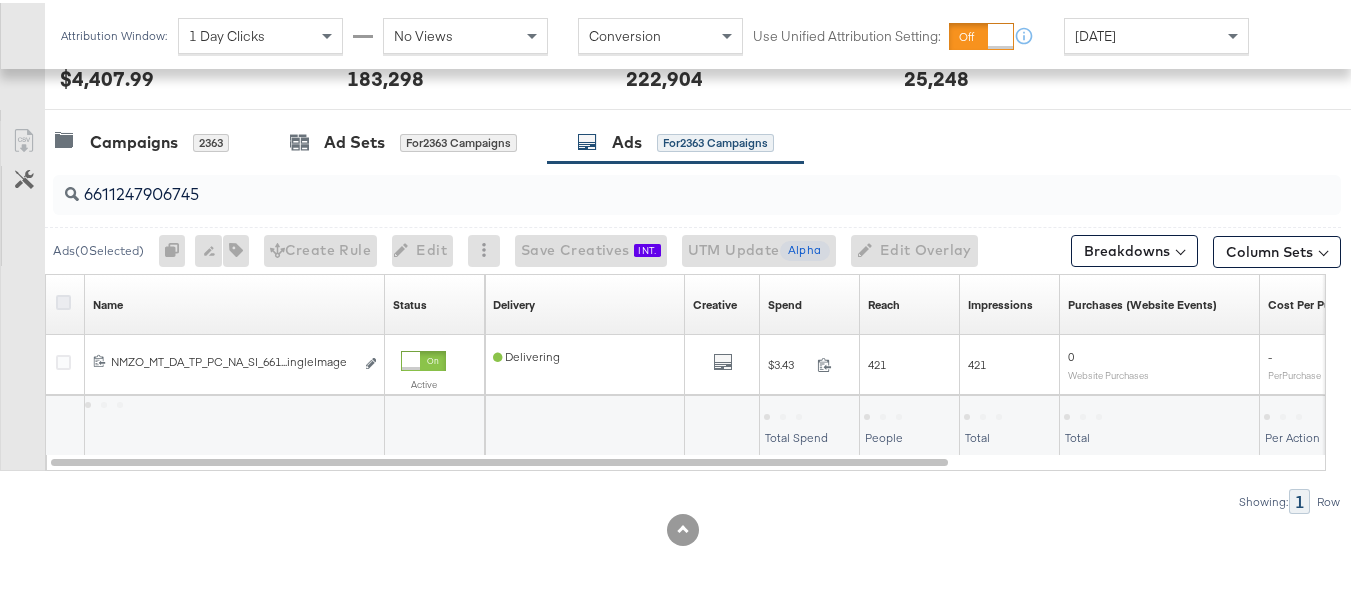 click at bounding box center [63, 299] 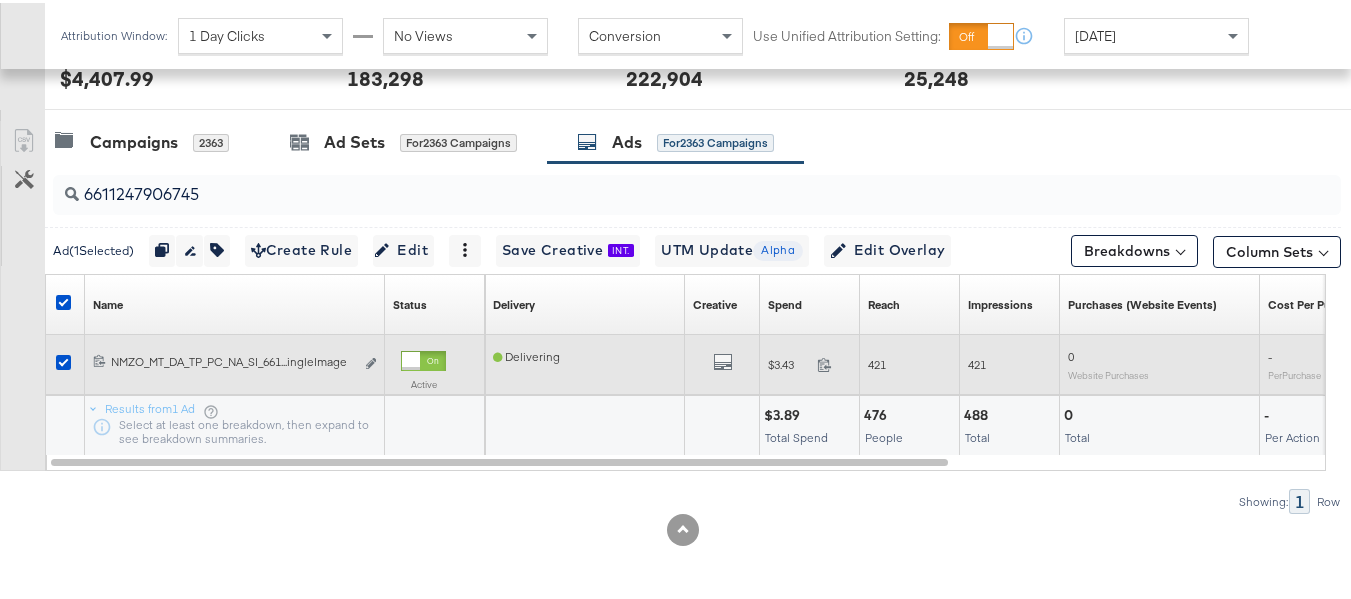 click on "6611247906745 NMZO_MT_DA_TP_PC_NA_SI_6611247906745-SingleImage NMZO_MT_DA_TP_PC_NA_SI_661...ingleImage   Edit ad" at bounding box center [235, 361] 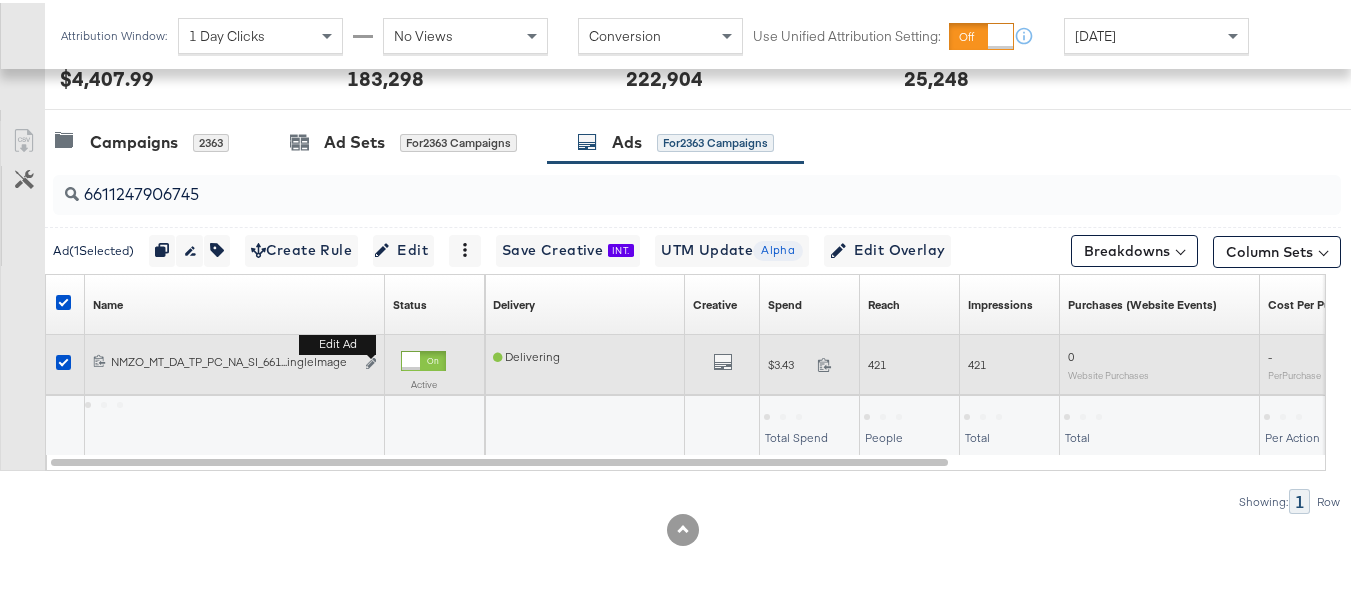 click on "Edit ad" at bounding box center [365, 361] 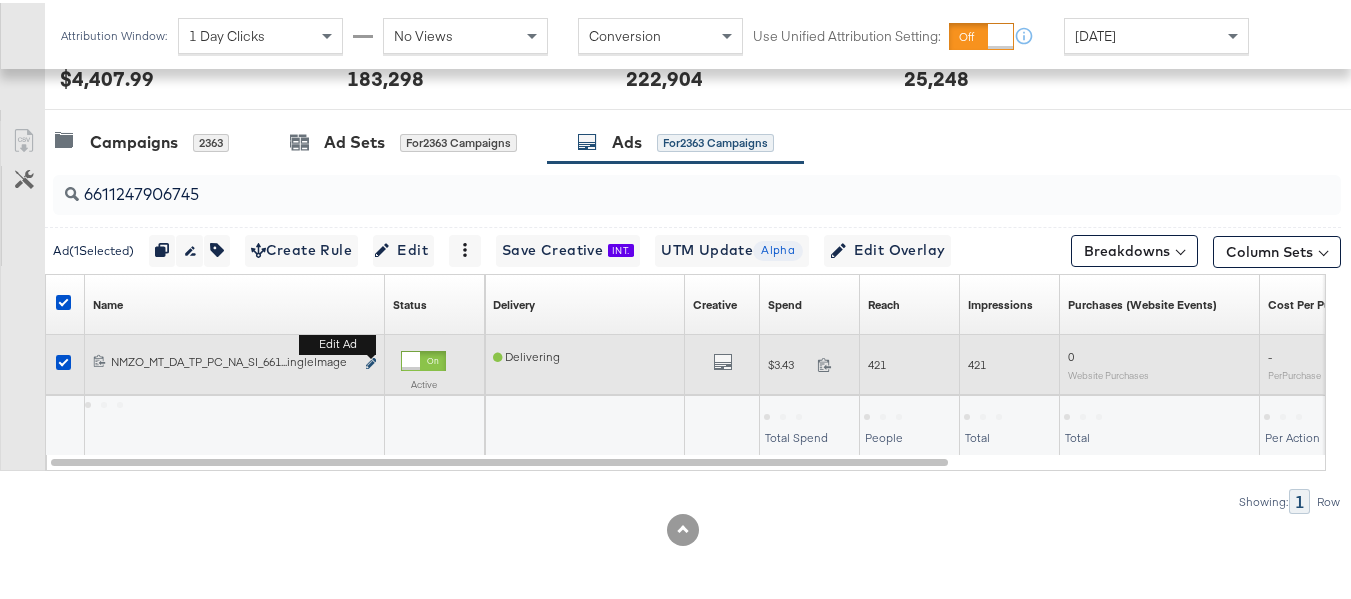 click at bounding box center [371, 360] 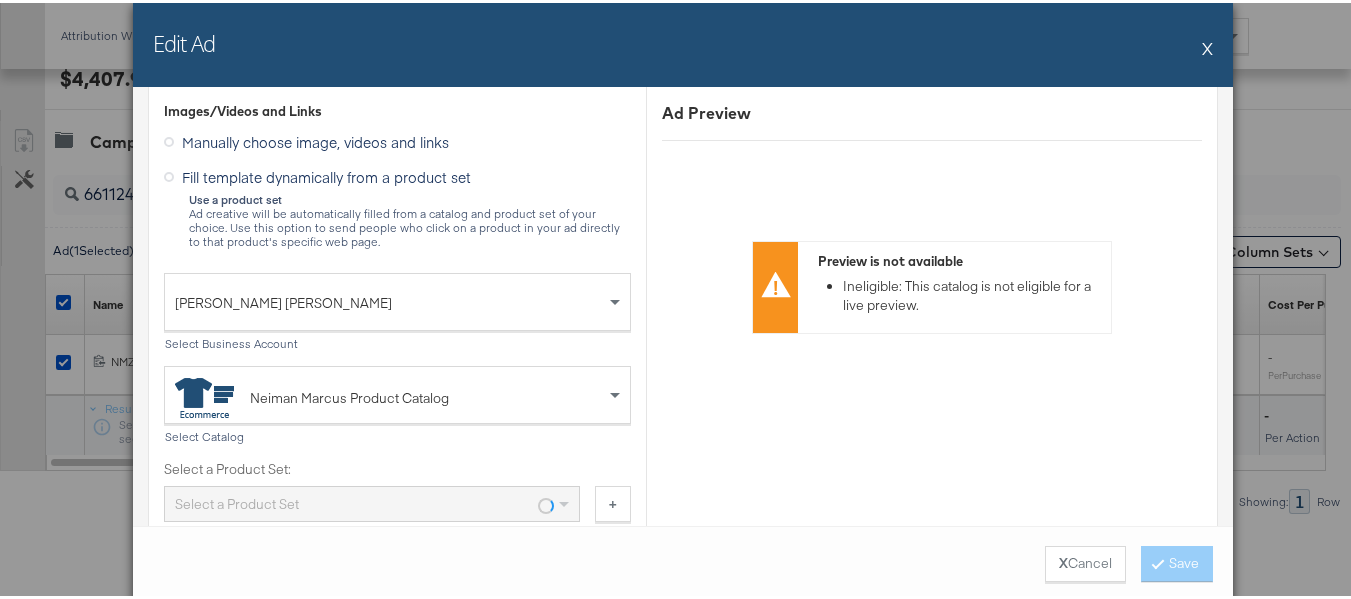 scroll, scrollTop: 1000, scrollLeft: 0, axis: vertical 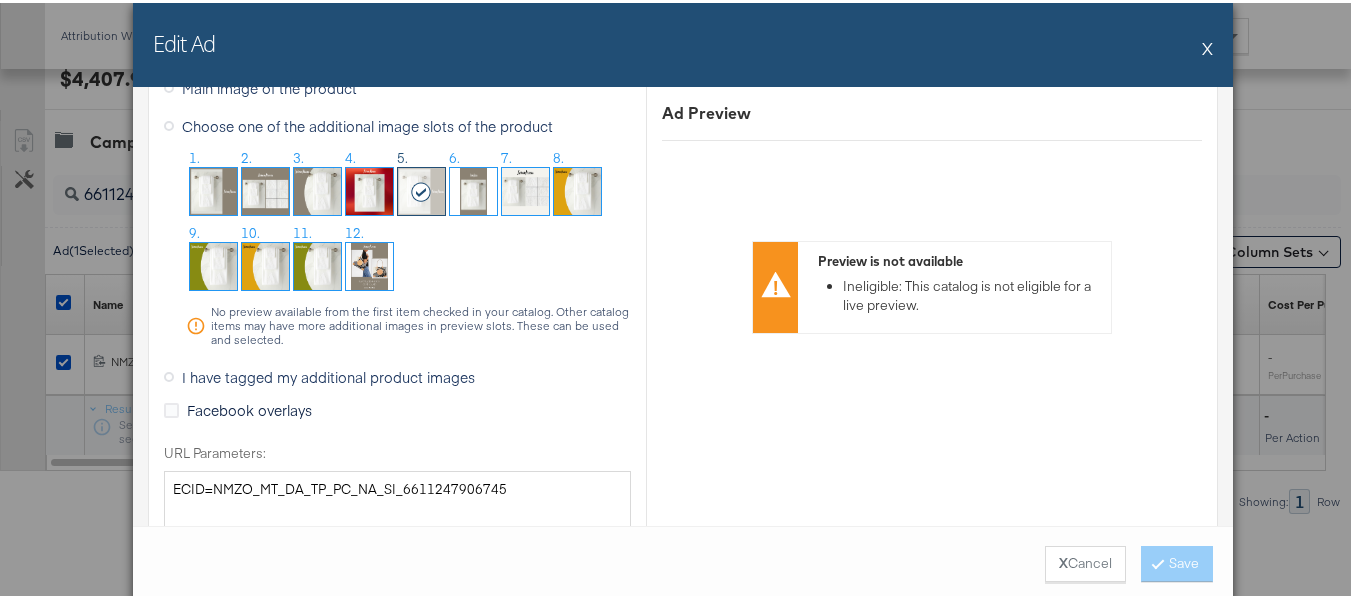 click on "X" at bounding box center (1207, 45) 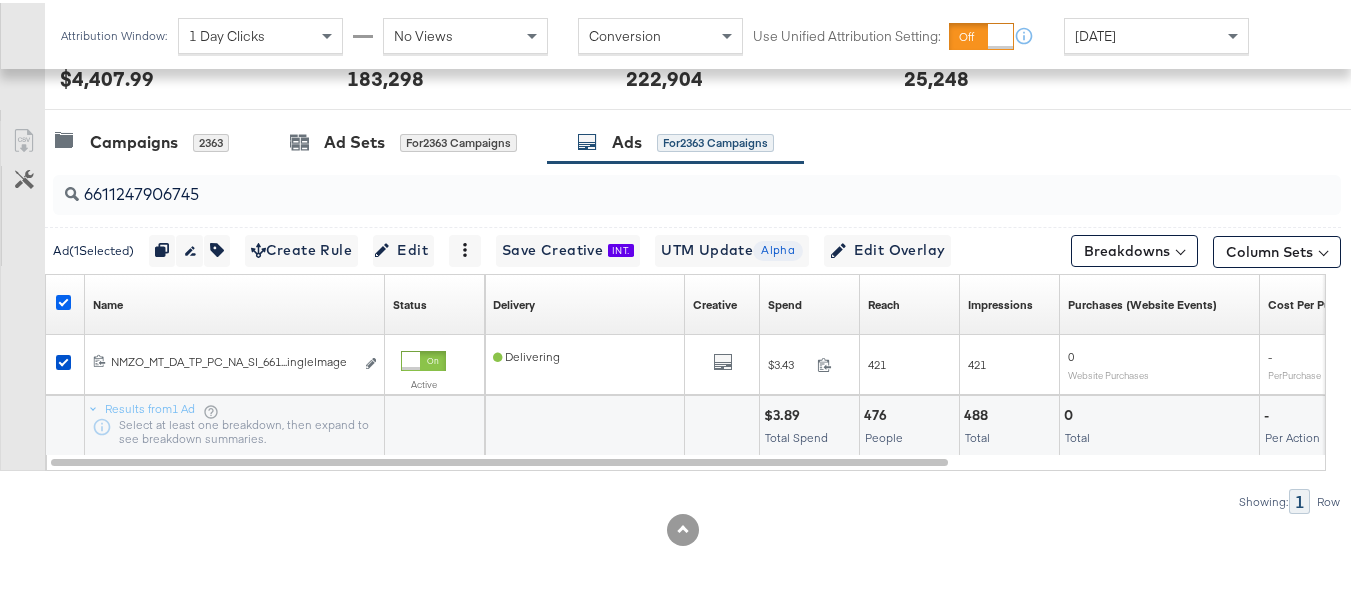 click at bounding box center [63, 299] 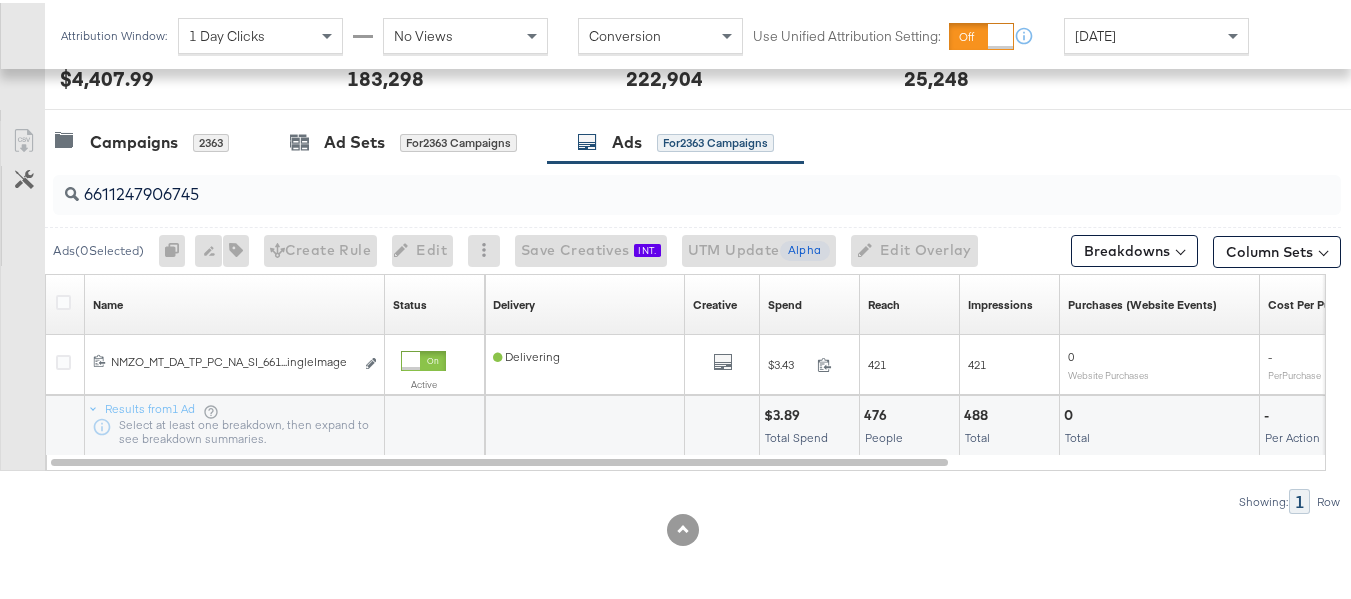 click on "6611247906745" at bounding box center [697, 192] 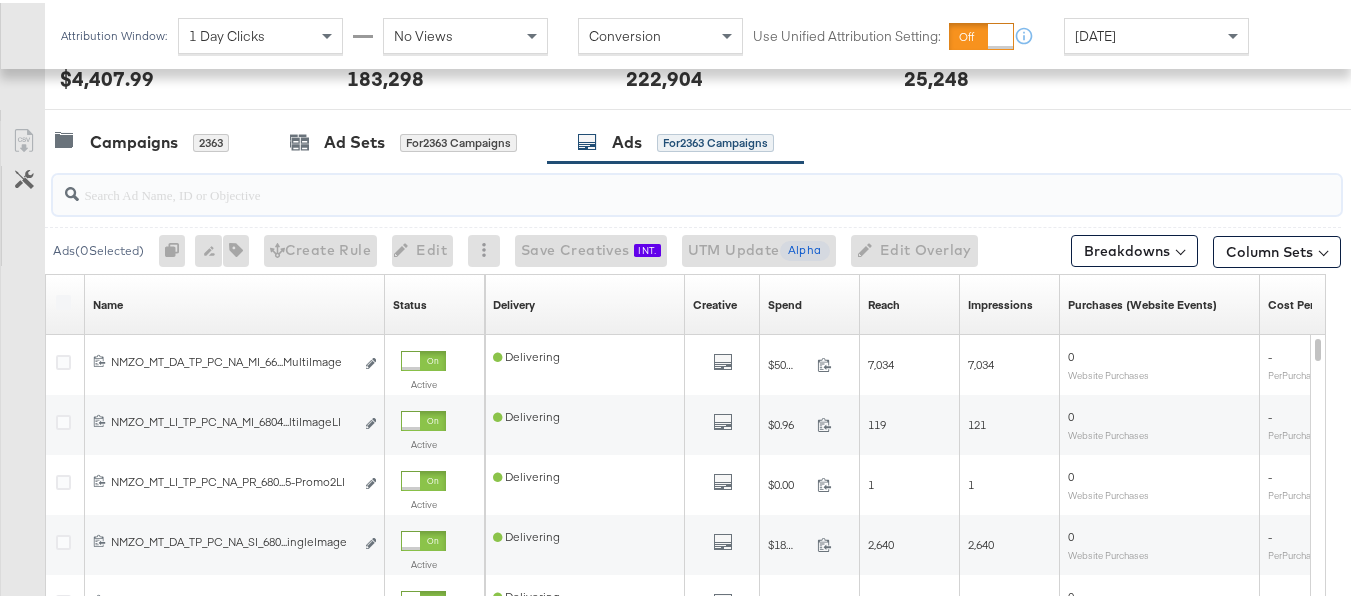 paste on "6611247906945" 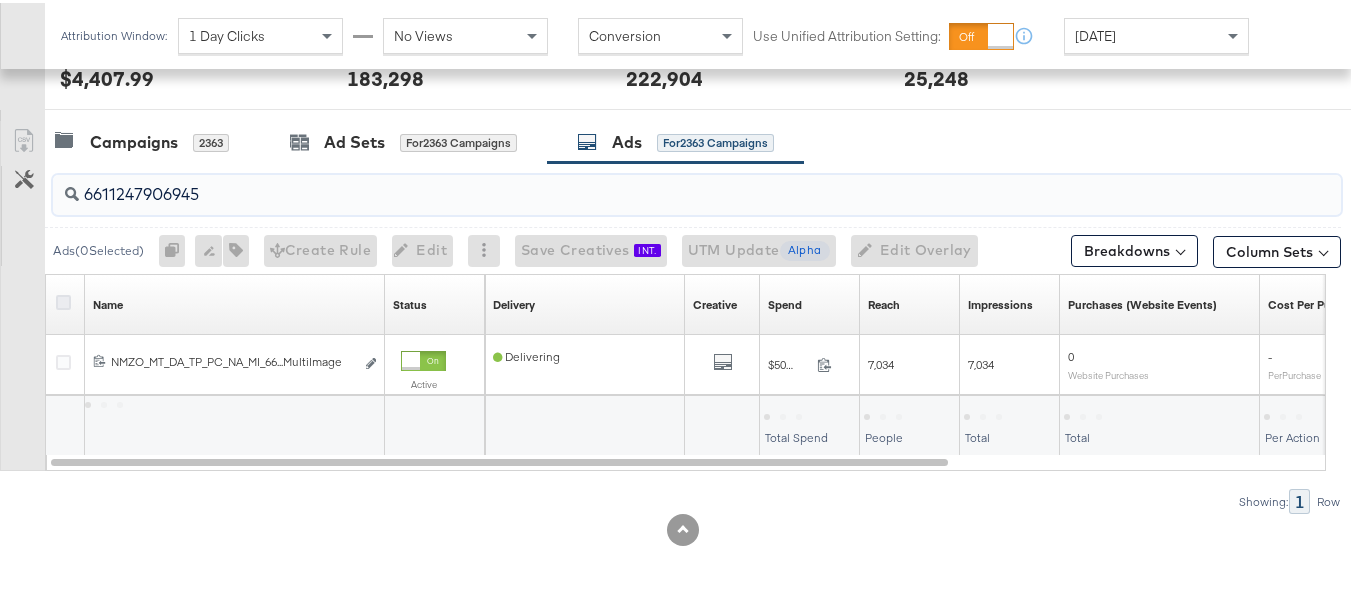 type on "6611247906945" 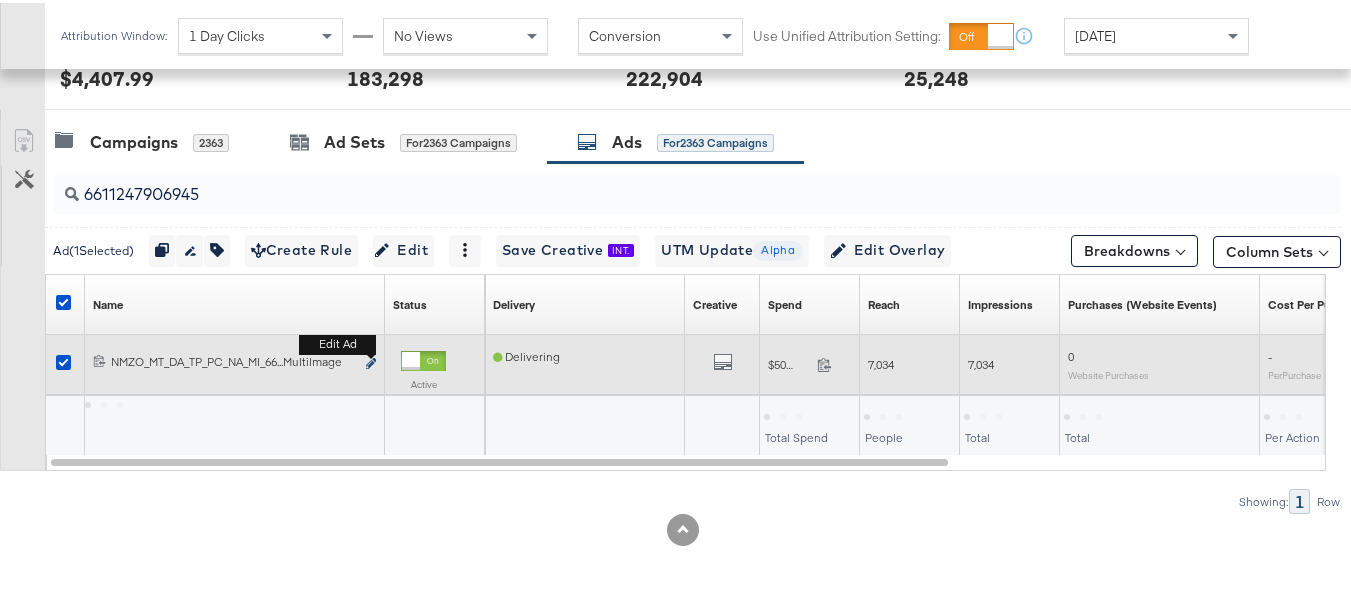 click at bounding box center (371, 360) 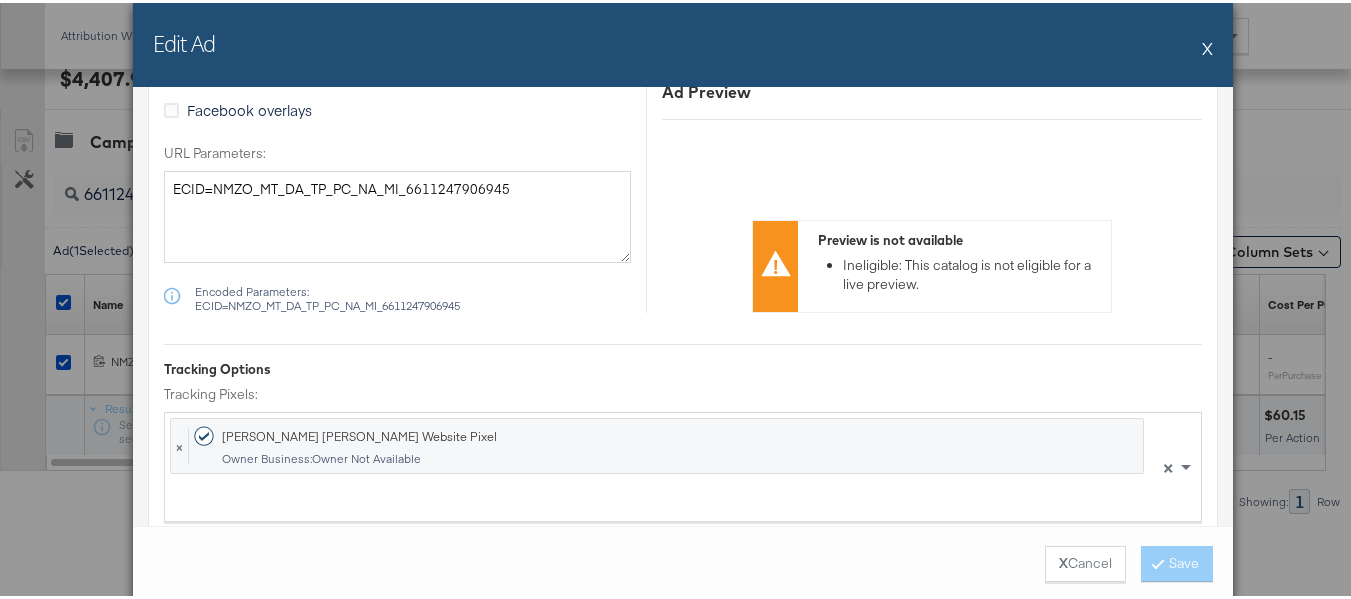 scroll, scrollTop: 2100, scrollLeft: 0, axis: vertical 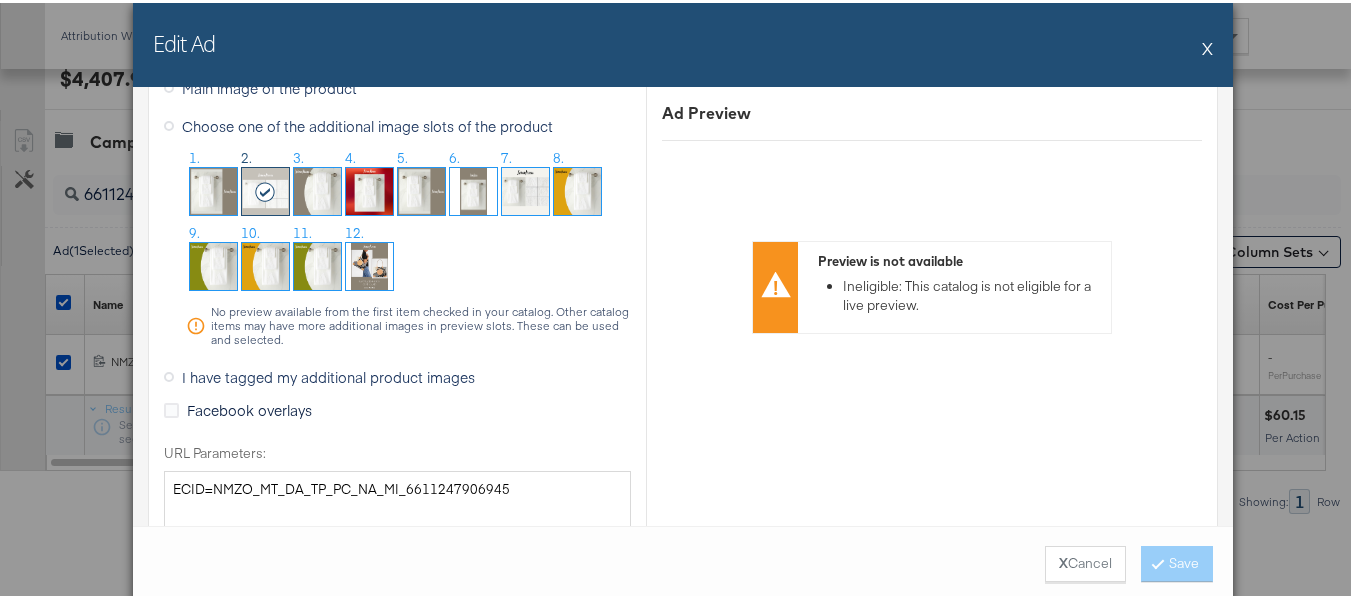 click on "Edit Ad X" at bounding box center [683, 42] 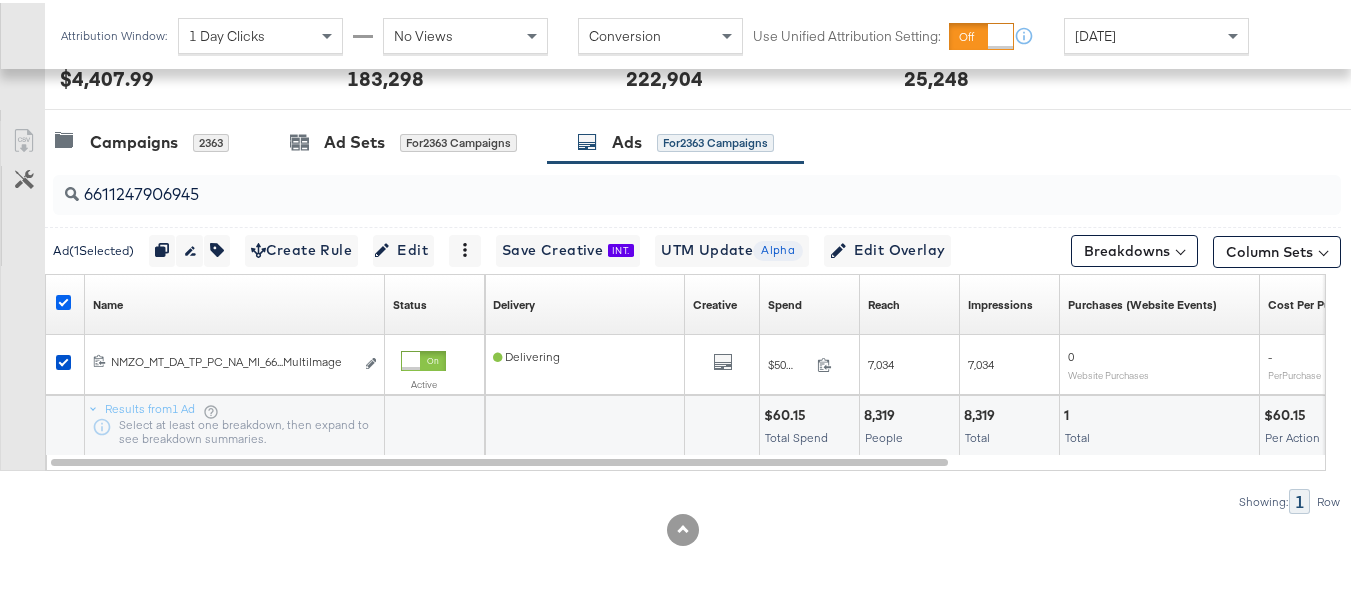 click at bounding box center [63, 299] 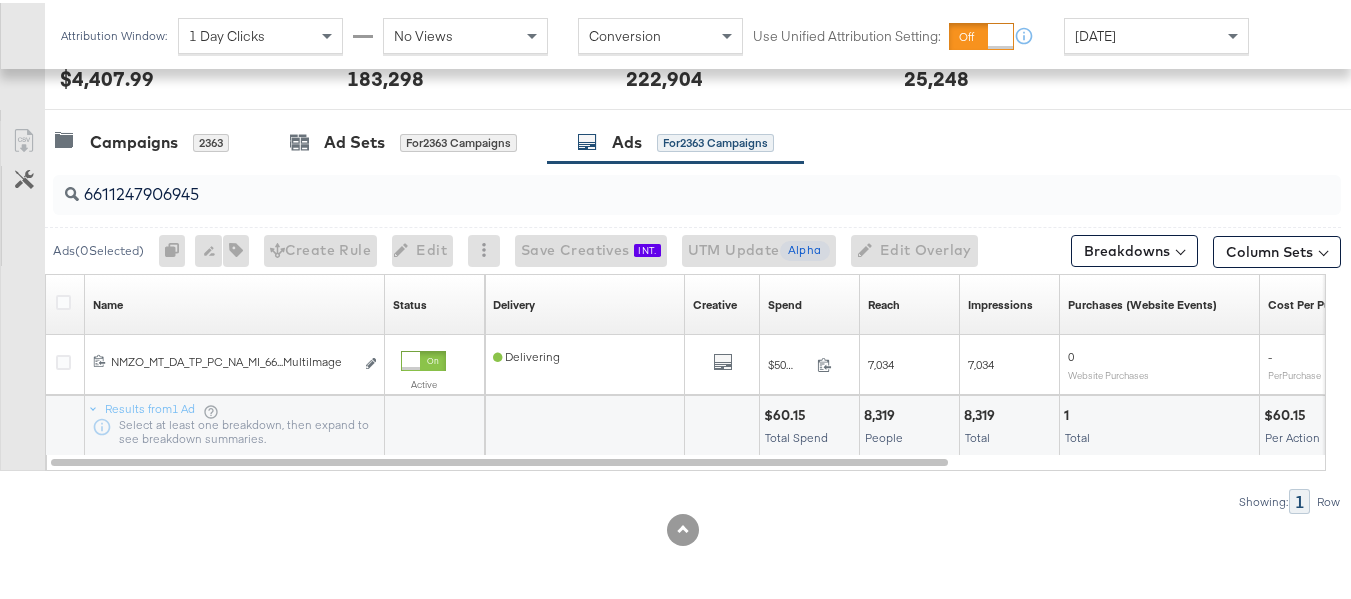 click on "6611247906945" at bounding box center [653, 183] 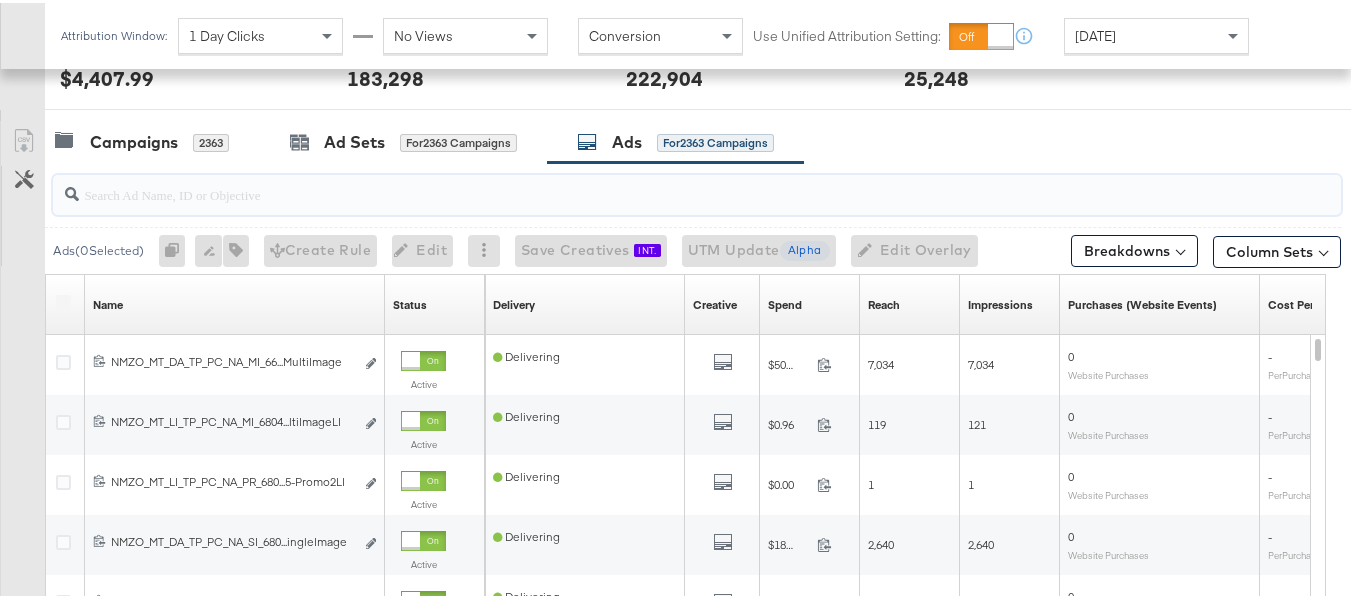 paste on "6614534081145" 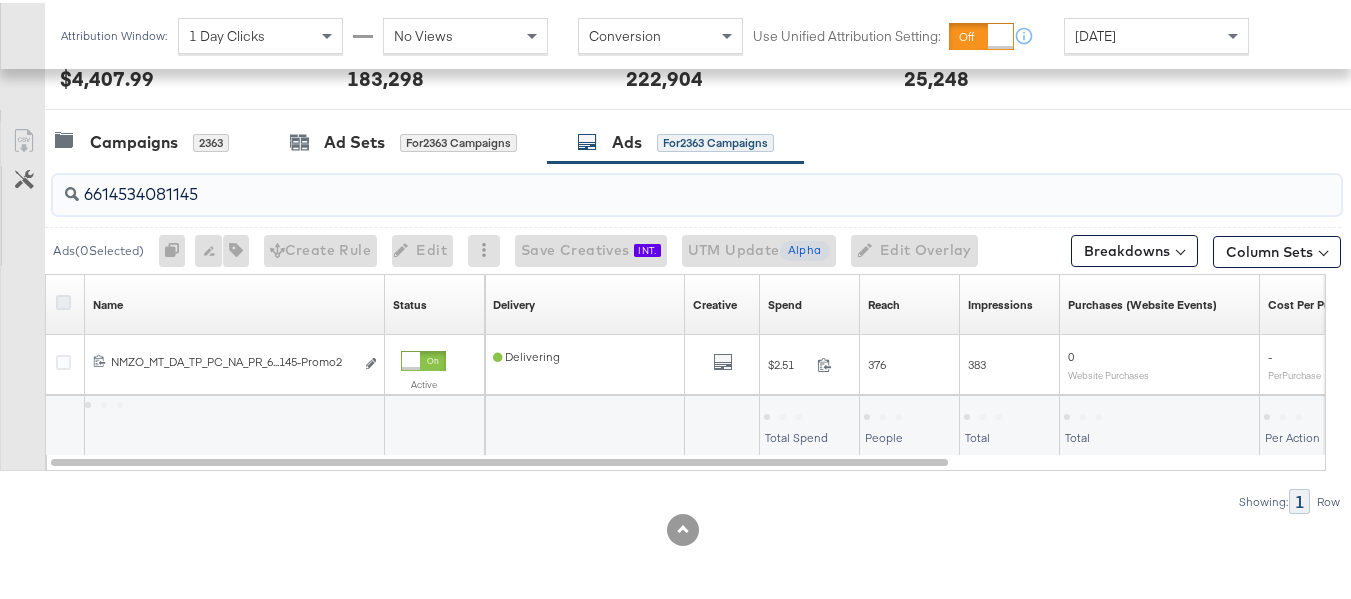 type on "6614534081145" 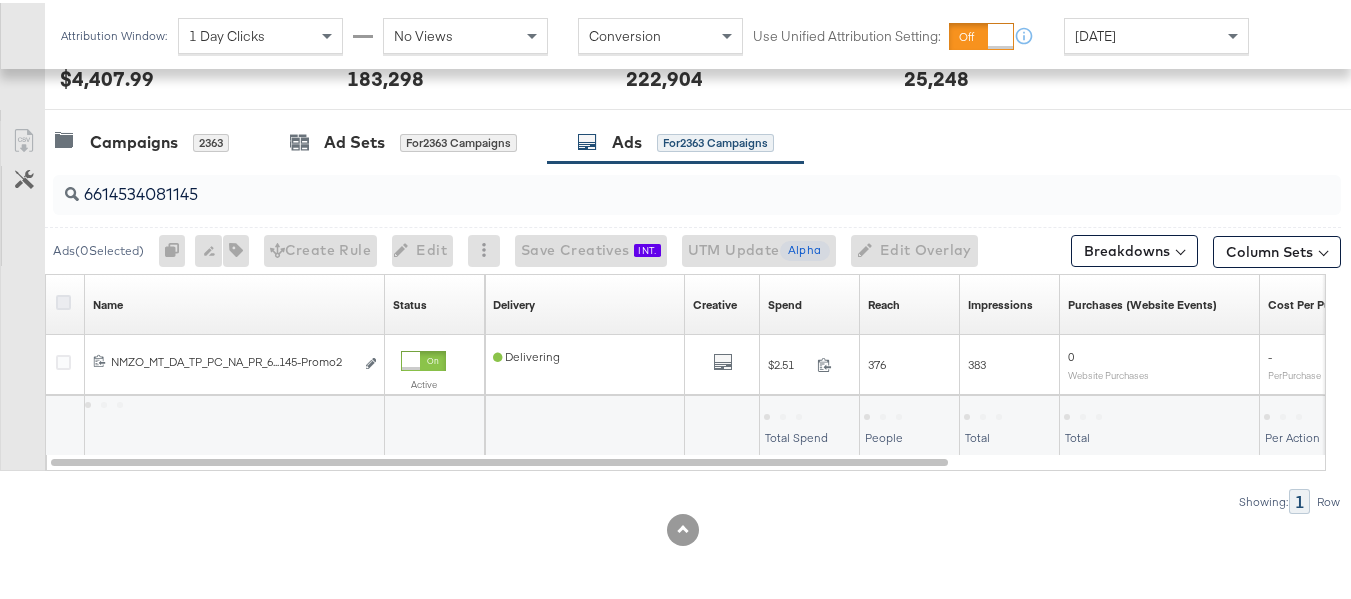 click at bounding box center [63, 299] 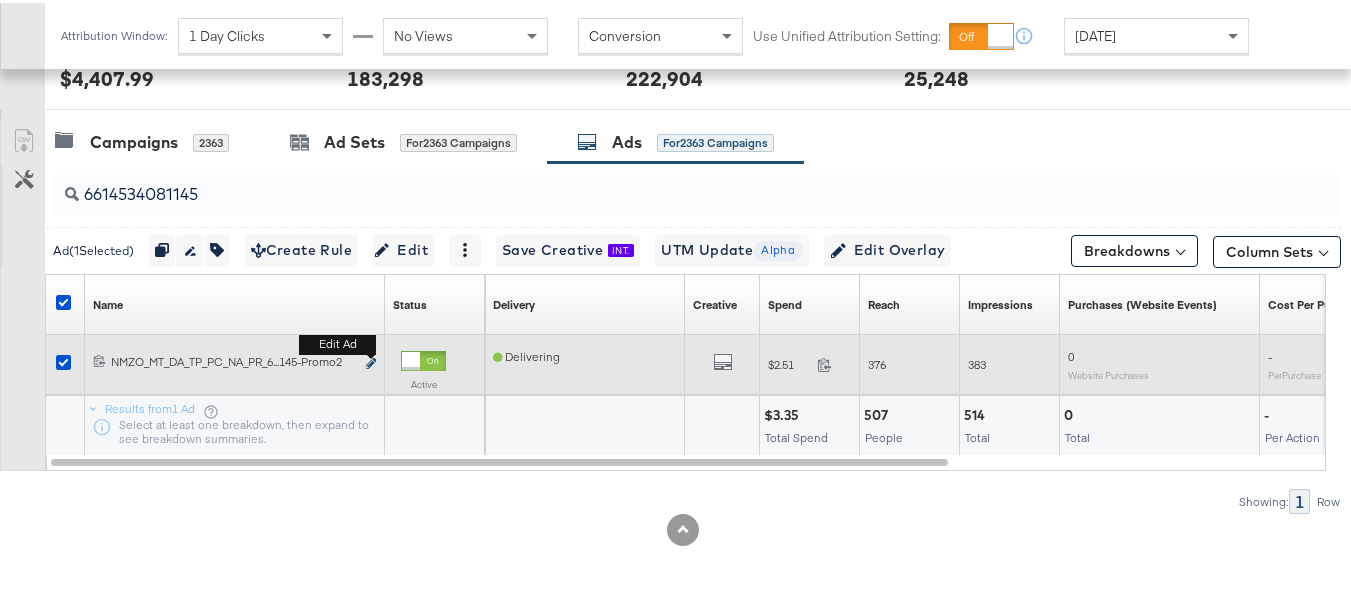 click at bounding box center [371, 360] 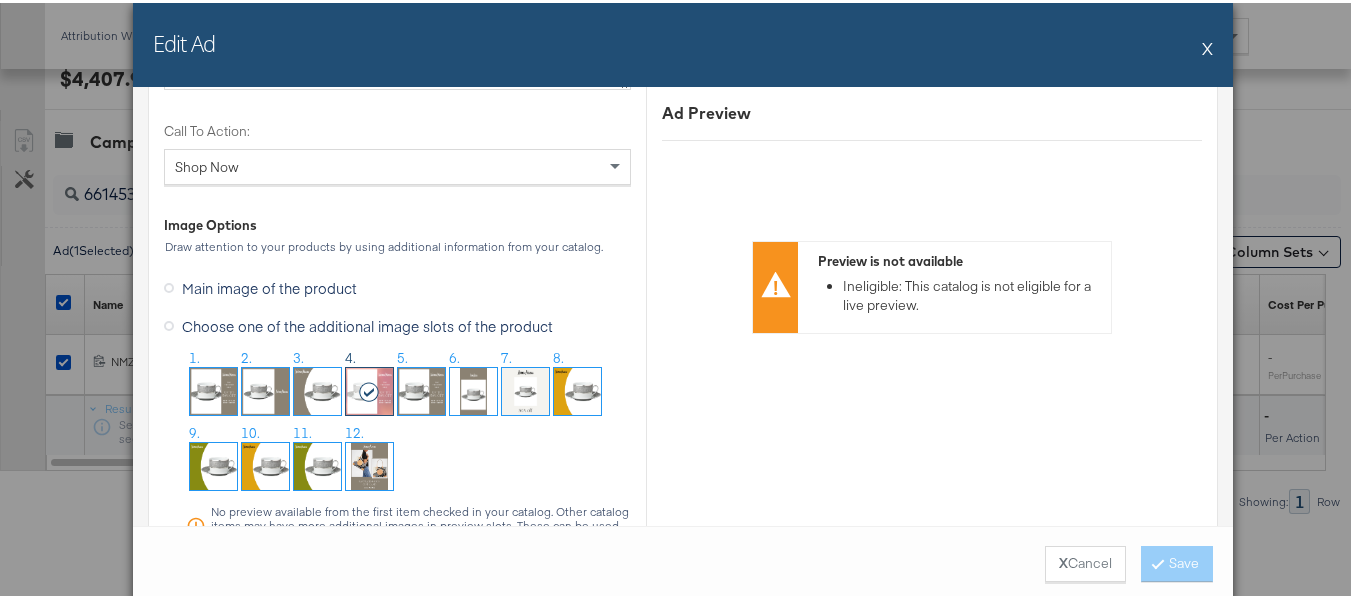 scroll, scrollTop: 2000, scrollLeft: 0, axis: vertical 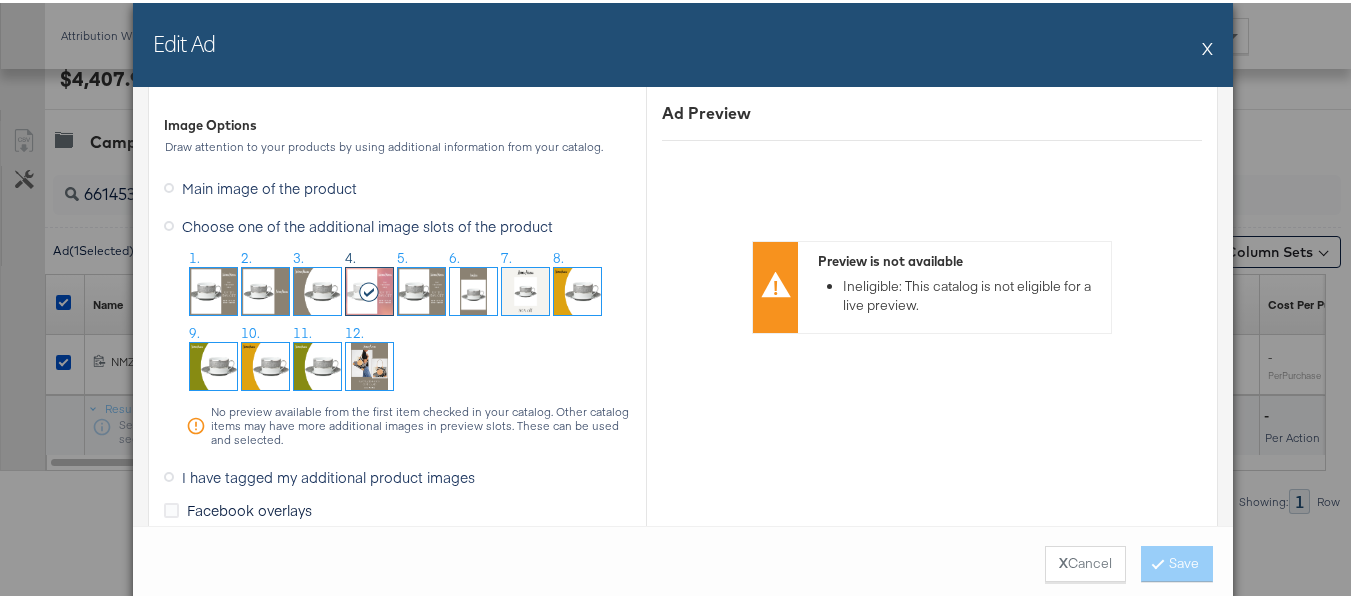 click on "X" at bounding box center (1207, 45) 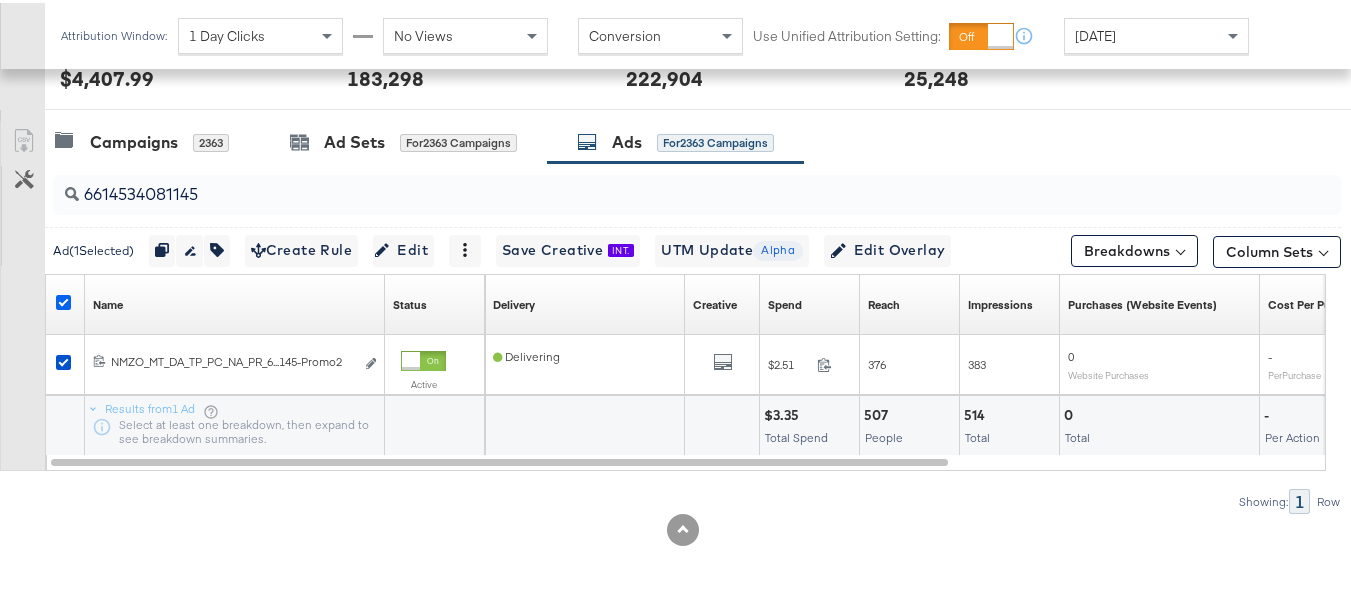 click at bounding box center (63, 299) 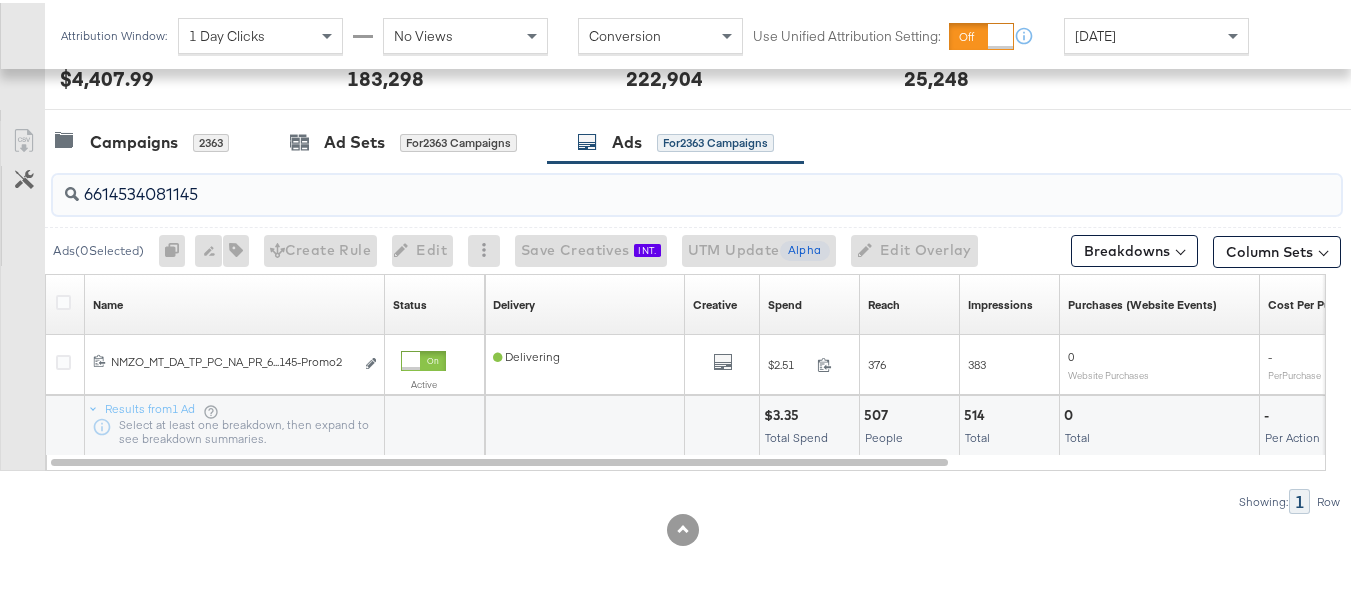 click on "6614534081145" at bounding box center (653, 183) 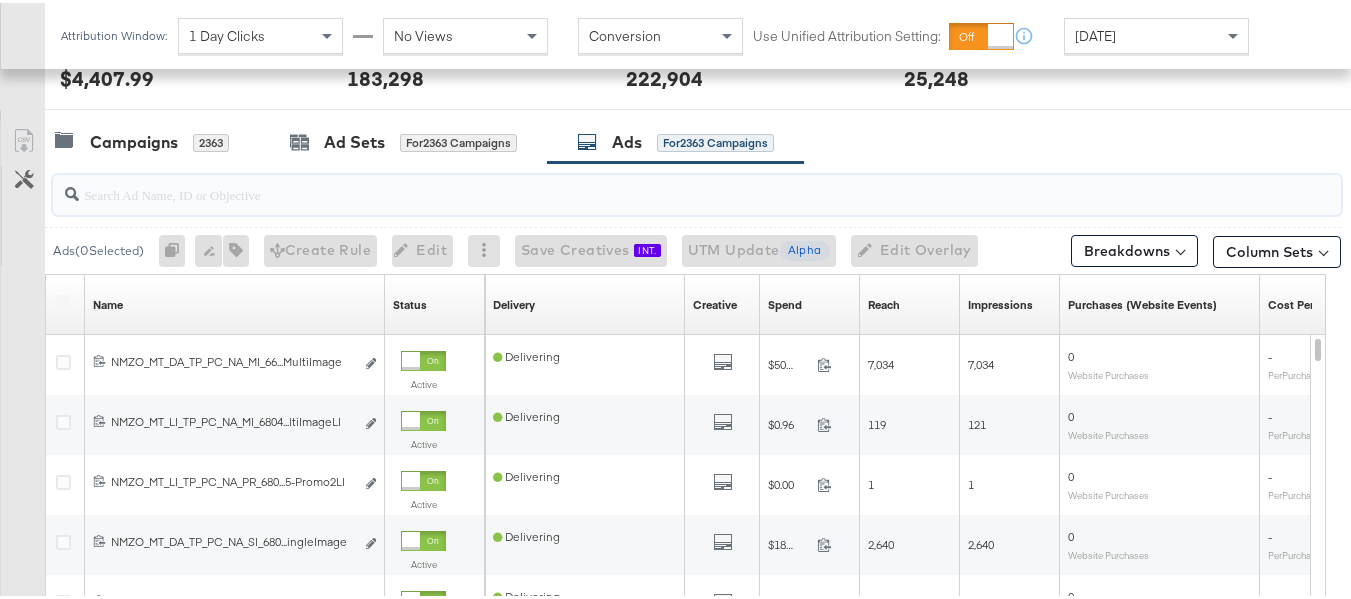 click at bounding box center (653, 183) 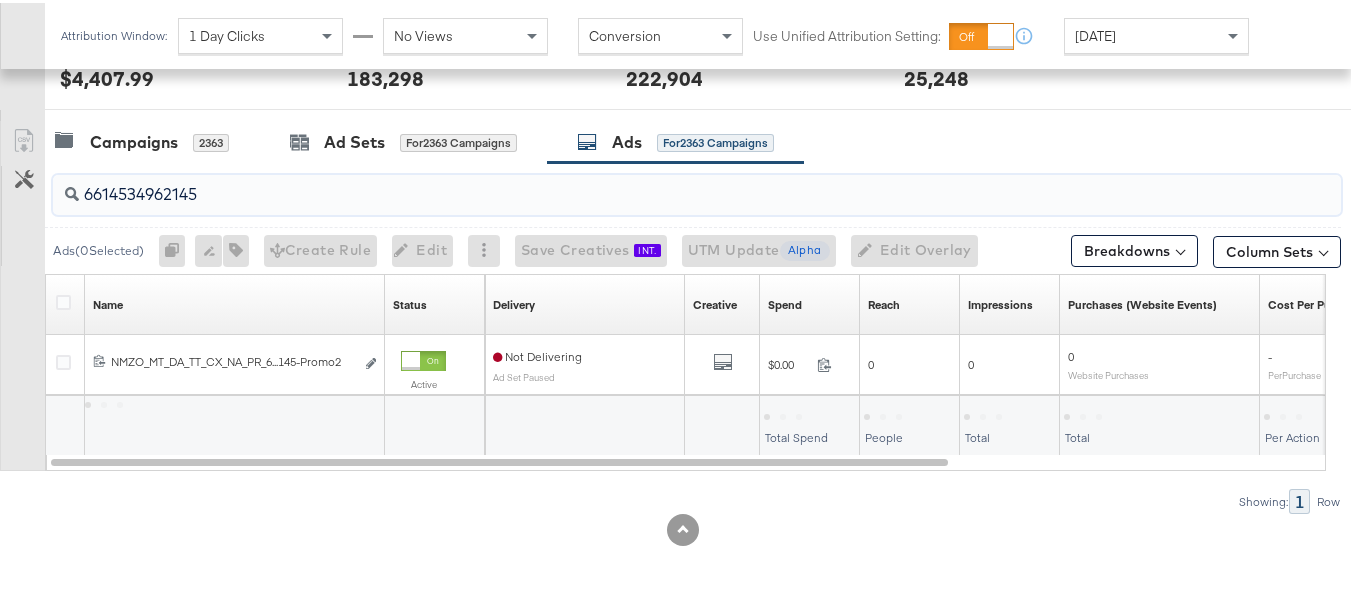 type on "6614534962145" 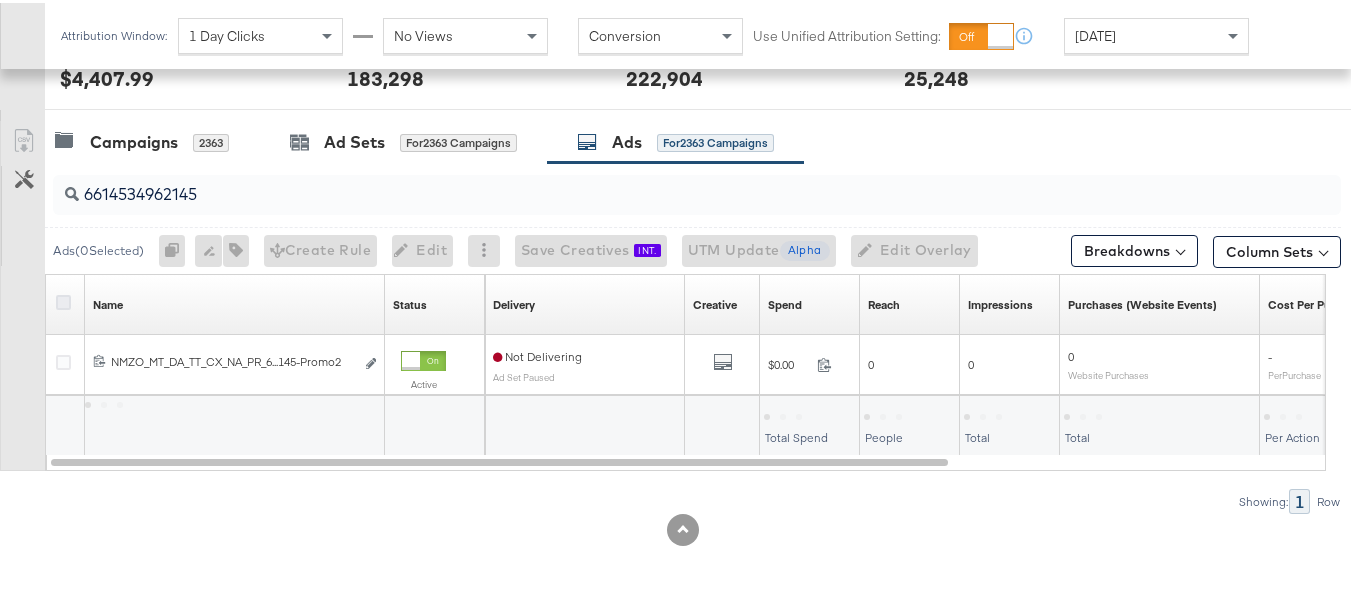 click at bounding box center (63, 299) 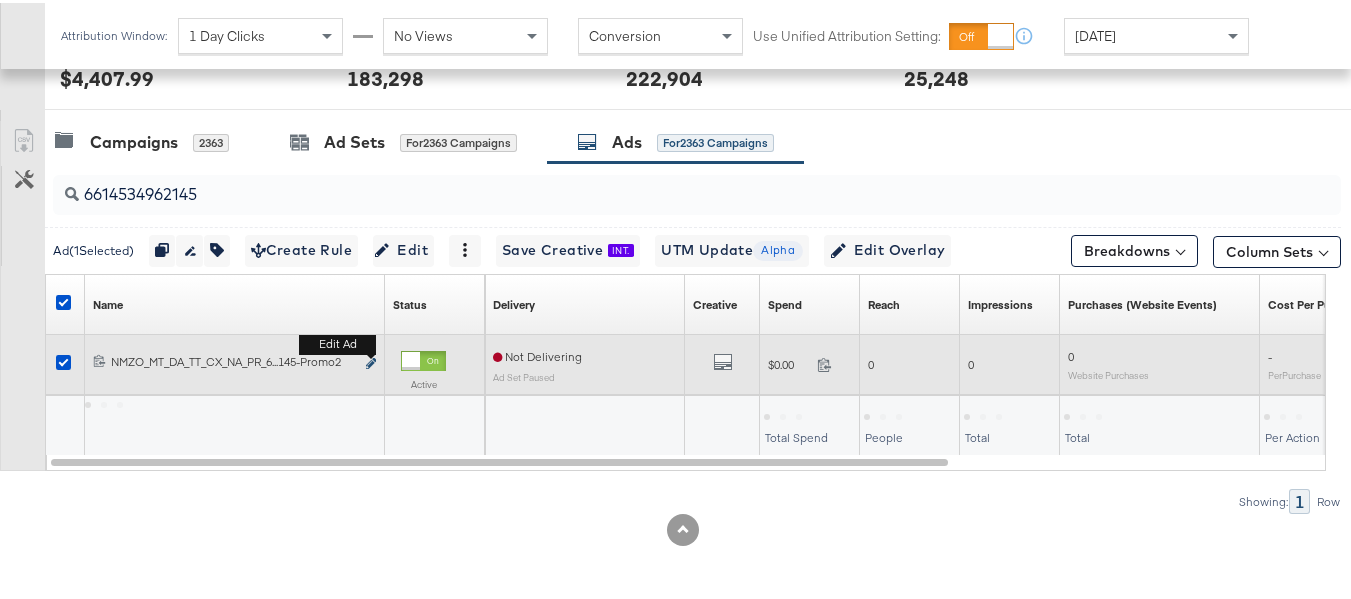 click at bounding box center [371, 360] 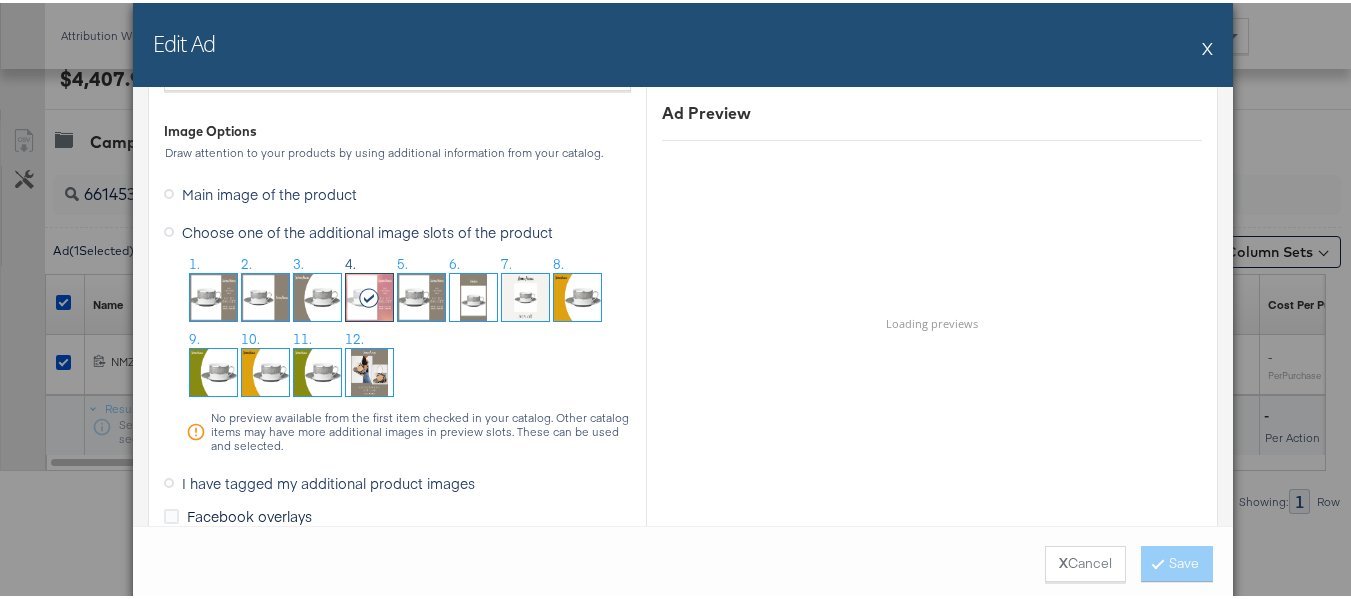 scroll, scrollTop: 2000, scrollLeft: 0, axis: vertical 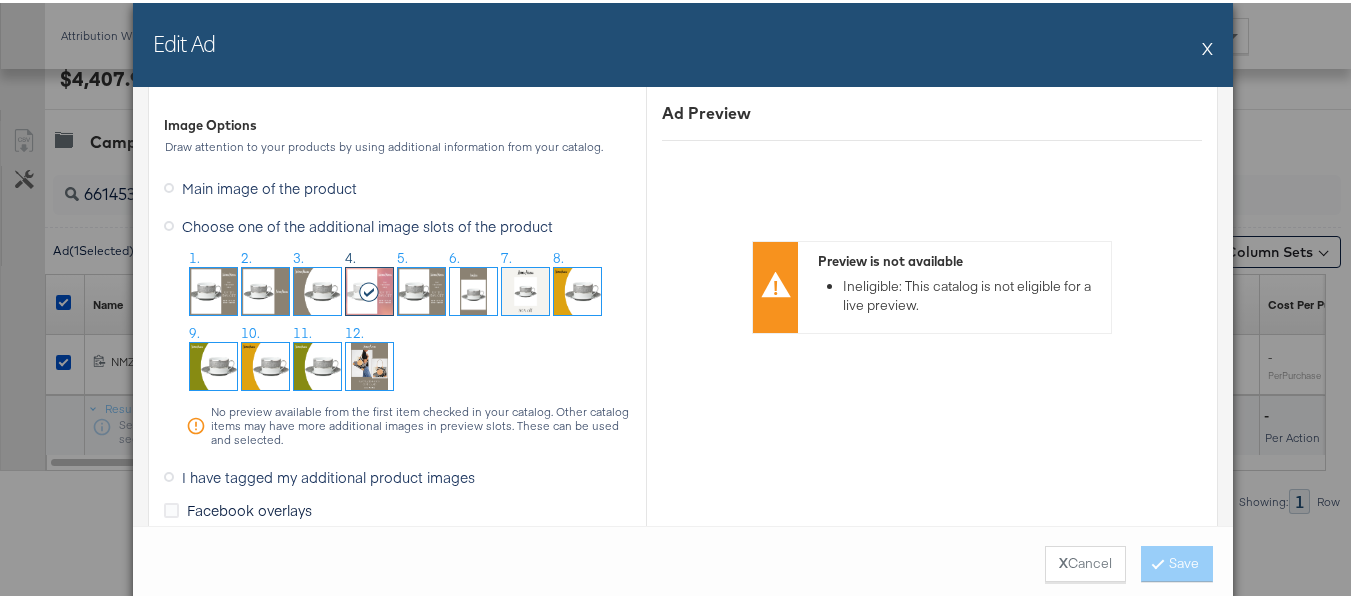 click on "X" at bounding box center (1207, 45) 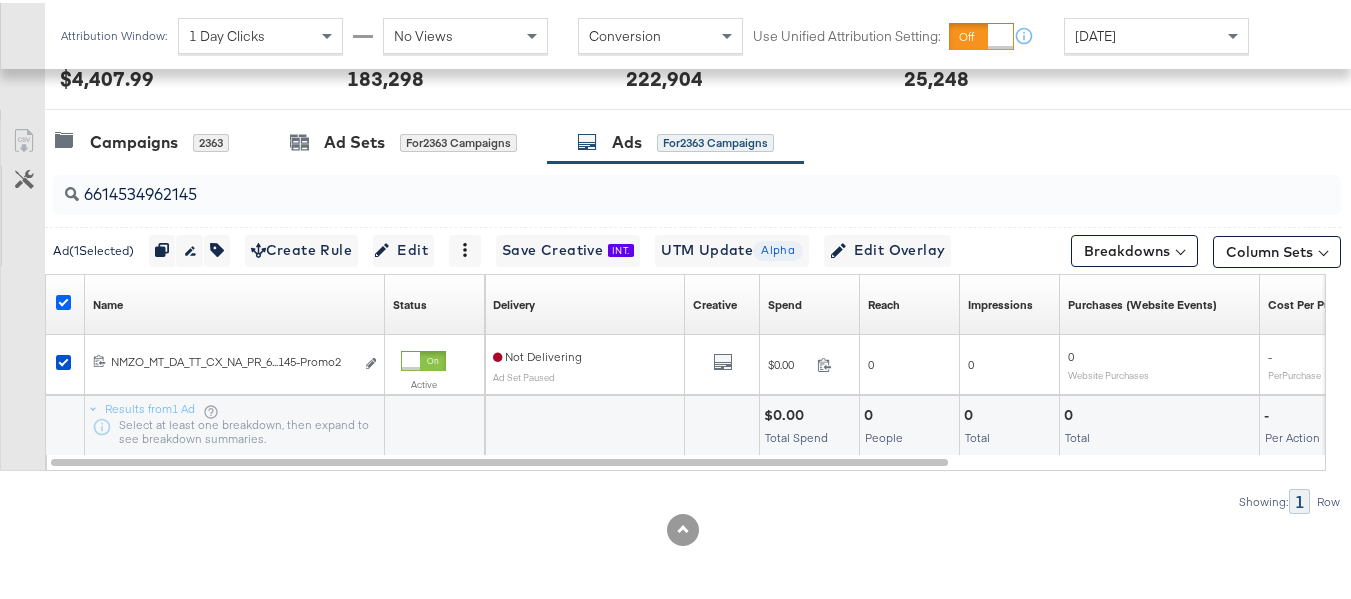 click at bounding box center [63, 299] 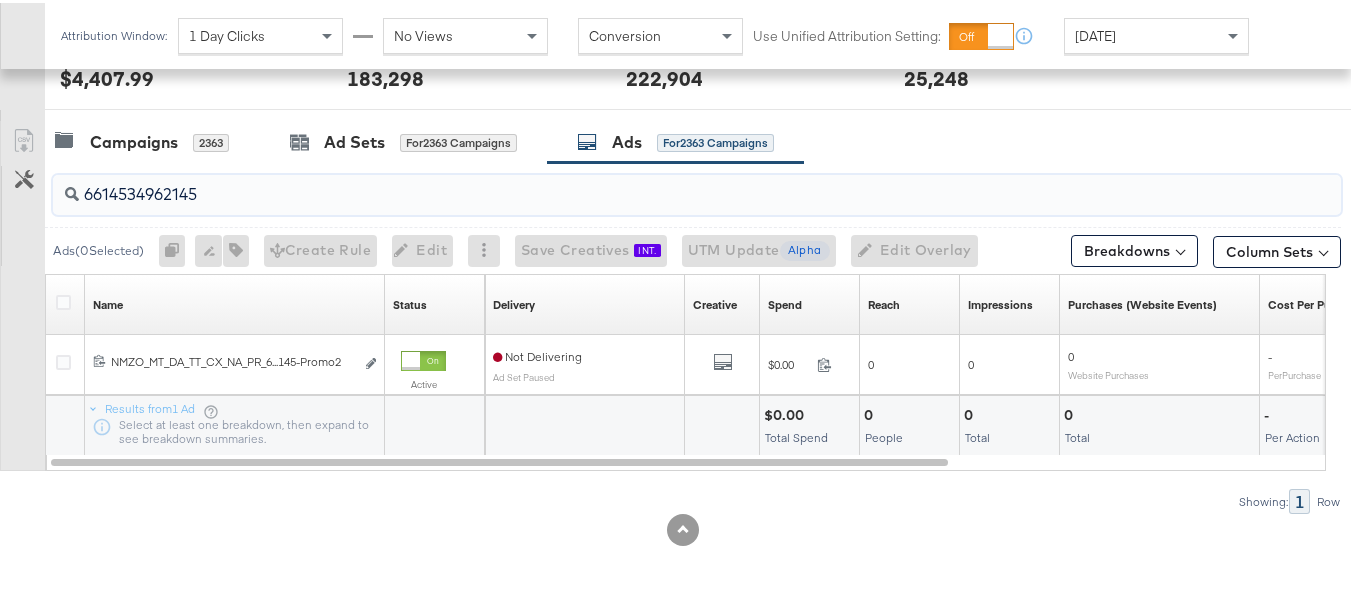 click on "6614534962145" at bounding box center (653, 183) 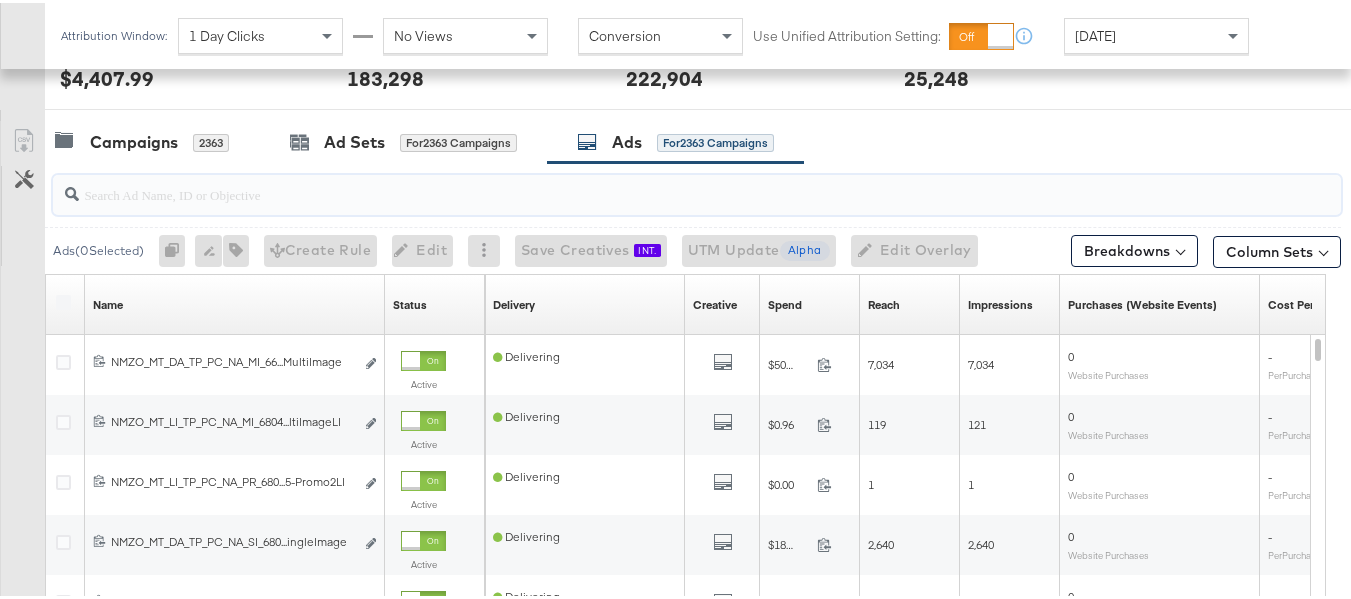 click at bounding box center (653, 183) 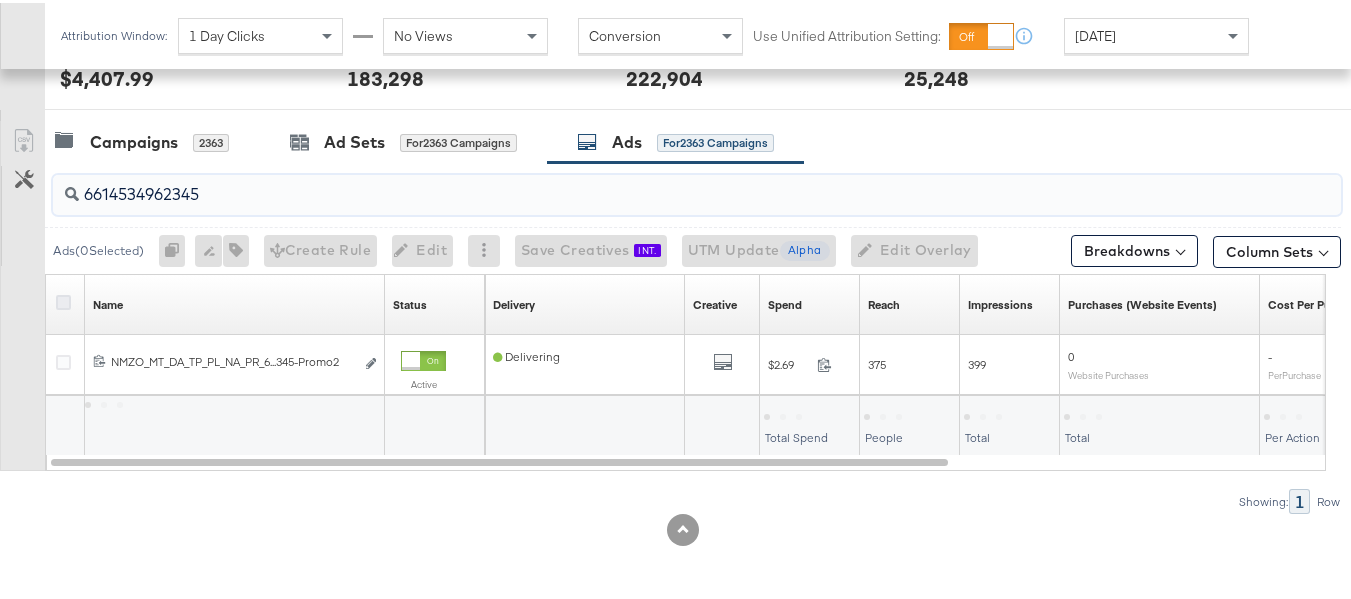 type on "6614534962345" 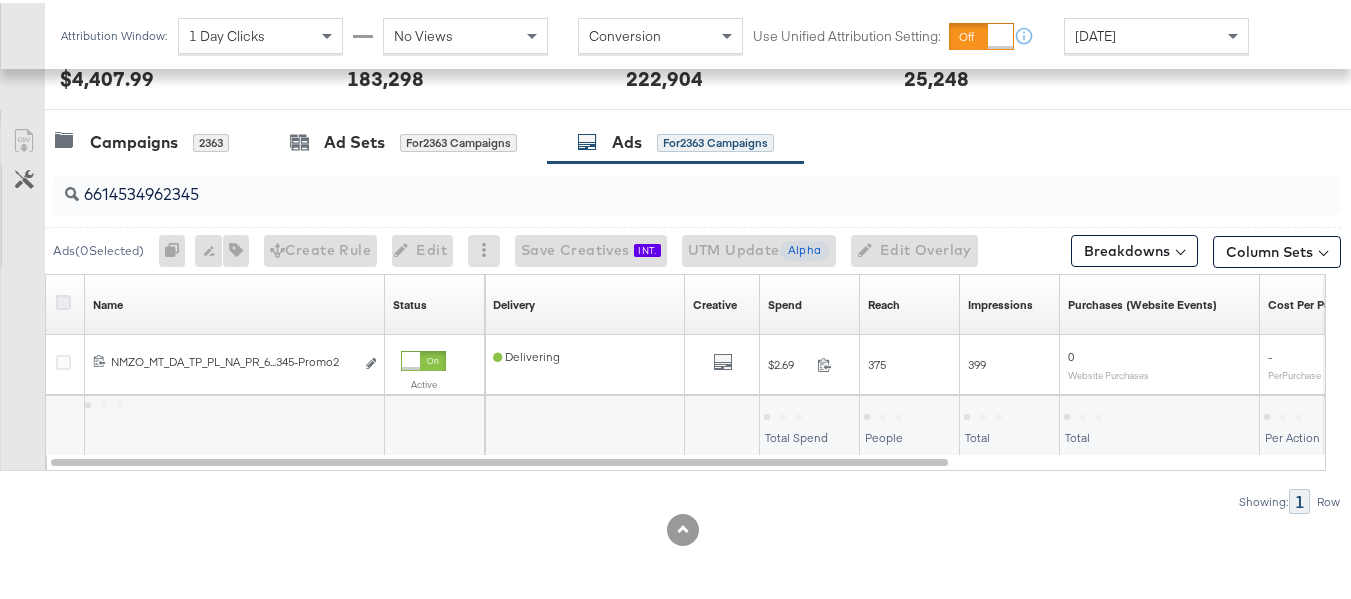 click at bounding box center [63, 299] 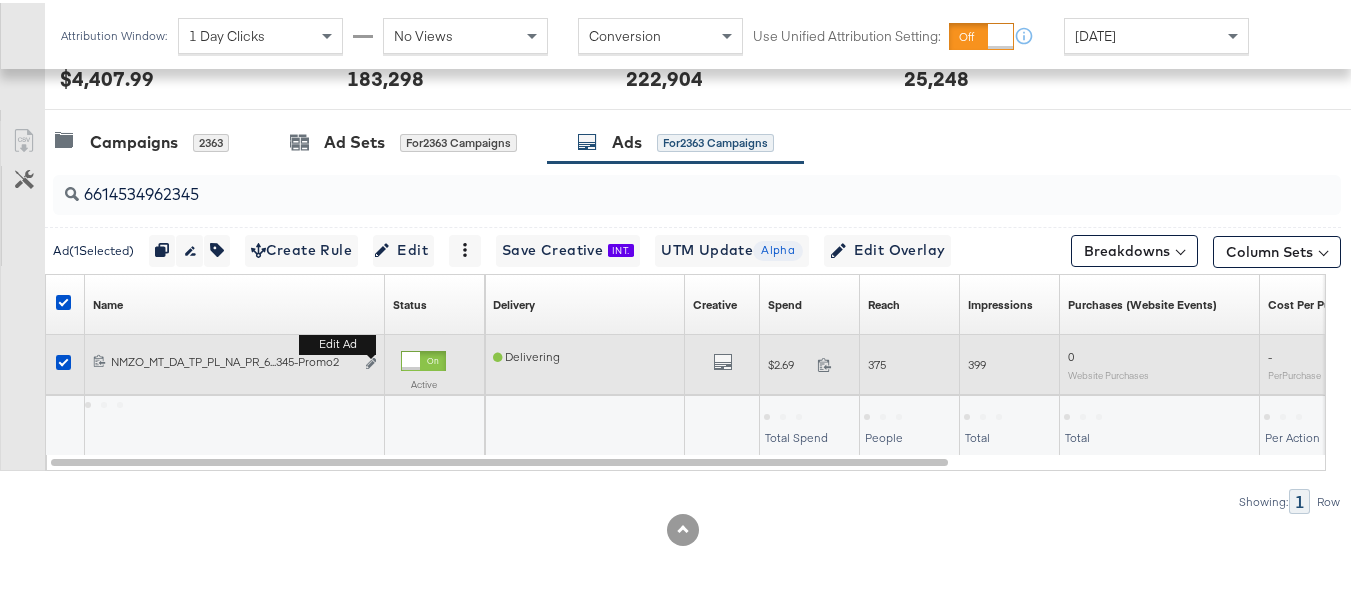 click on "Edit ad" at bounding box center [337, 341] 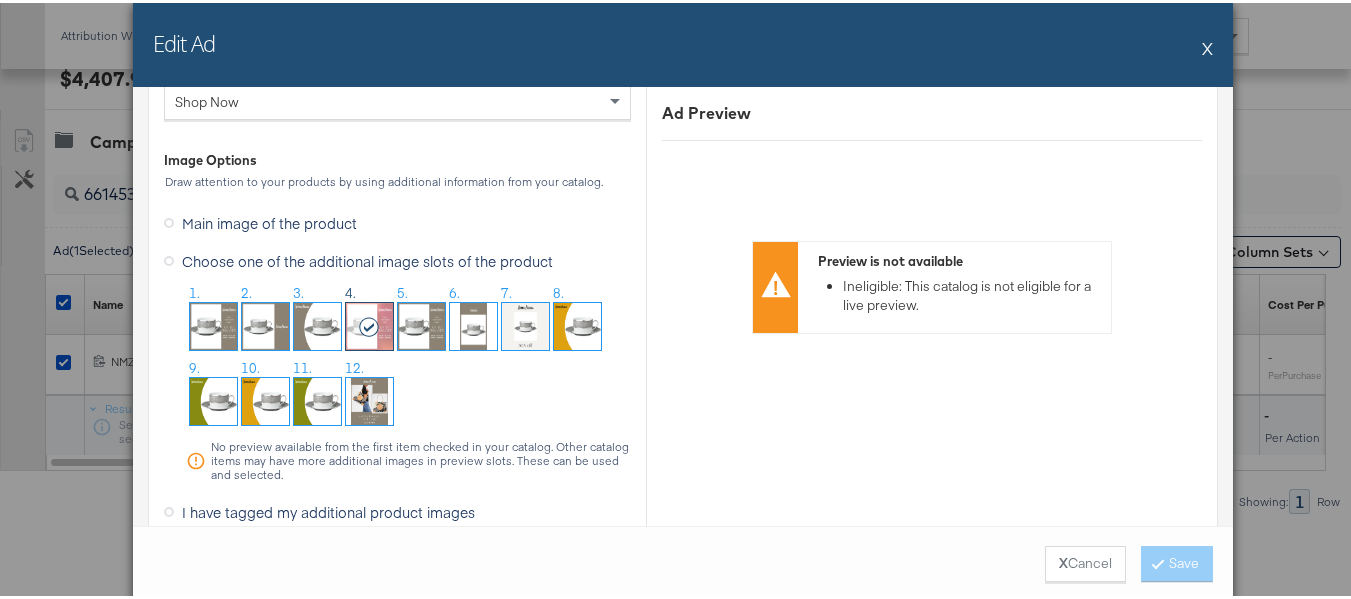 scroll, scrollTop: 2000, scrollLeft: 0, axis: vertical 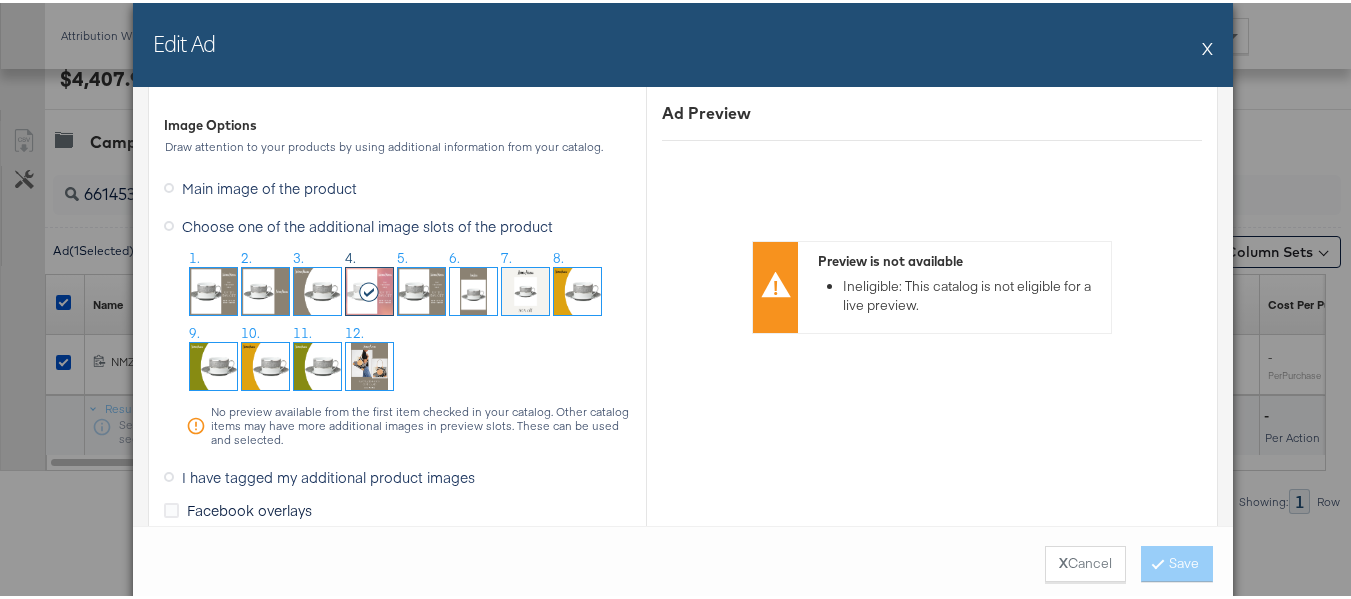 click on "Edit Ad X" at bounding box center [683, 42] 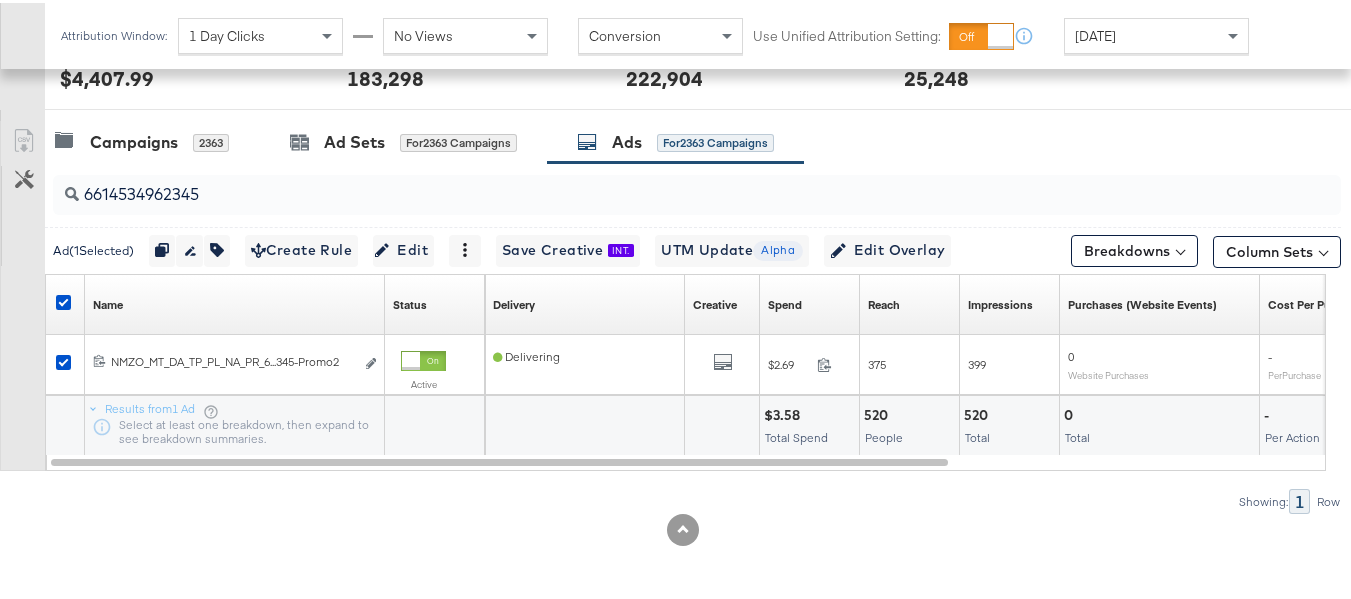 click at bounding box center [66, 302] 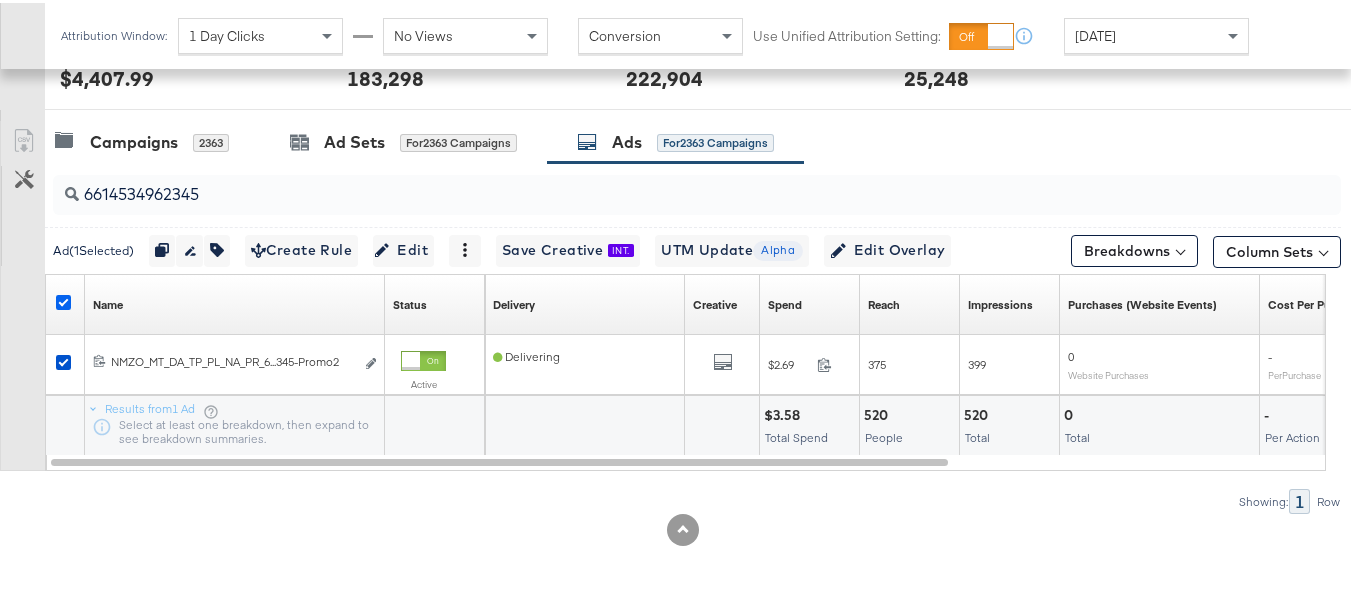 click at bounding box center [63, 299] 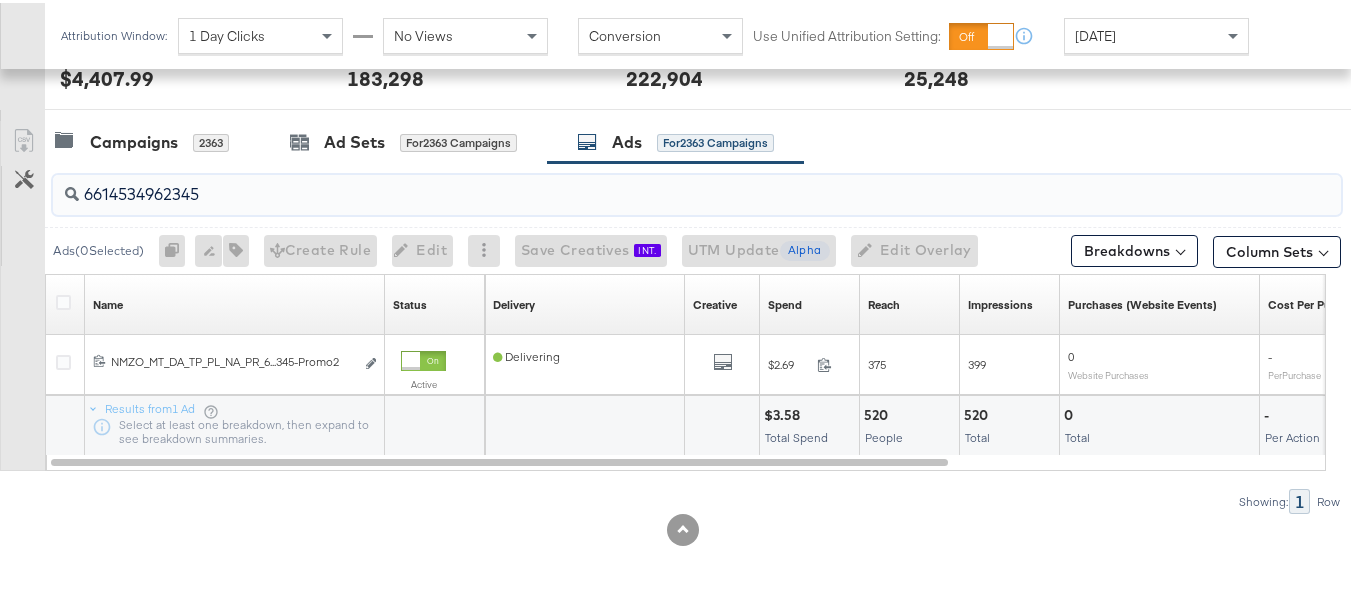 click on "6614534962345" at bounding box center [653, 183] 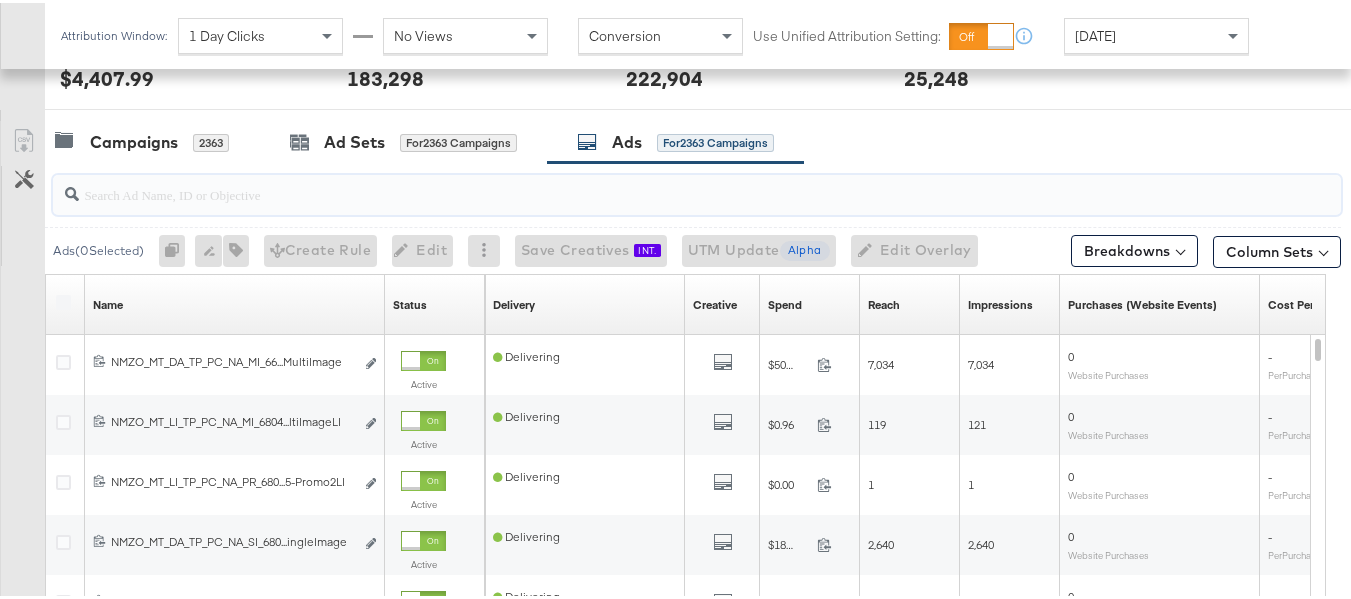 paste on "6757117303545" 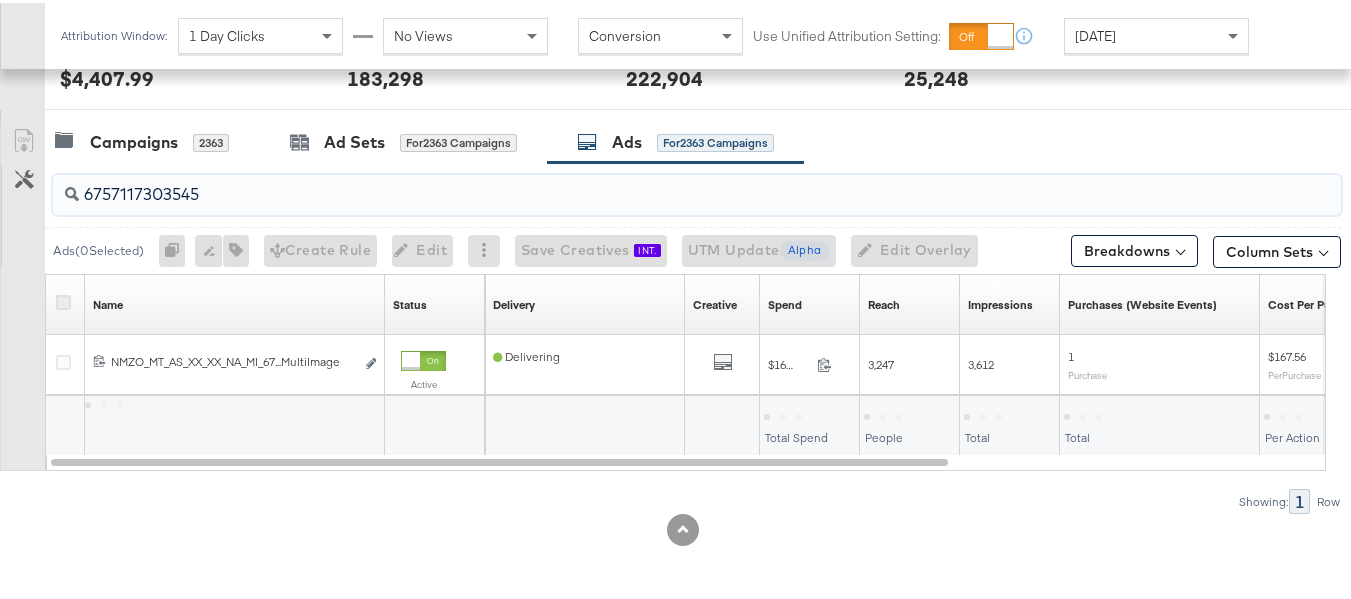 type on "6757117303545" 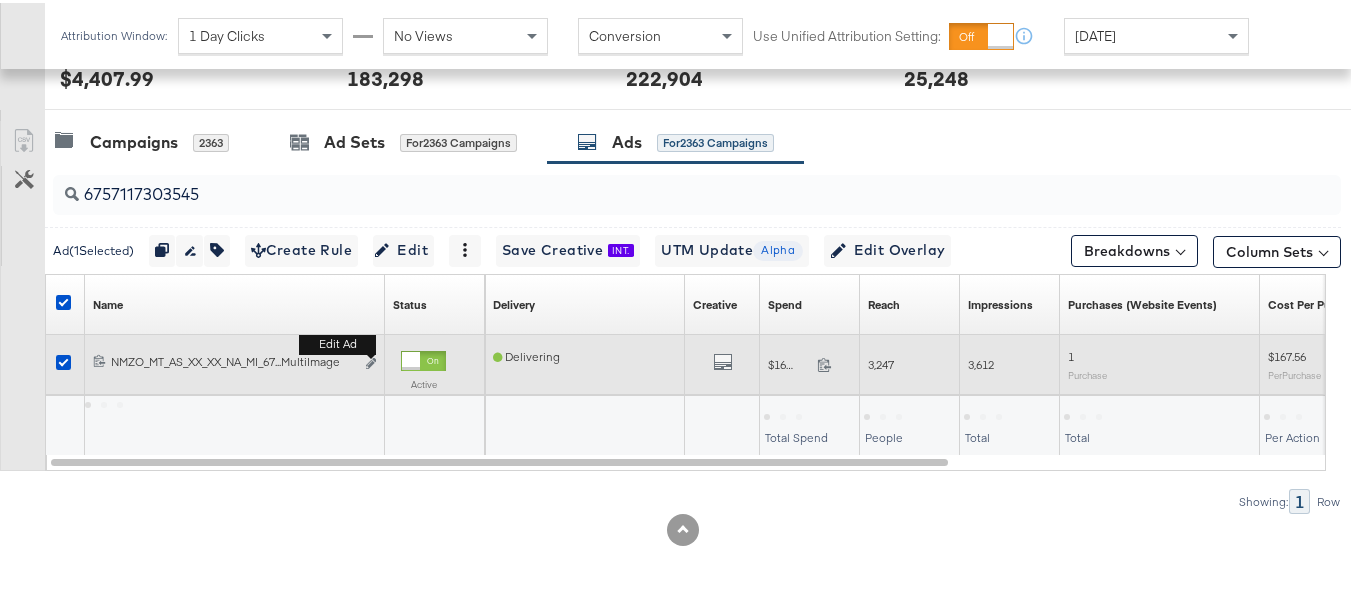 click on "Edit ad" at bounding box center (365, 361) 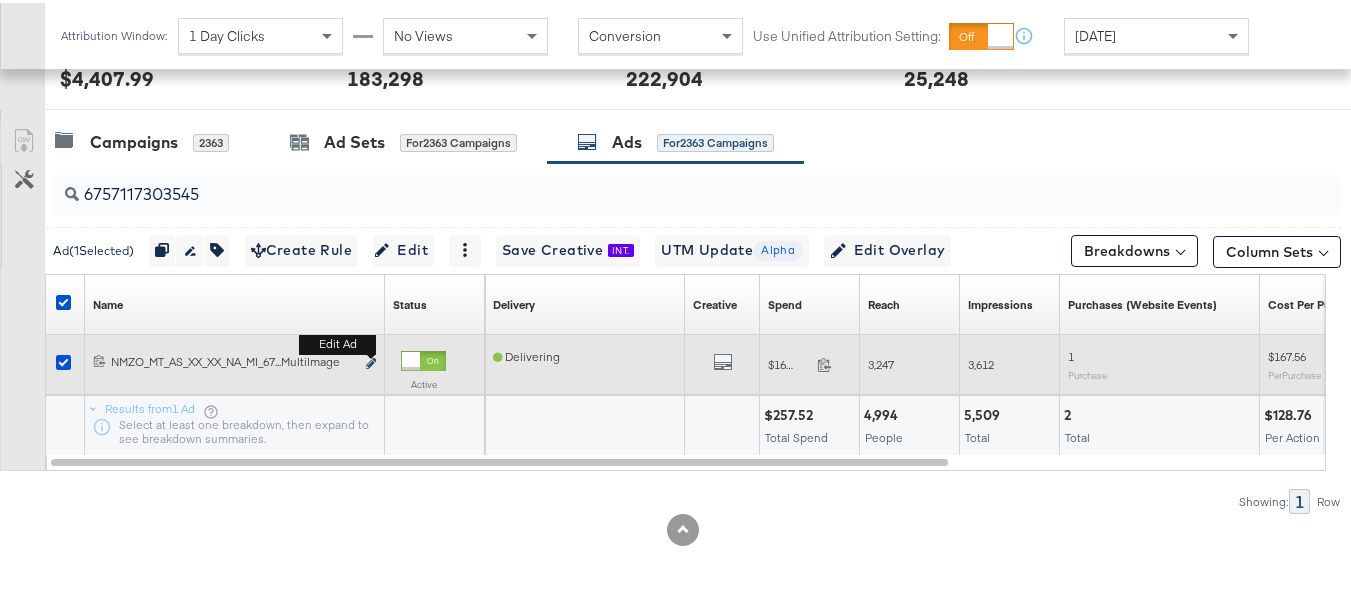 click at bounding box center [371, 360] 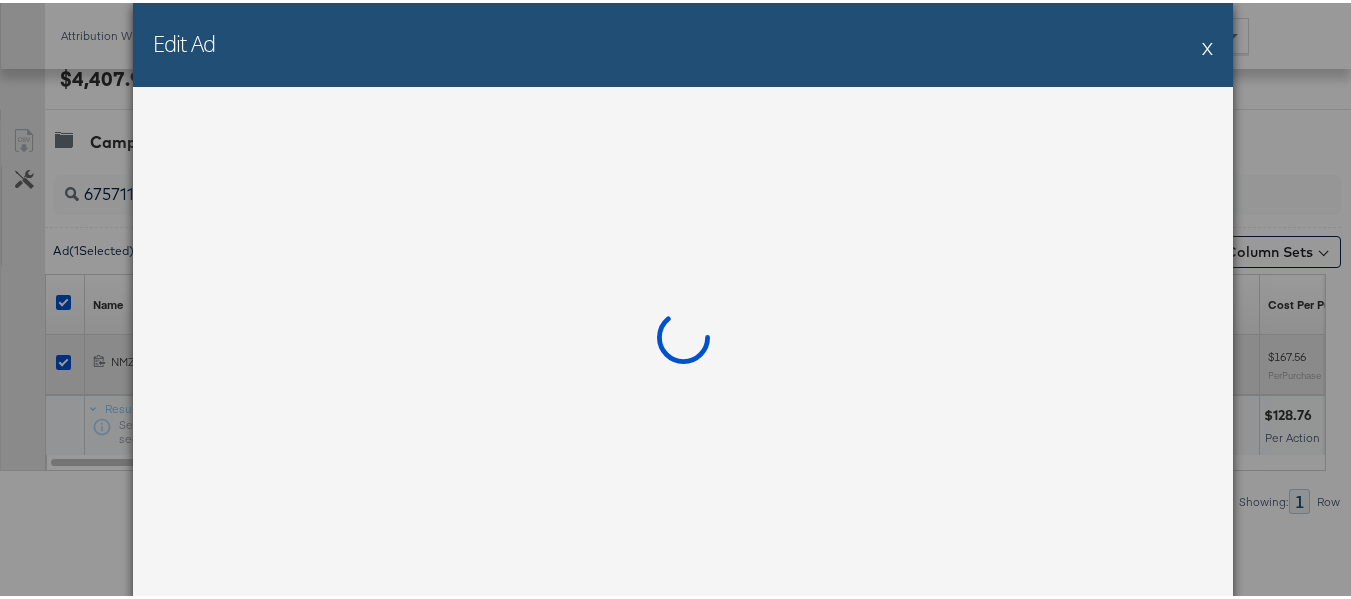 click at bounding box center (683, 341) 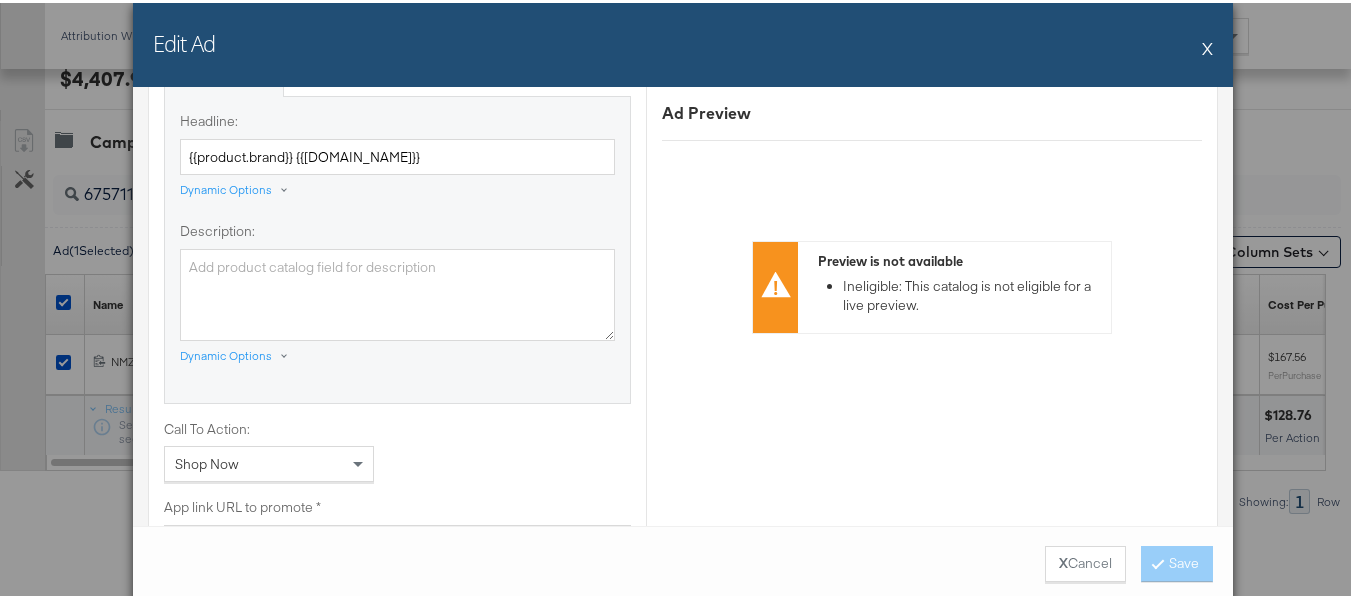 scroll, scrollTop: 1700, scrollLeft: 0, axis: vertical 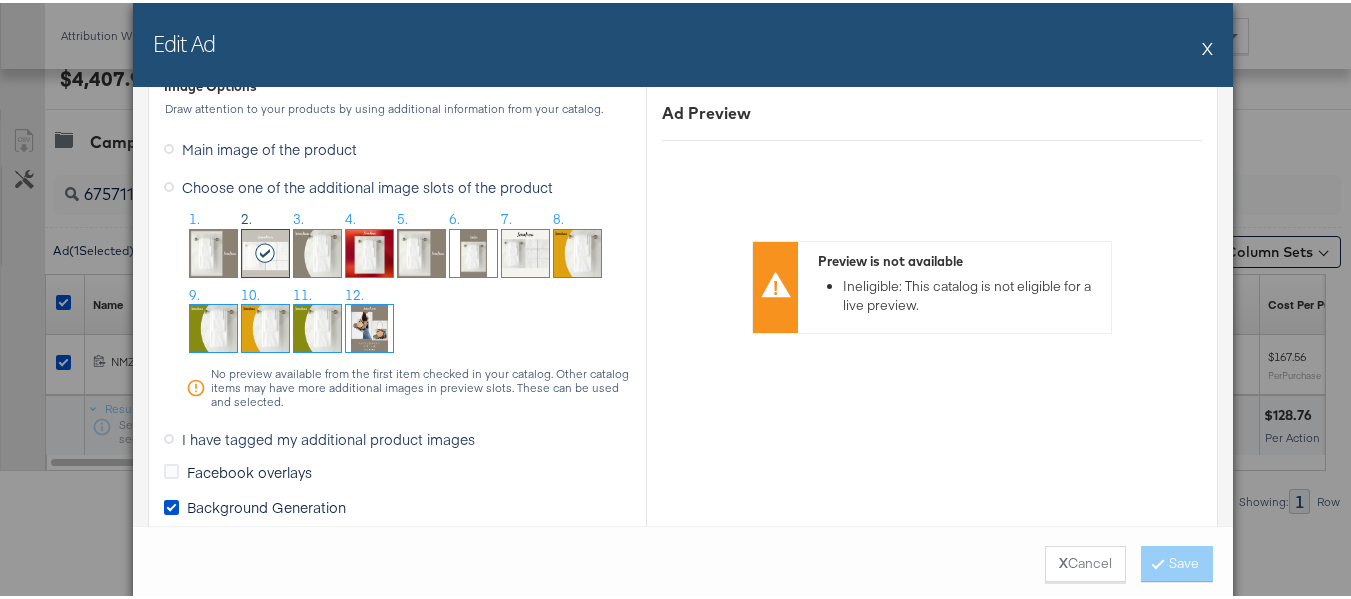 click on "X" at bounding box center [1207, 45] 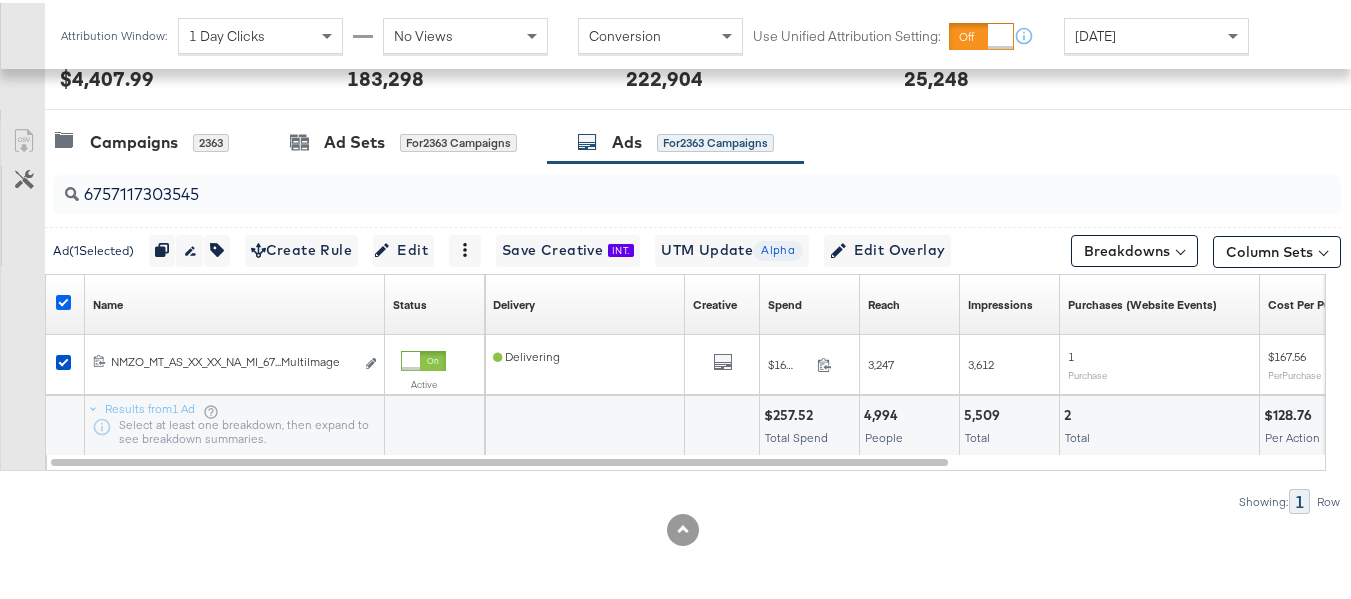 click at bounding box center [63, 299] 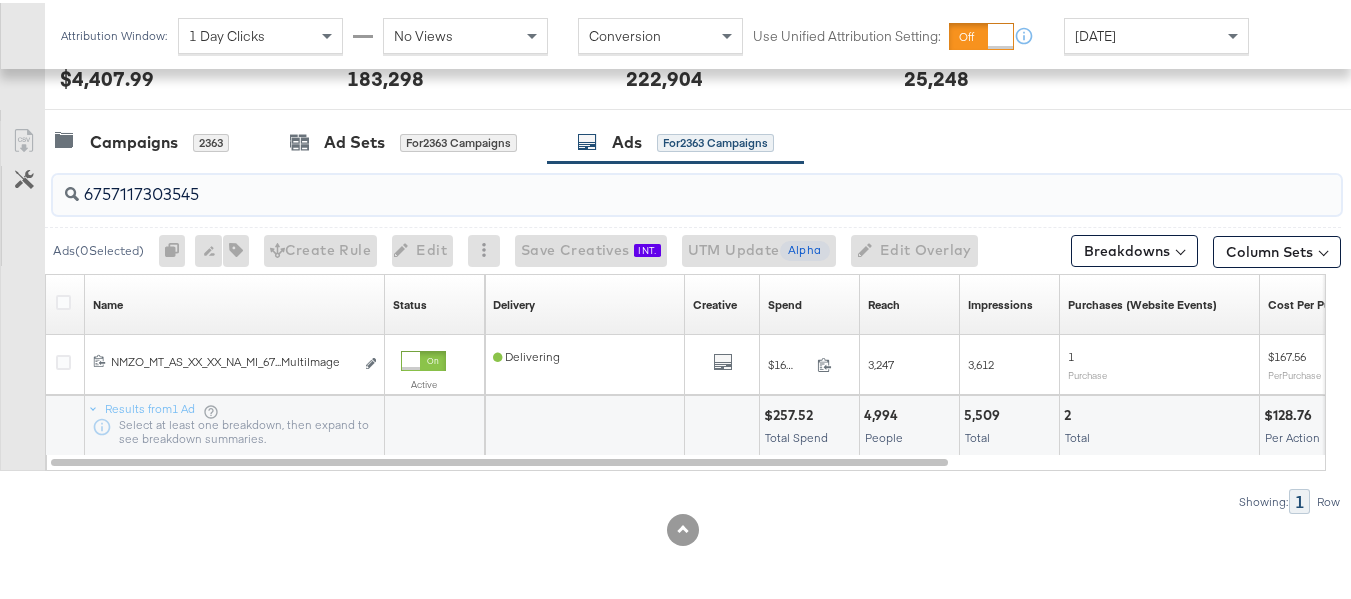 click on "6757117303545" at bounding box center (653, 183) 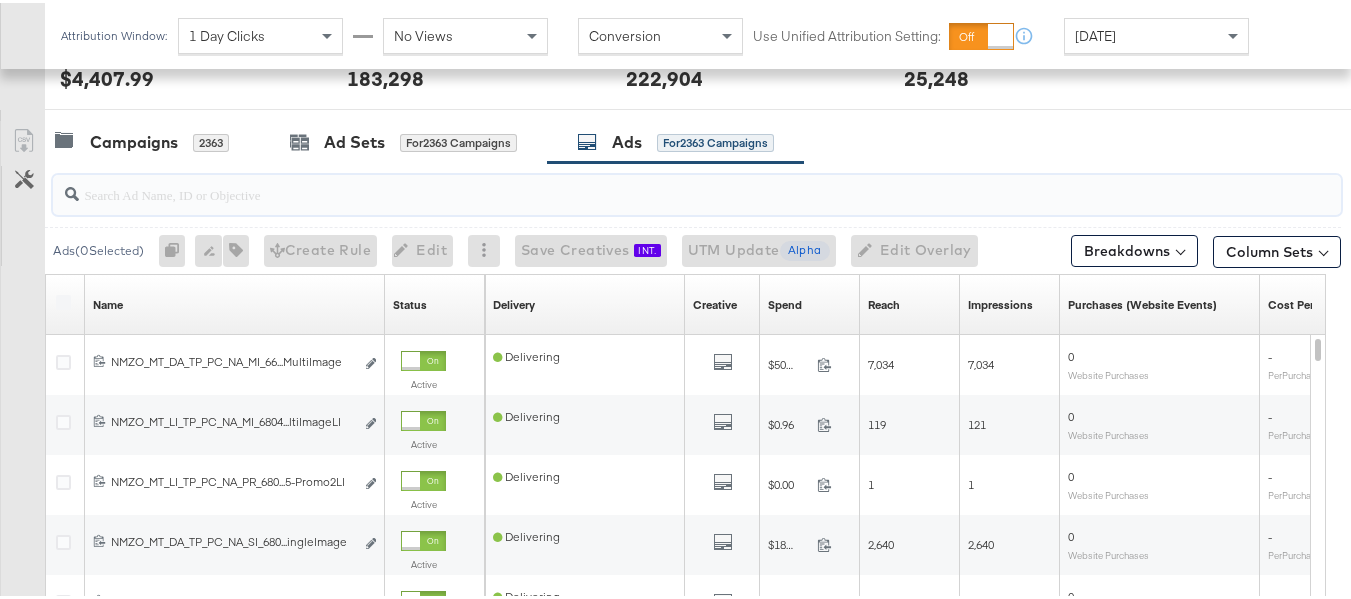 paste on "6757117303745" 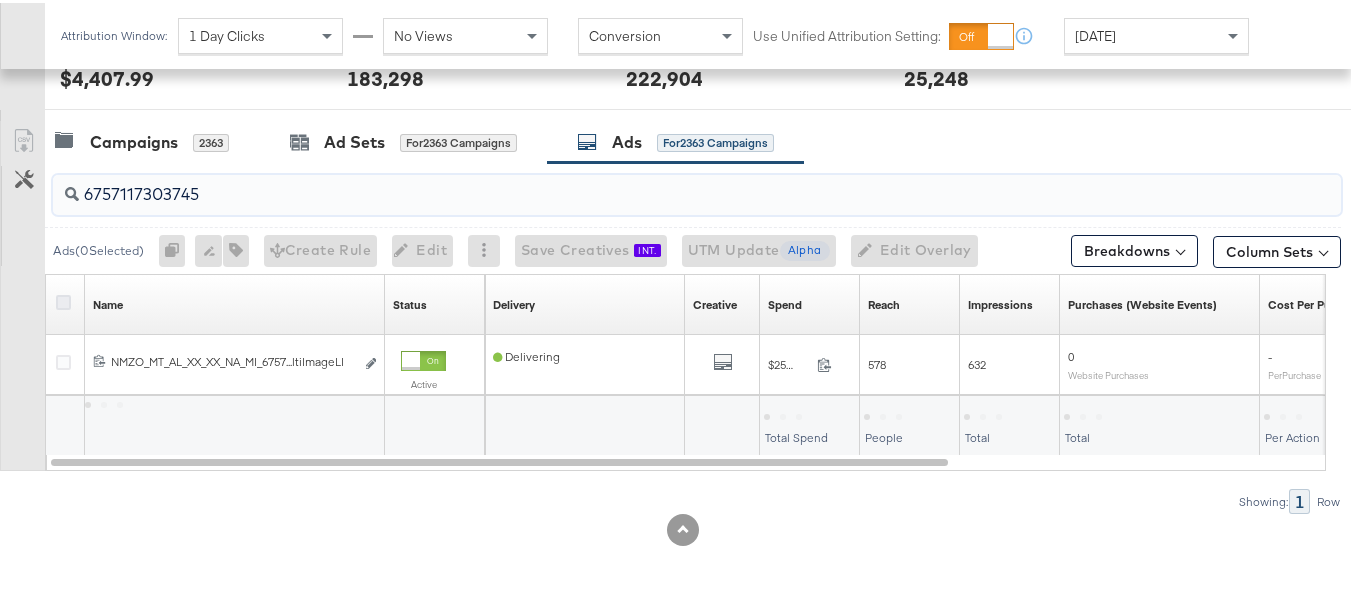 type on "6757117303745" 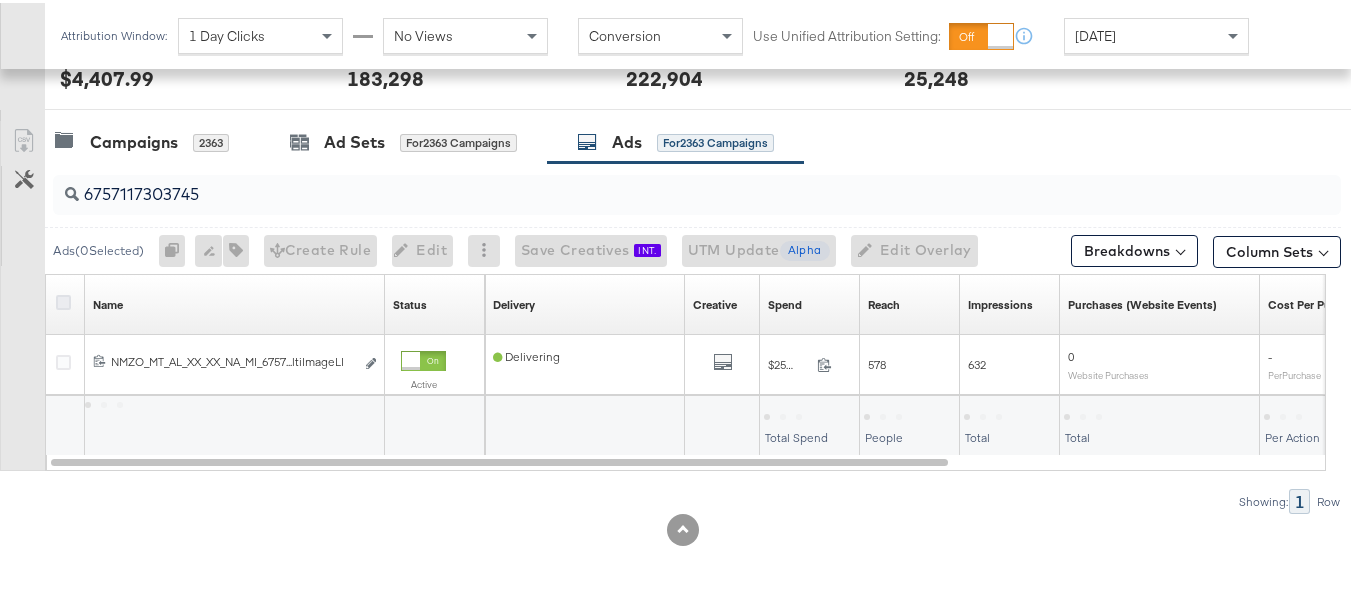 click at bounding box center [63, 299] 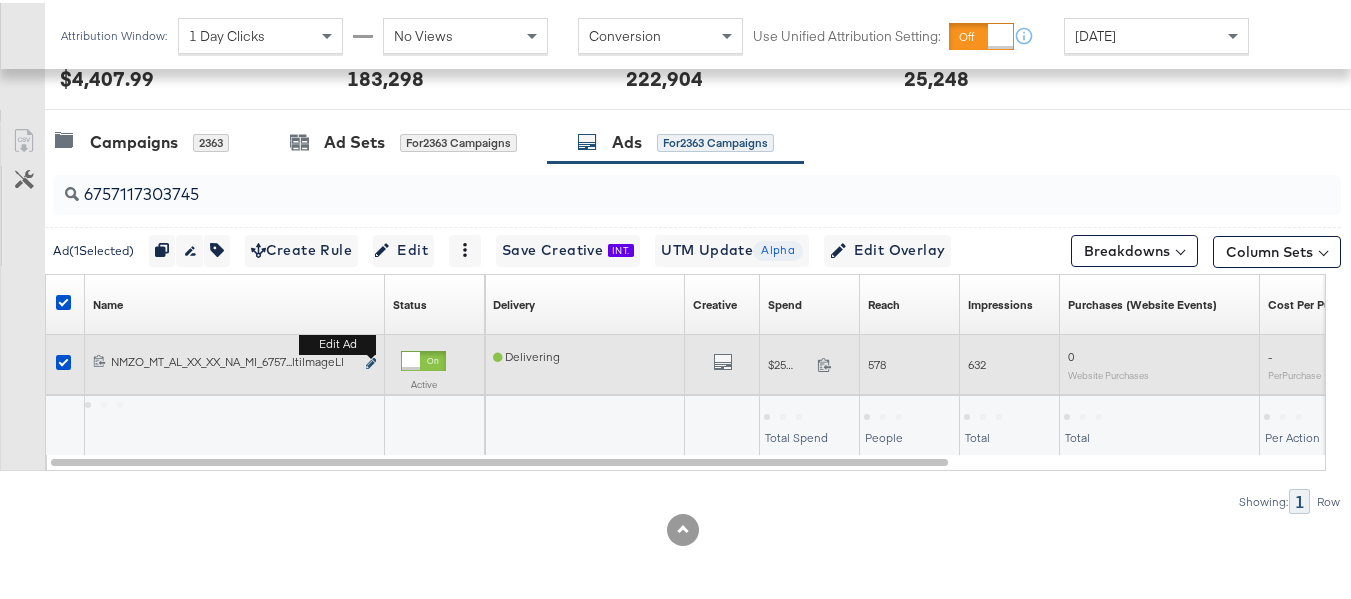 click at bounding box center [371, 360] 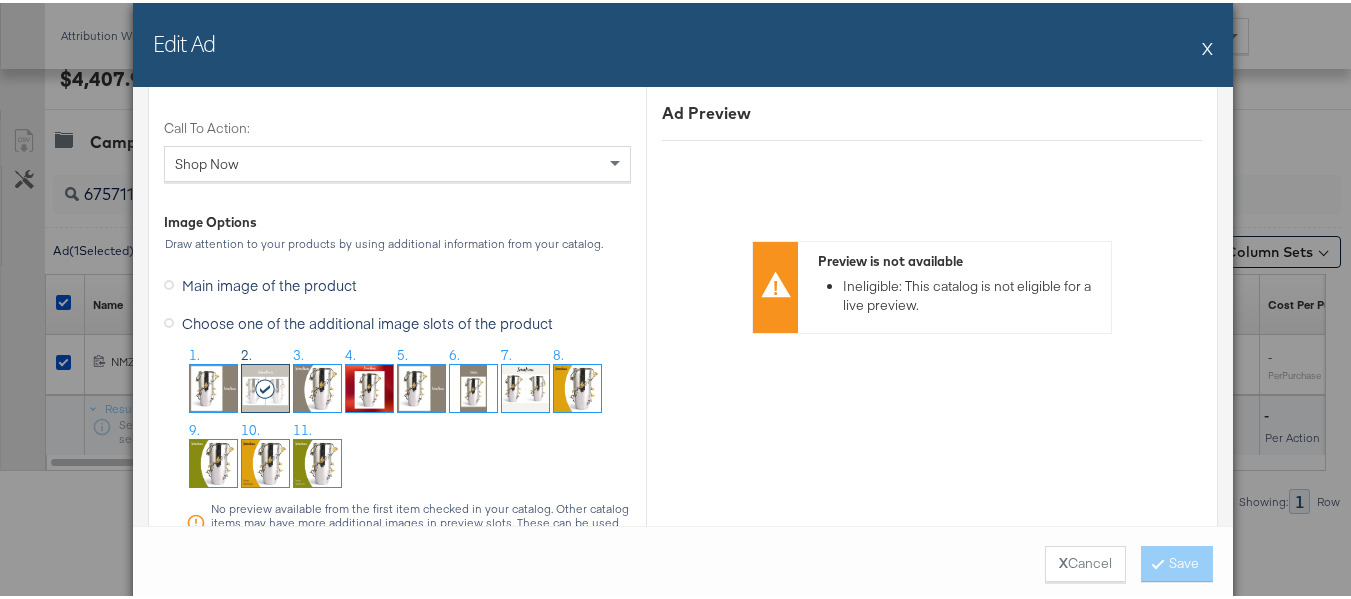 scroll, scrollTop: 2300, scrollLeft: 0, axis: vertical 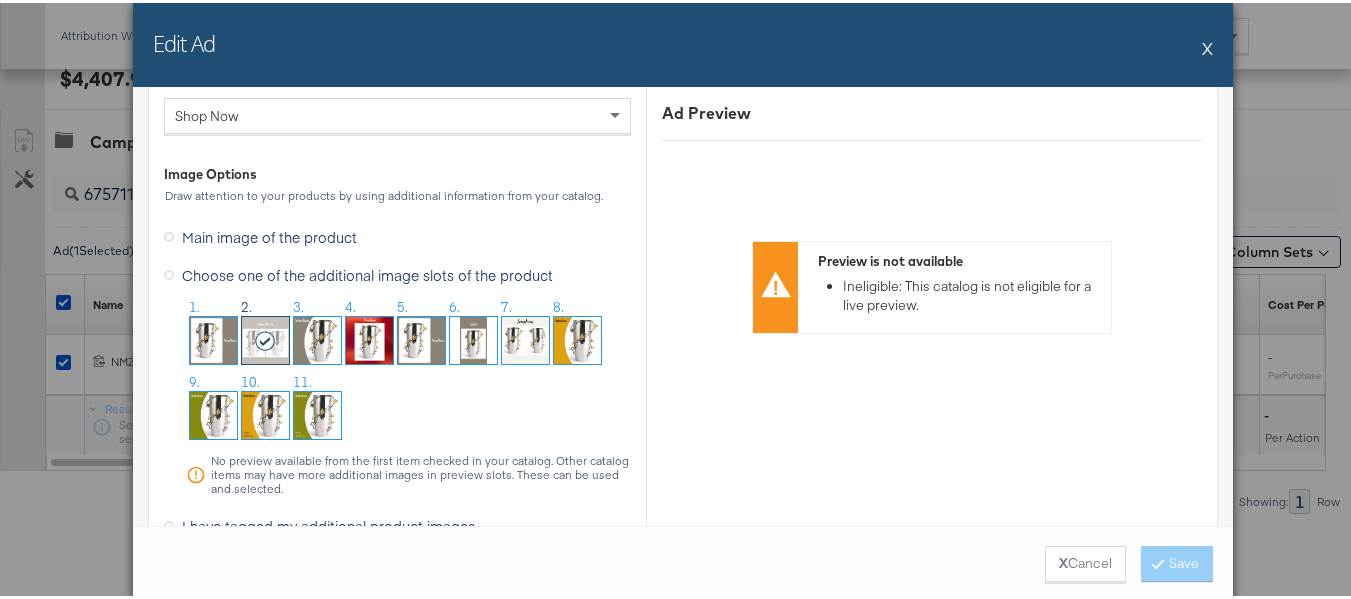 click on "X" at bounding box center (1207, 45) 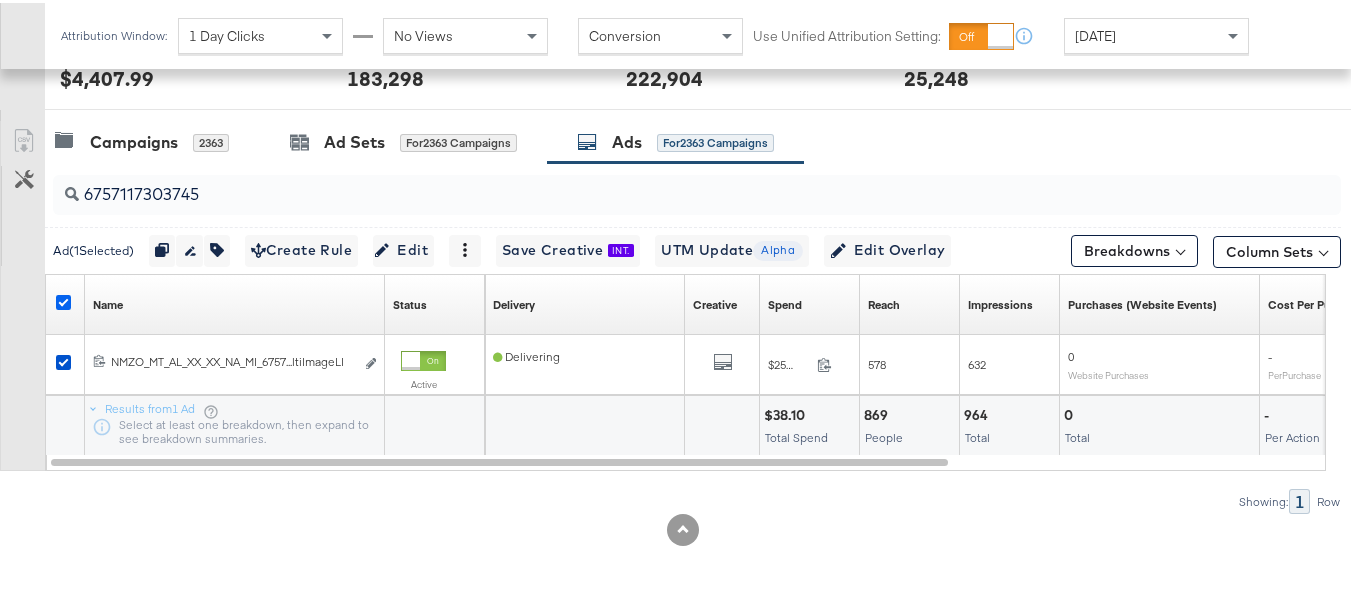 click at bounding box center [63, 299] 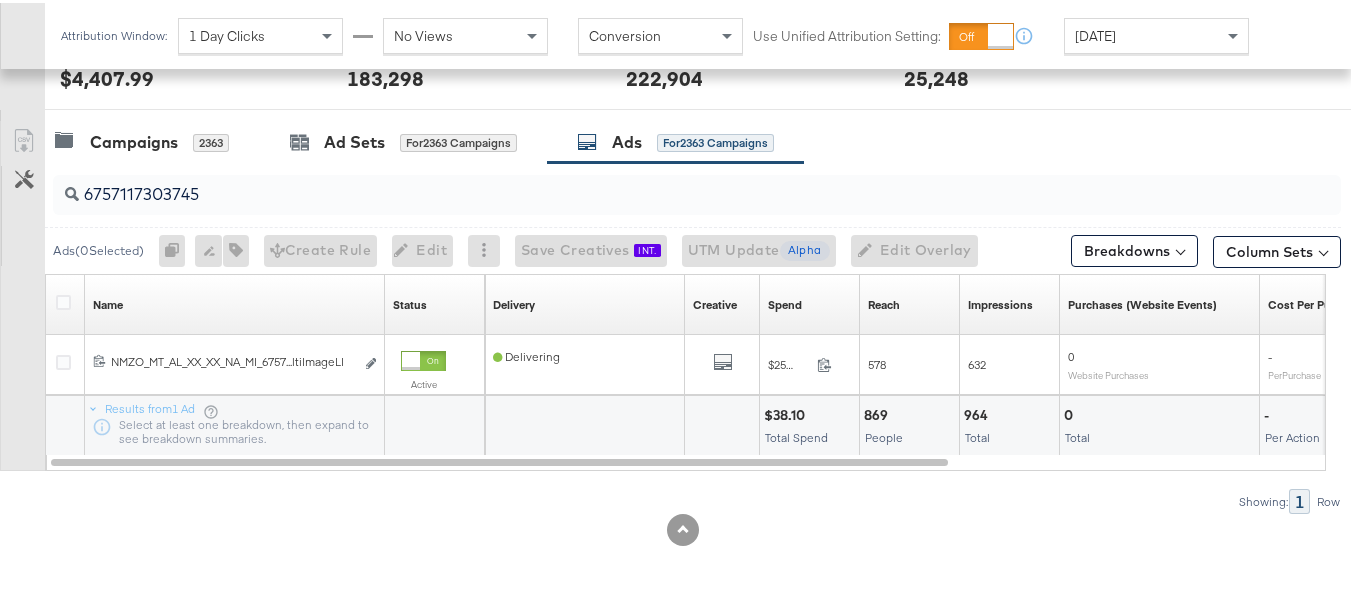 click on "Ads  ( 0  Selected) 0 Rename  0 ads Tags for  0 campaigns   Create Rule Edit 0 ads Edit Save Creatives    INT. Generate Saved Creatives UTM Update   Alpha Update UTMs for  0 ads Edit Overlay Edit up to 50 ads Breakdowns Column Sets" at bounding box center [693, 247] 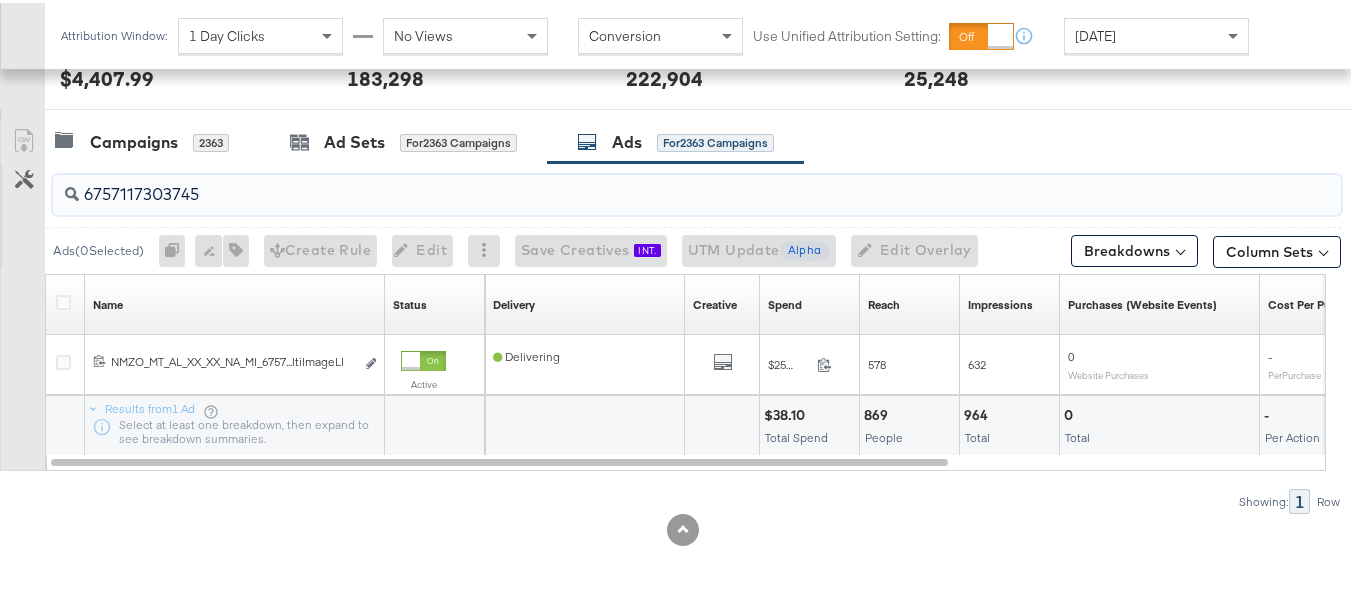 click on "6757117303745" at bounding box center [653, 183] 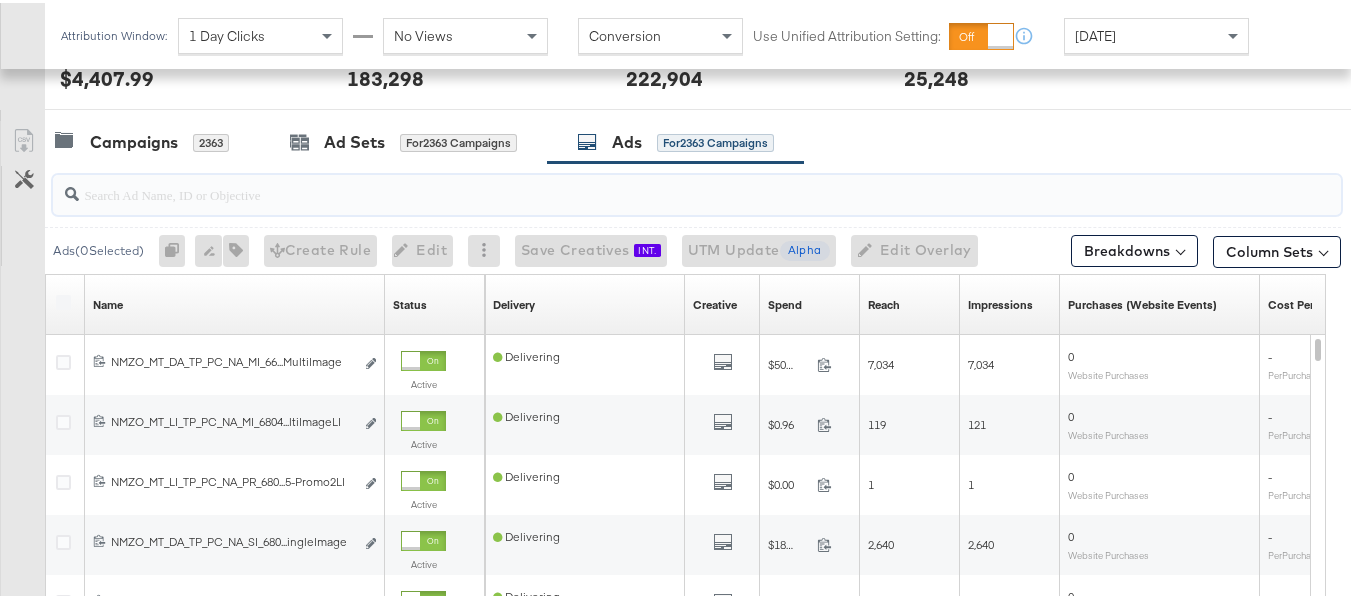 click at bounding box center (653, 183) 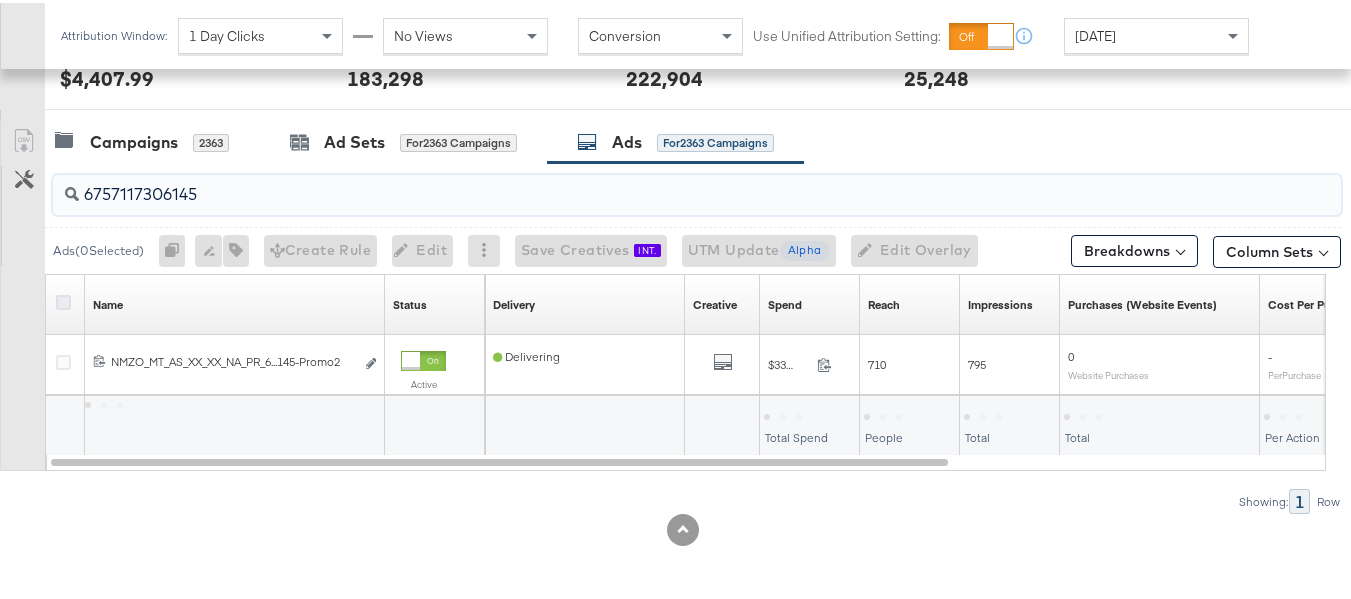 type on "6757117306145" 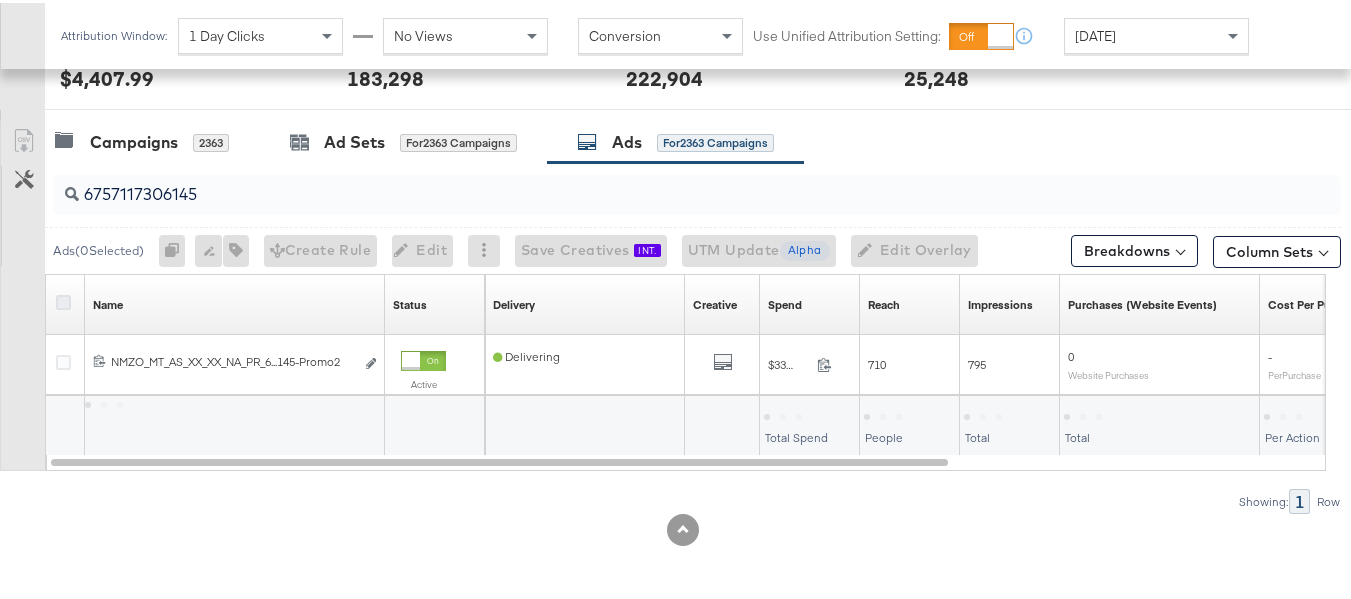 click at bounding box center (63, 299) 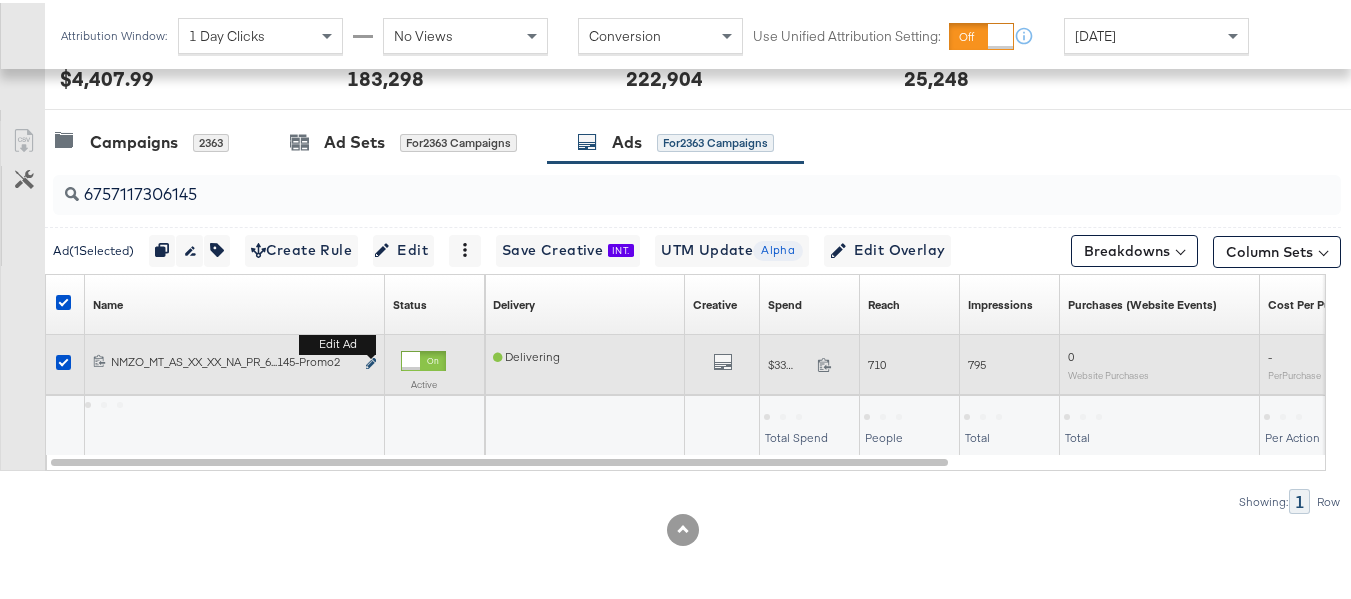 click at bounding box center [371, 360] 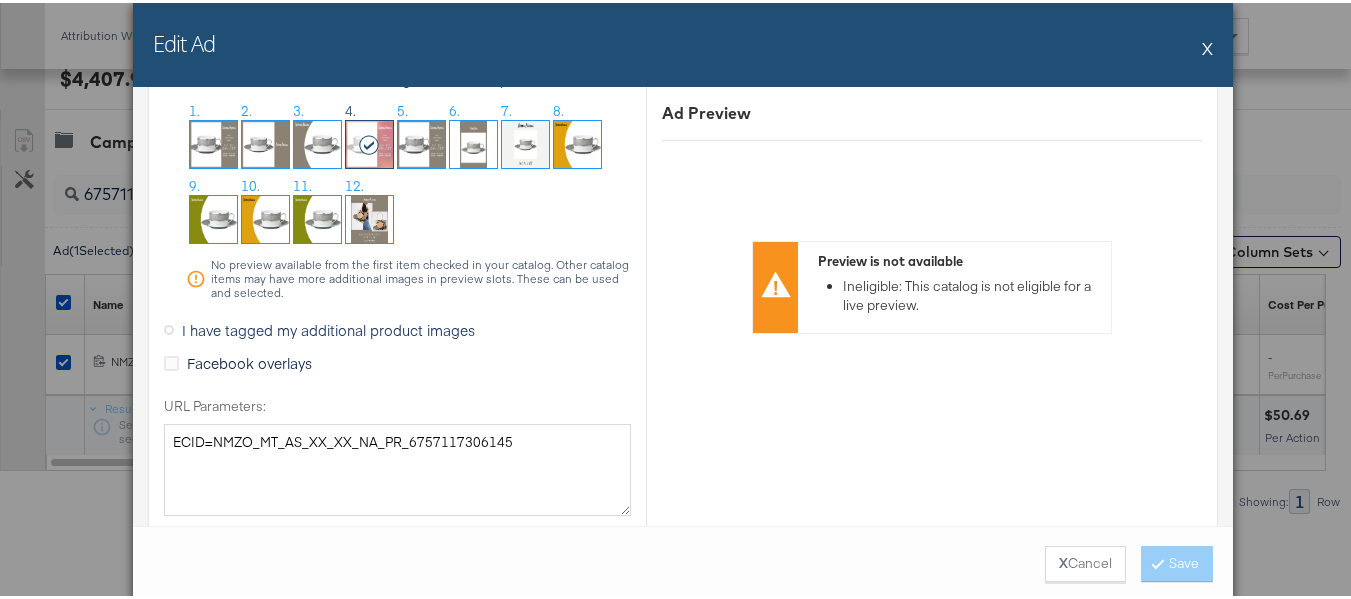 scroll, scrollTop: 2100, scrollLeft: 0, axis: vertical 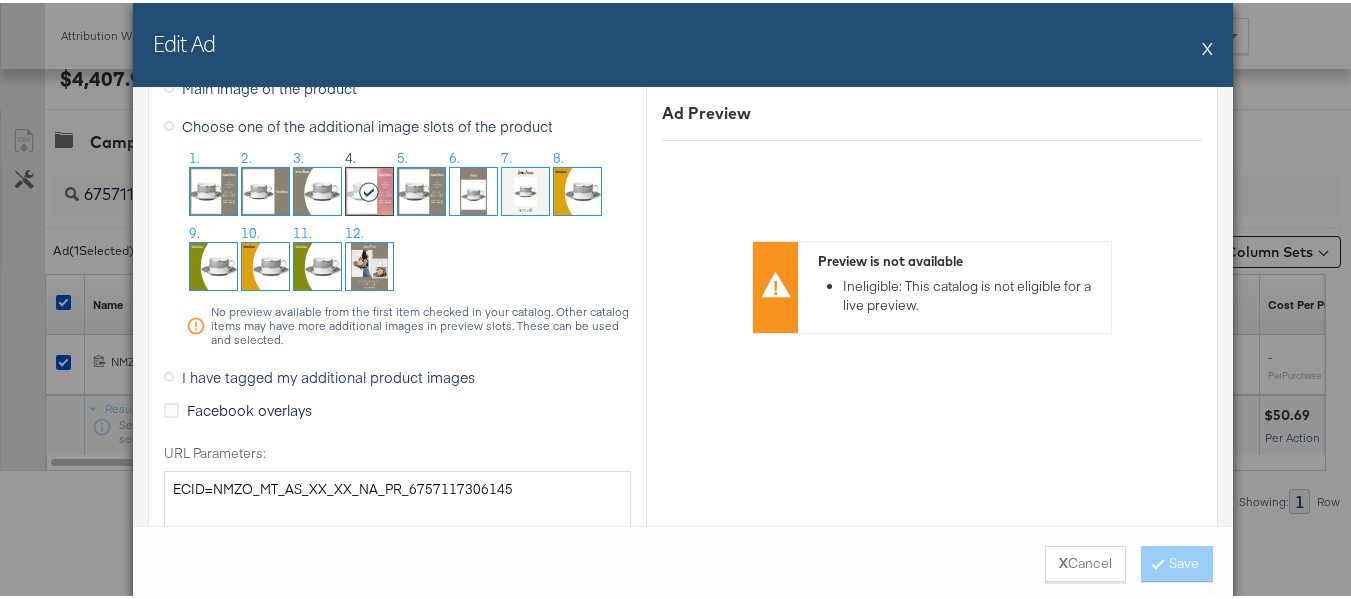 click on "Edit Ad X" at bounding box center (683, 42) 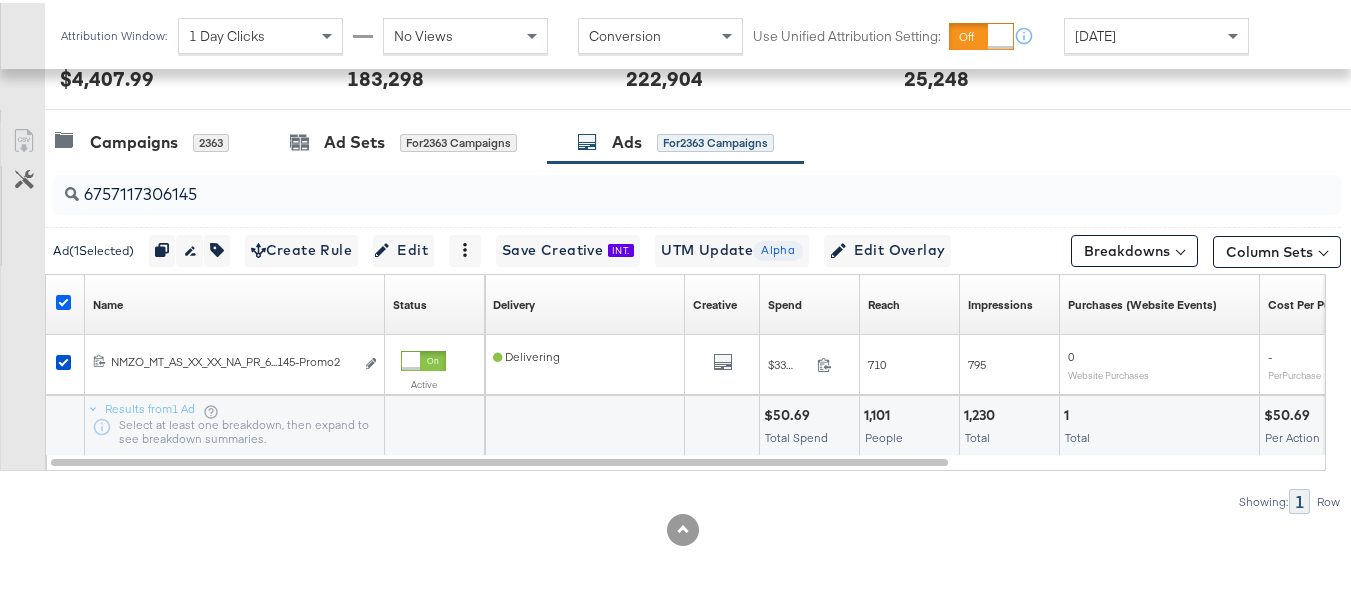 click at bounding box center [63, 299] 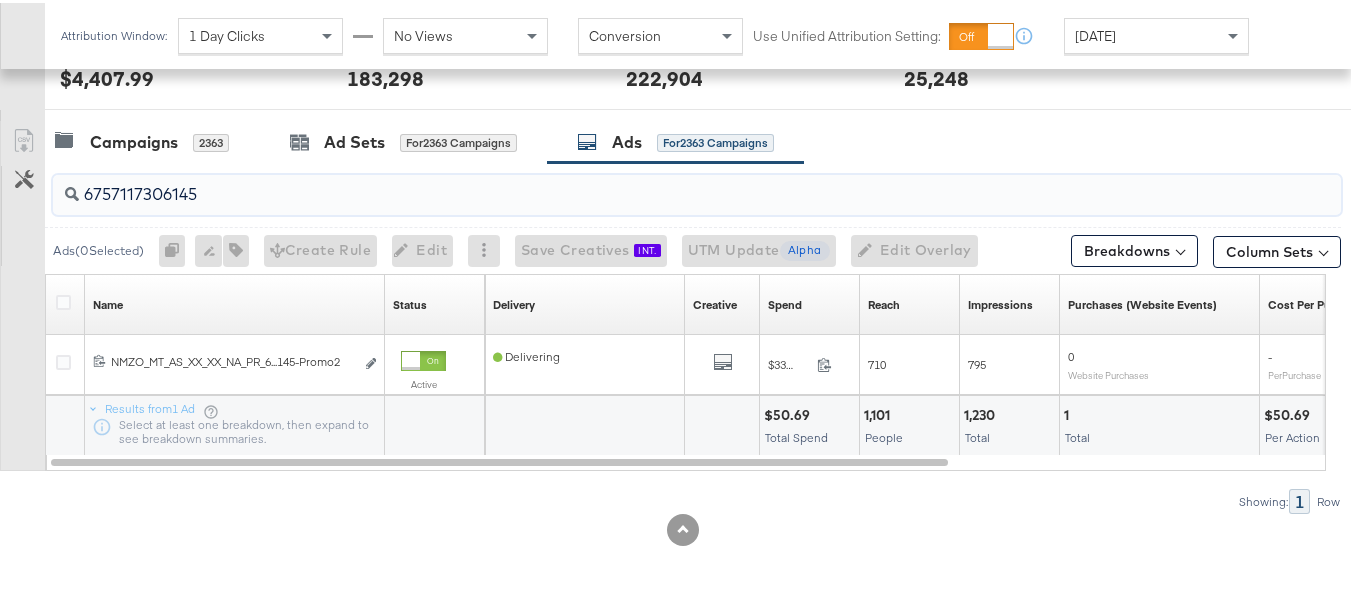click on "6757117306145" at bounding box center (653, 183) 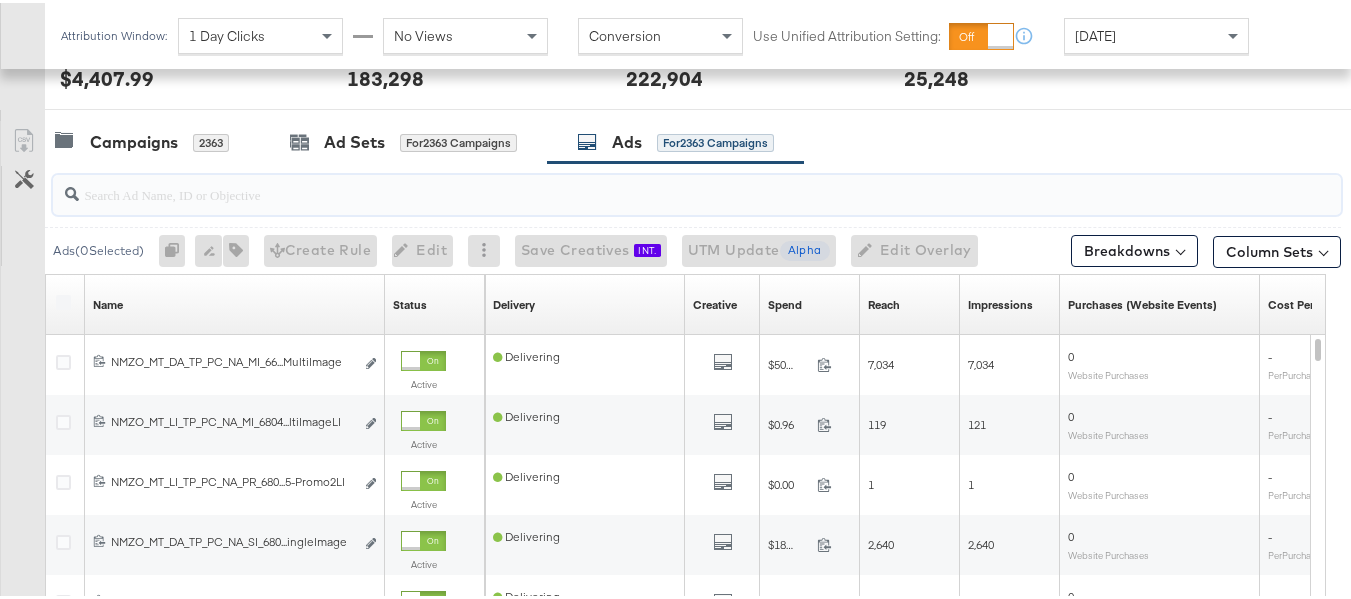 paste on "6770115367345" 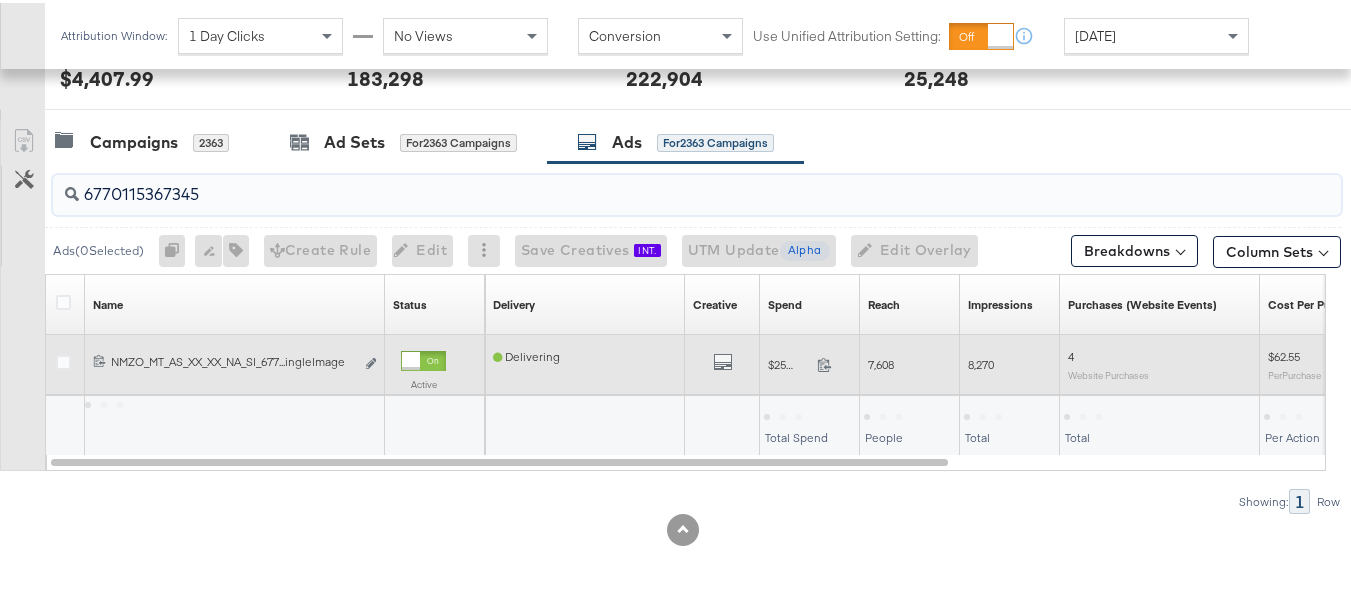 type on "6770115367345" 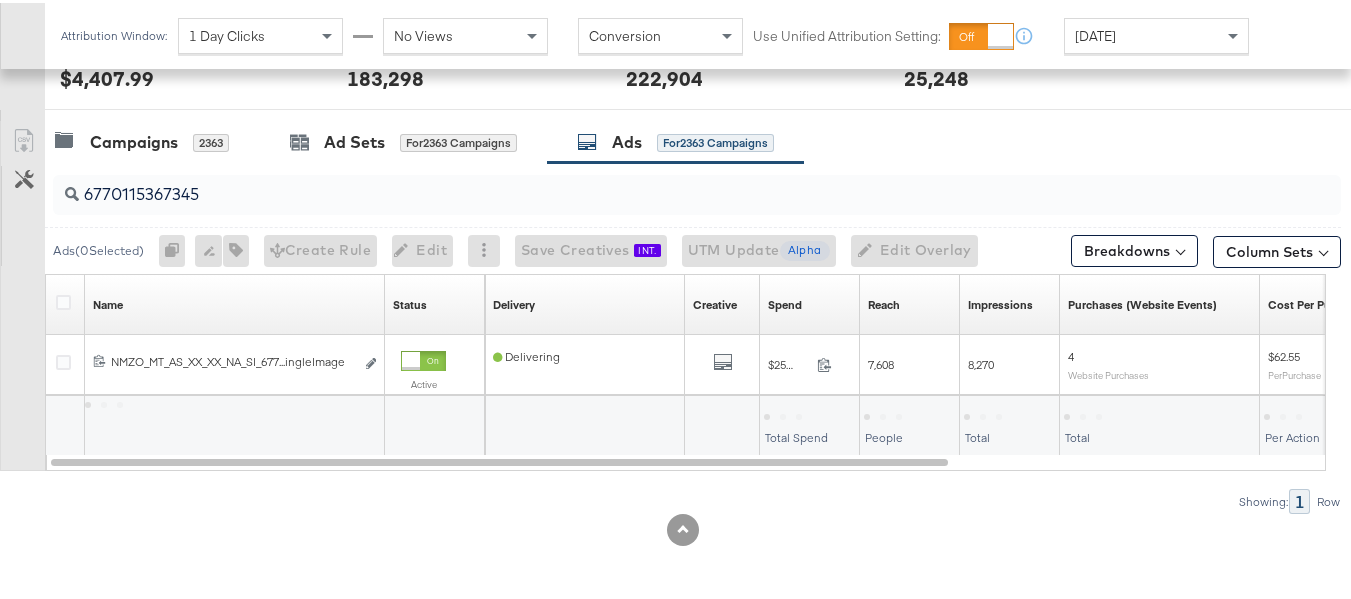 click at bounding box center (66, 302) 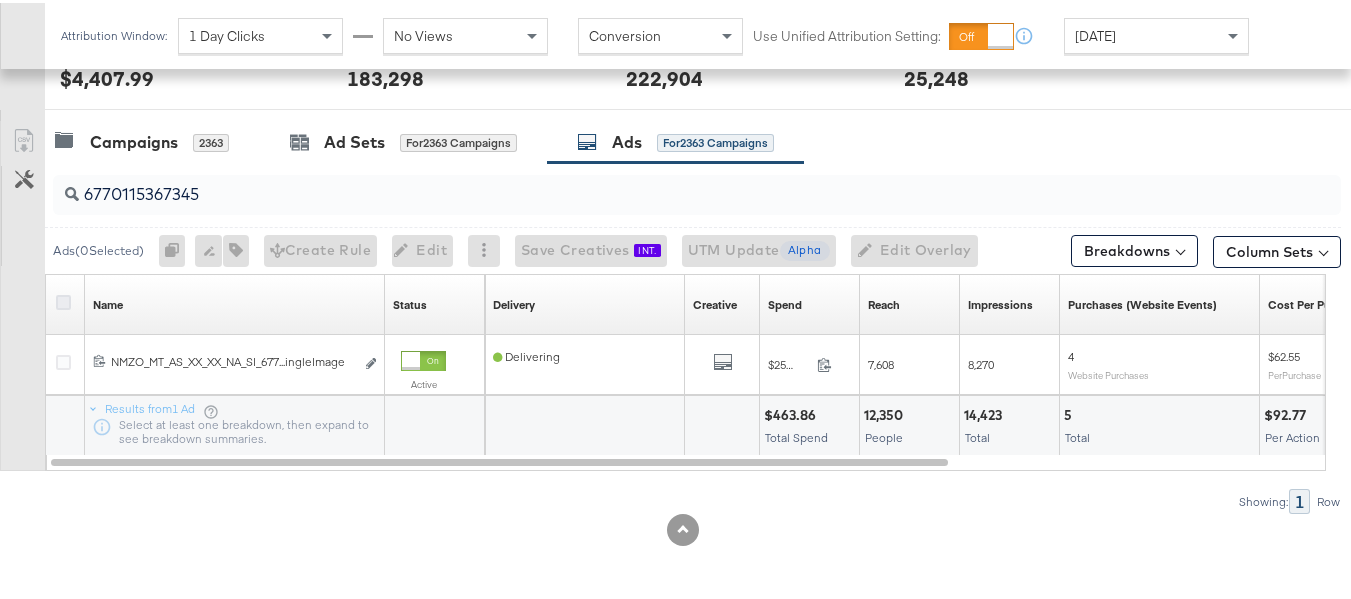 click at bounding box center (63, 299) 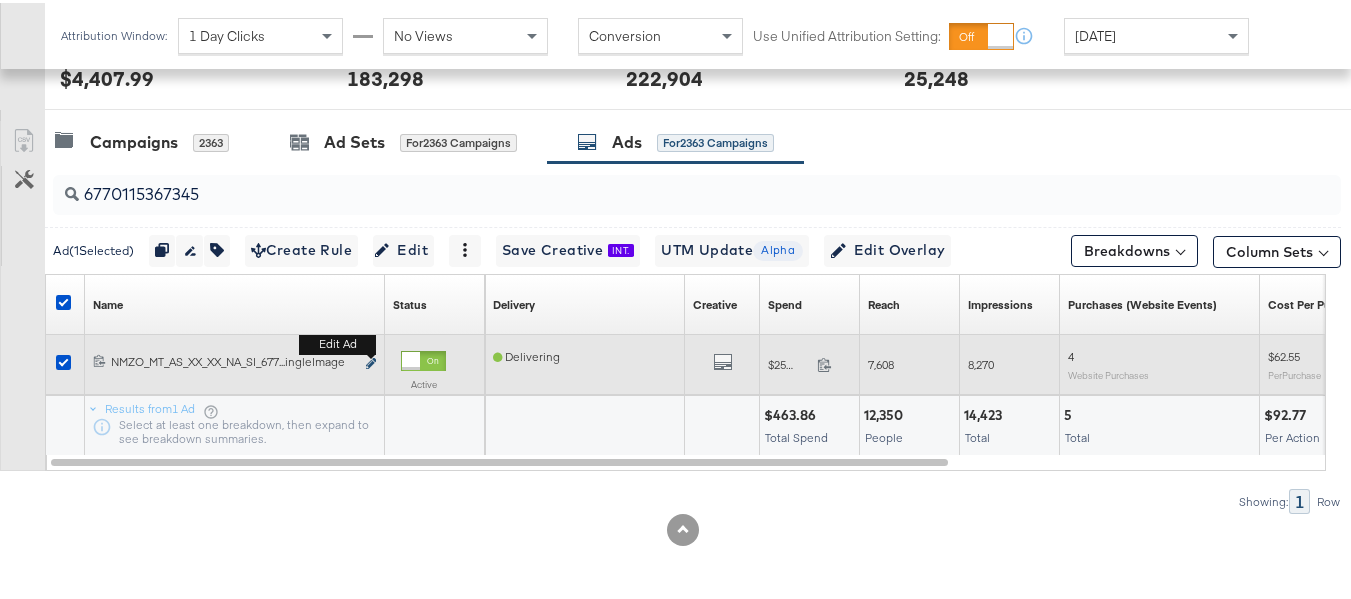 click at bounding box center [371, 360] 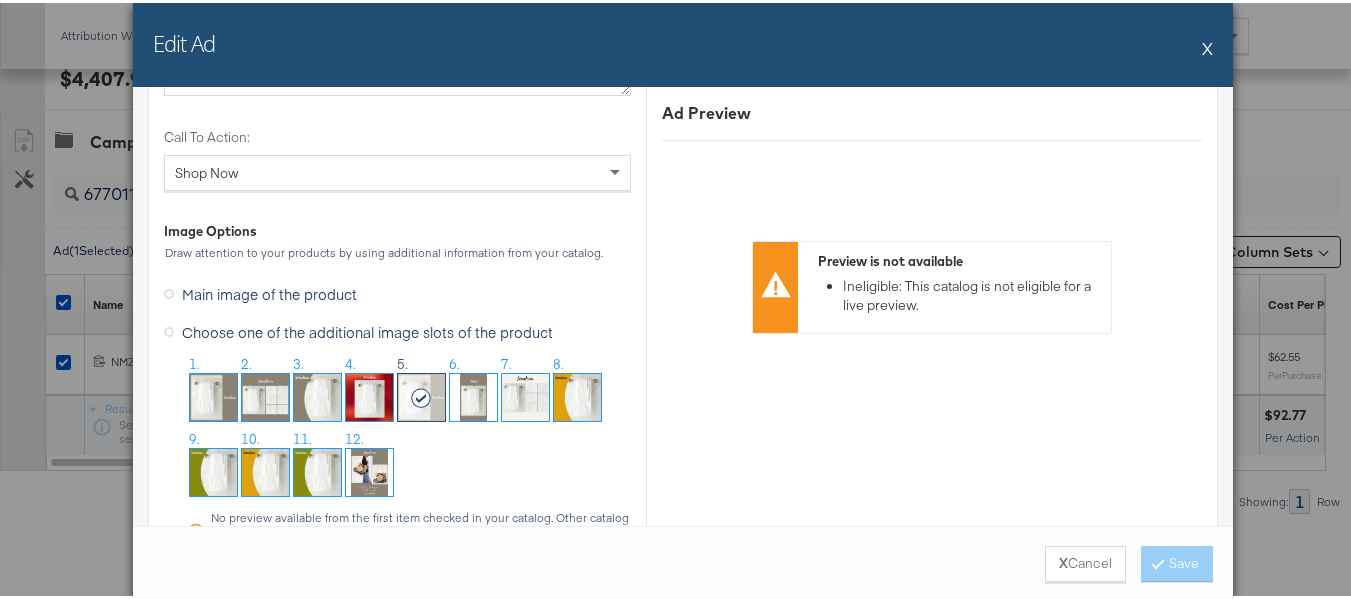 scroll, scrollTop: 2100, scrollLeft: 0, axis: vertical 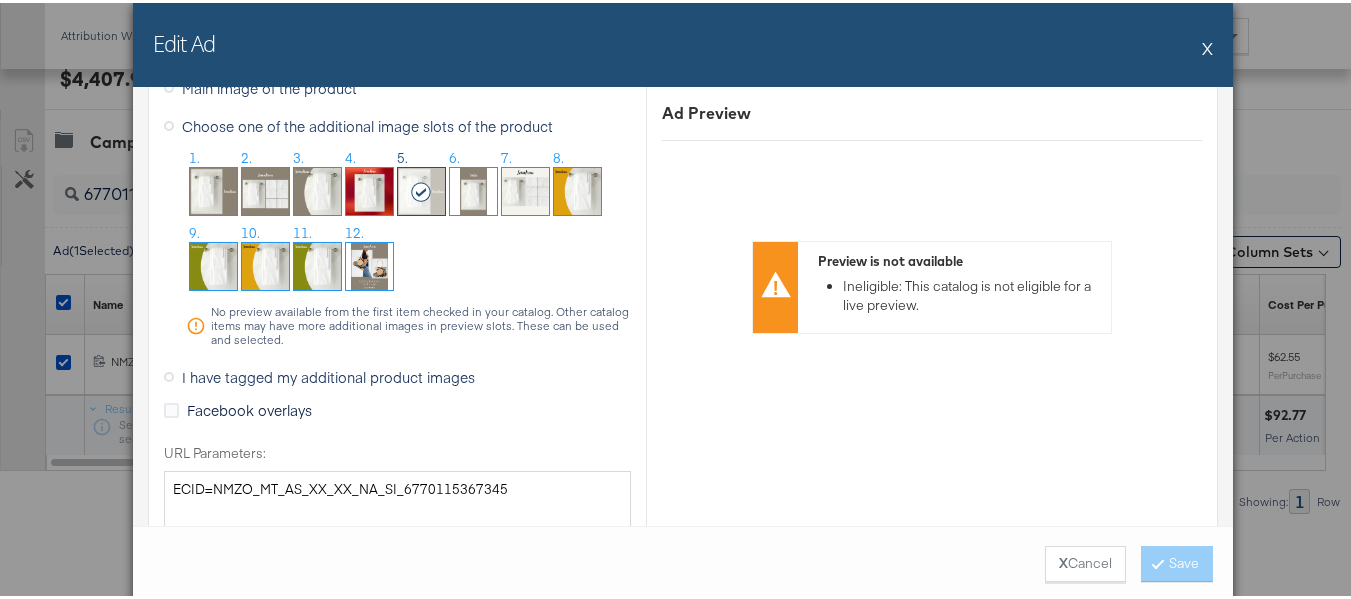 click on "X" at bounding box center (1207, 45) 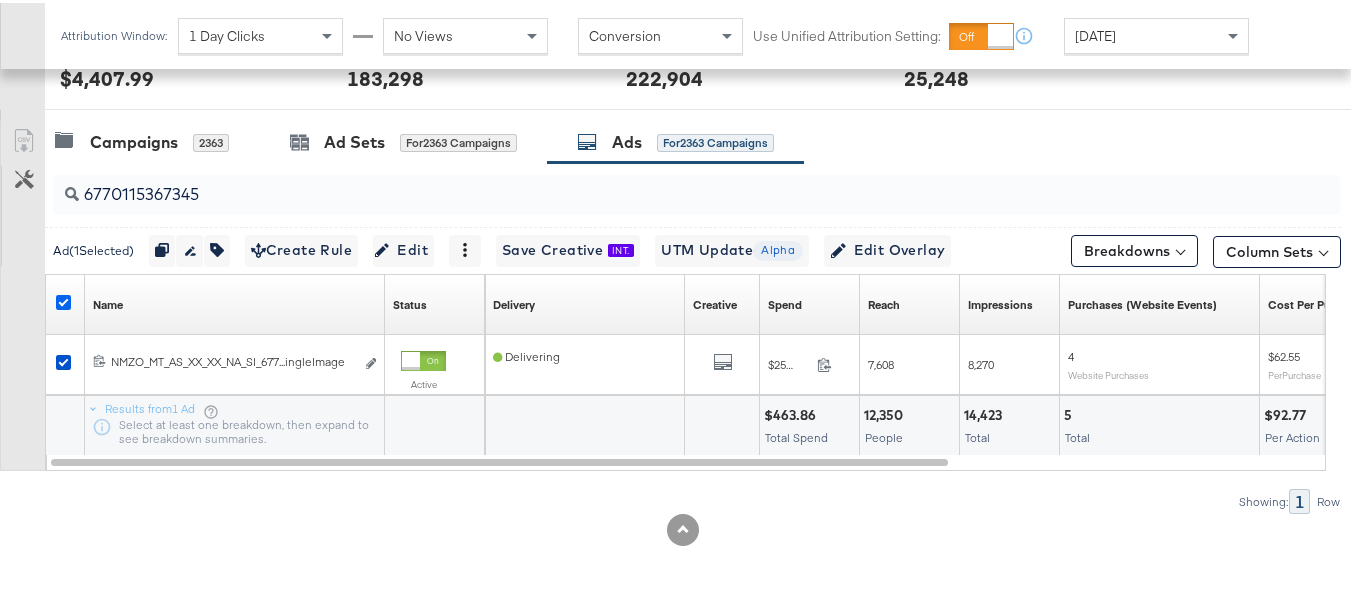 click at bounding box center (63, 299) 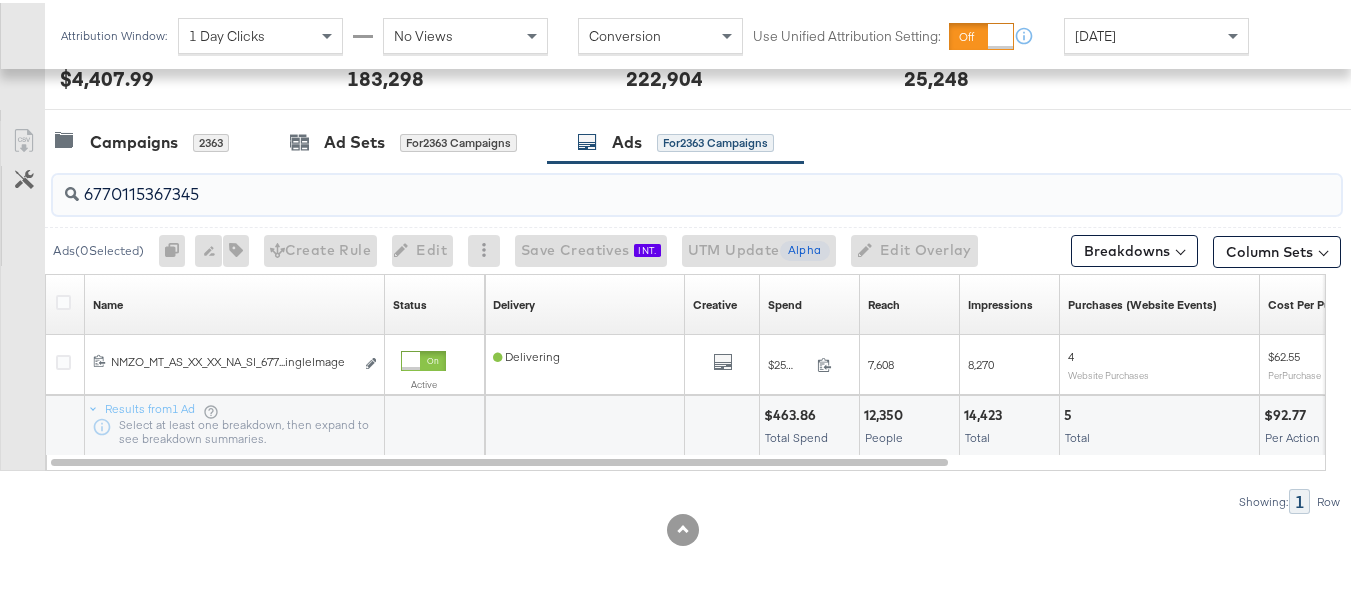click on "6770115367345" at bounding box center (653, 183) 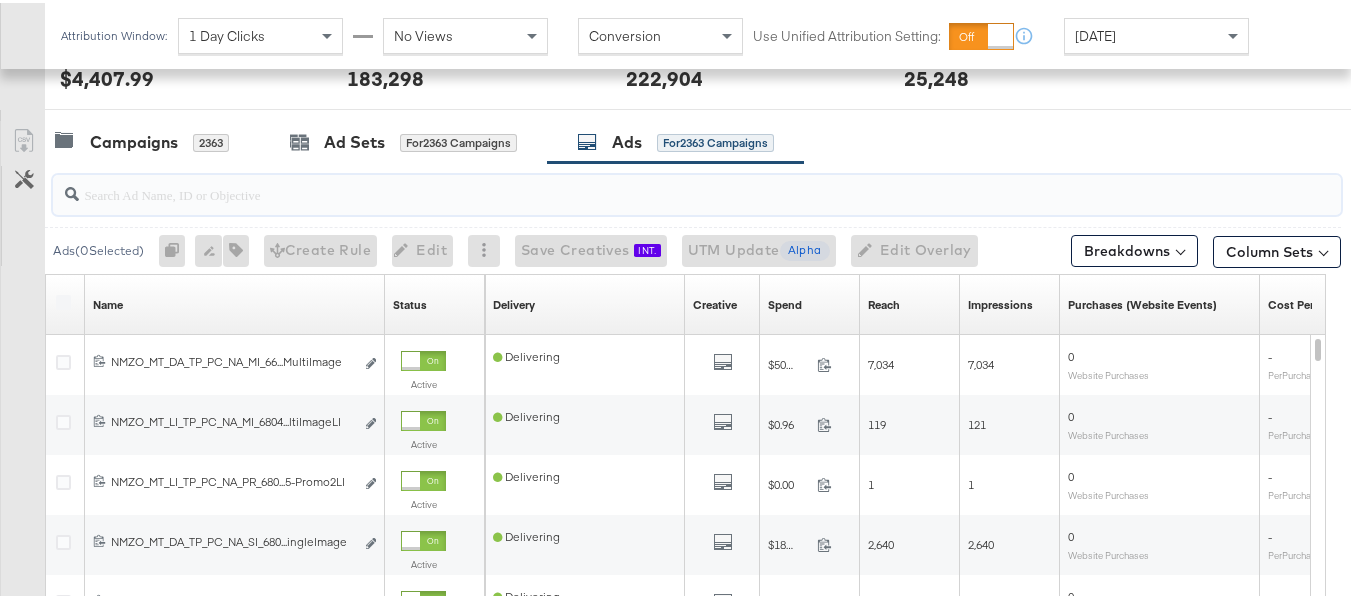 click at bounding box center (653, 183) 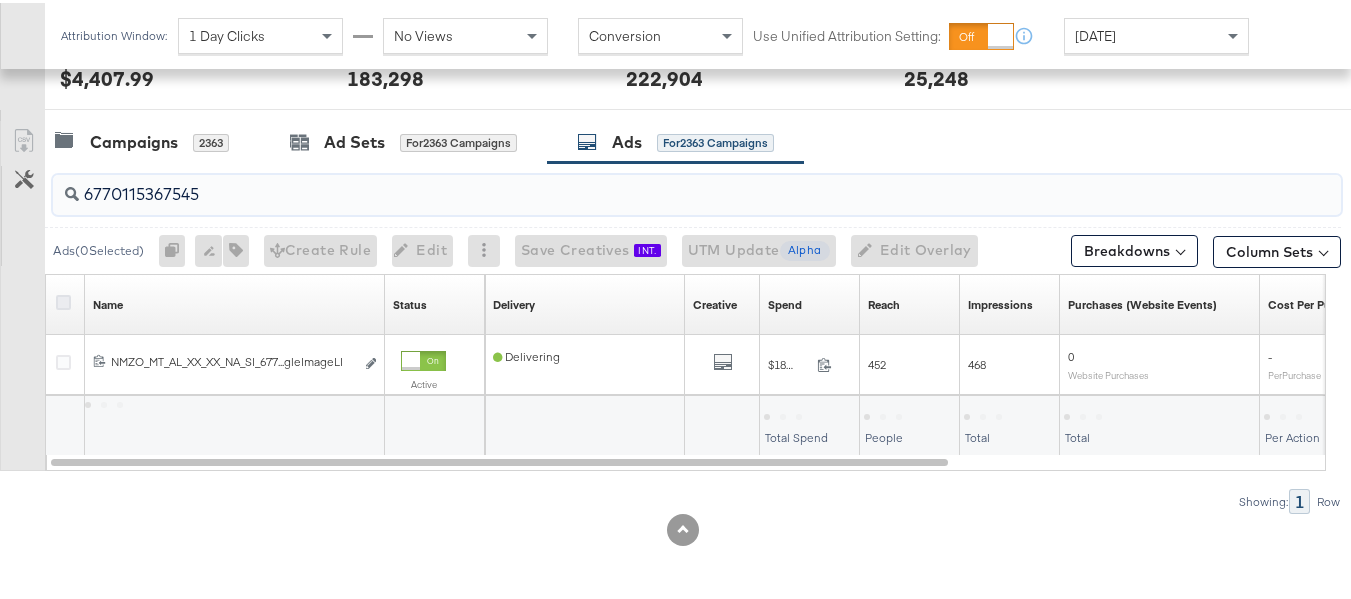 type on "6770115367545" 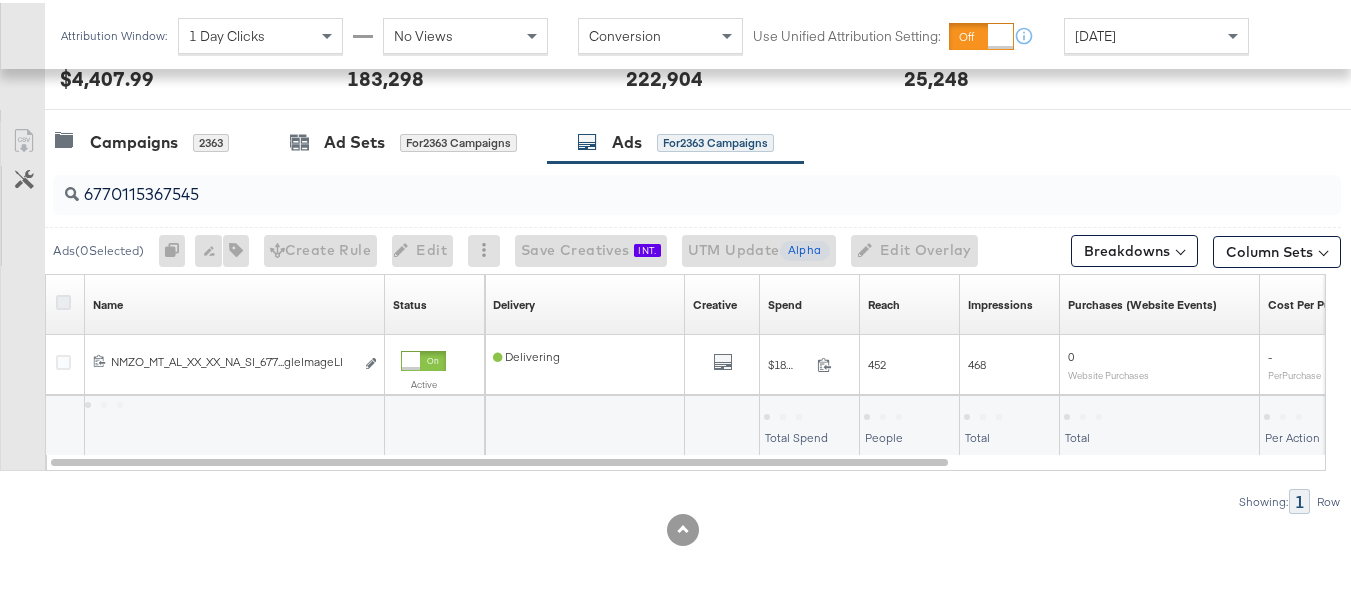 click at bounding box center [63, 299] 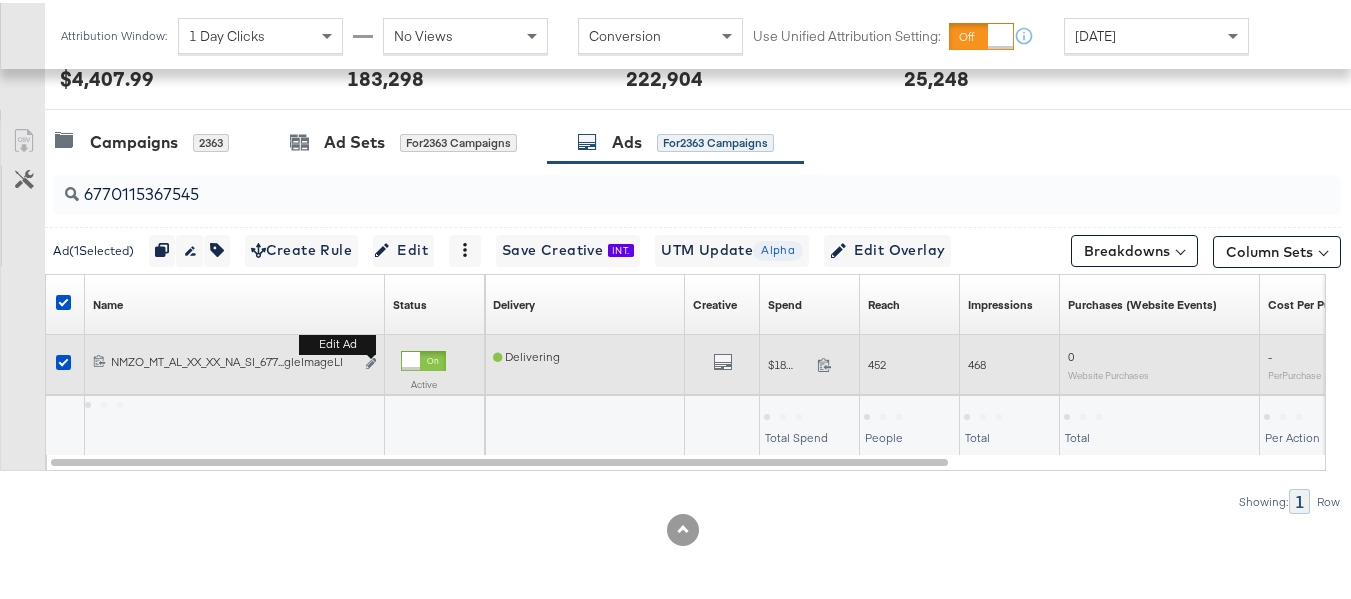 click on "Edit ad" at bounding box center (365, 361) 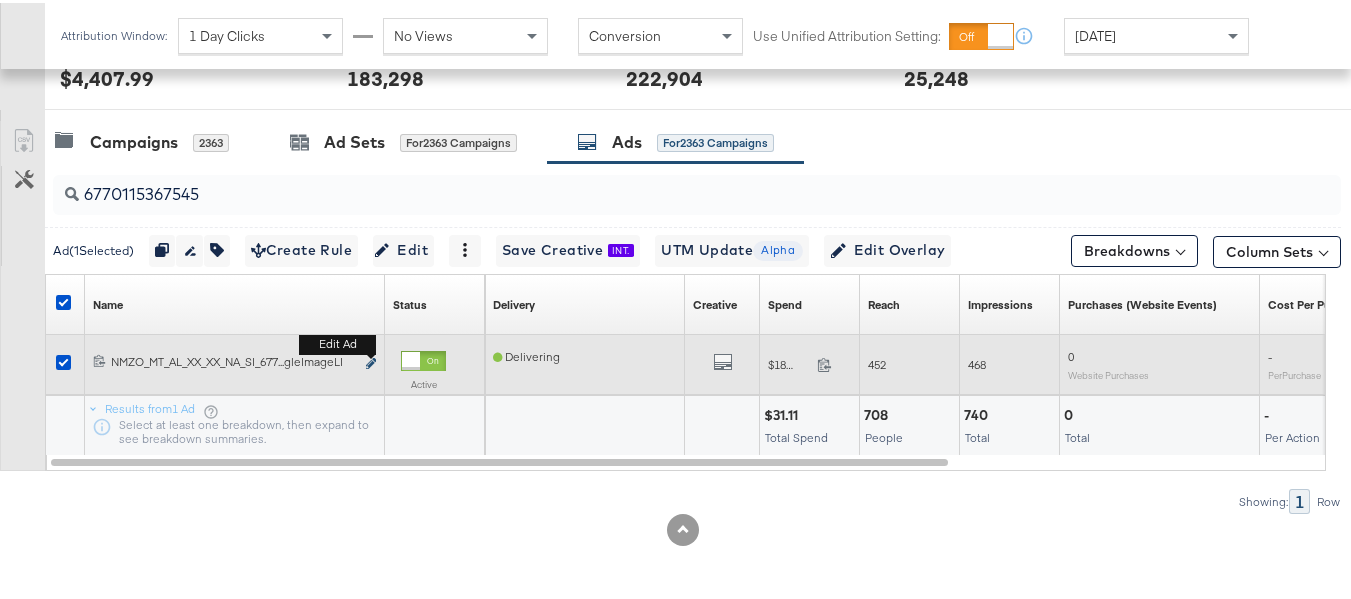 click at bounding box center (371, 360) 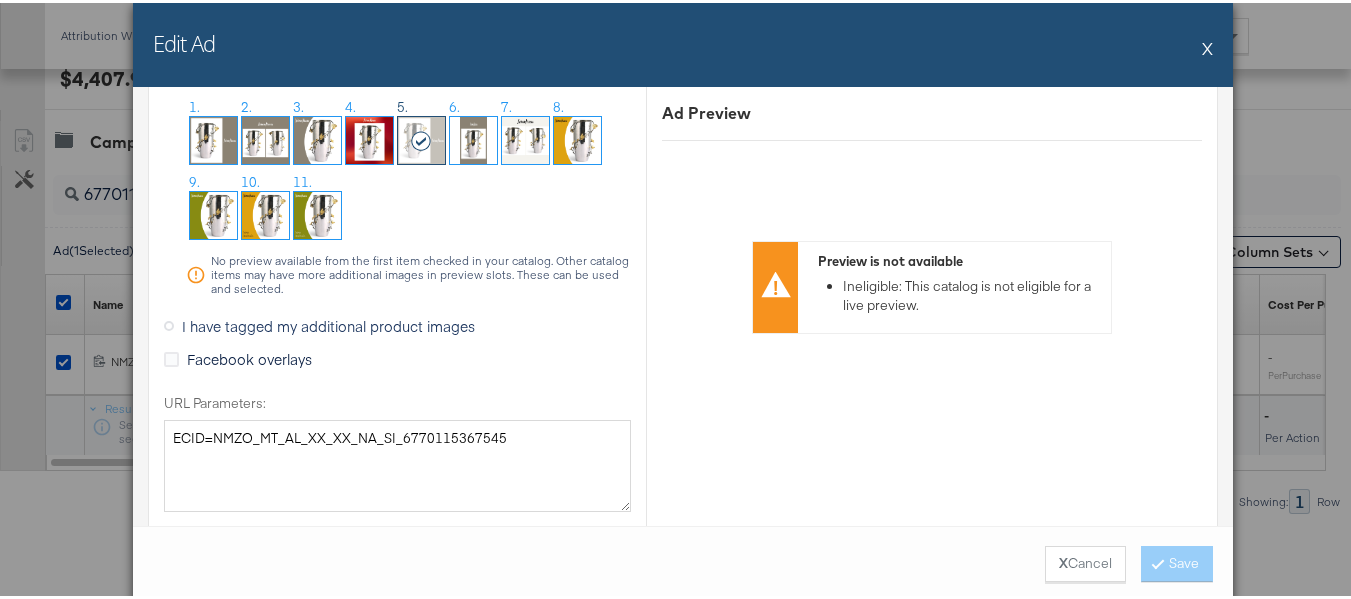 scroll, scrollTop: 2400, scrollLeft: 0, axis: vertical 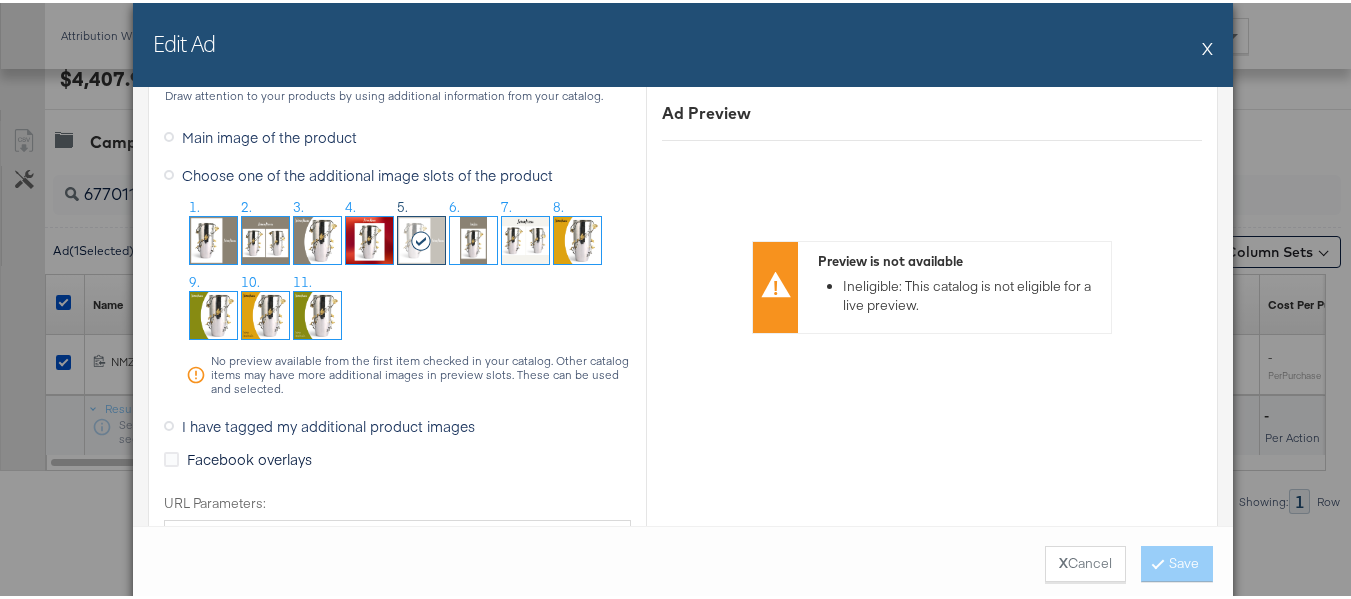 click on "X" at bounding box center (1207, 45) 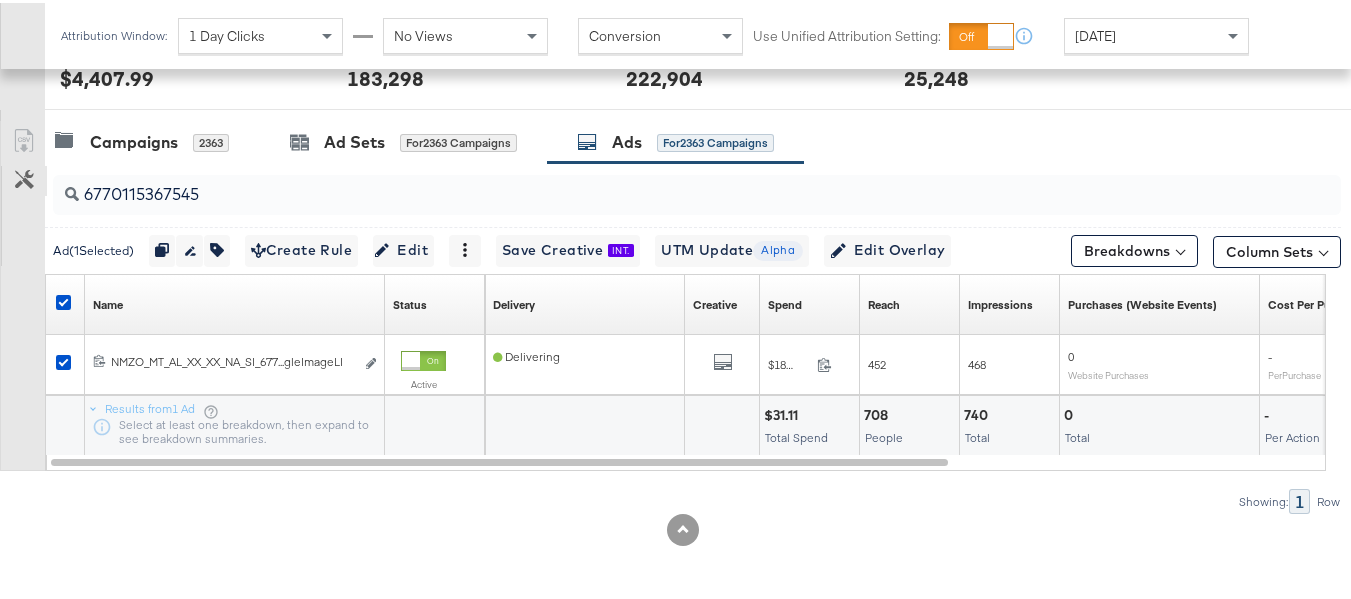 drag, startPoint x: 244, startPoint y: 178, endPoint x: 13, endPoint y: 183, distance: 231.05411 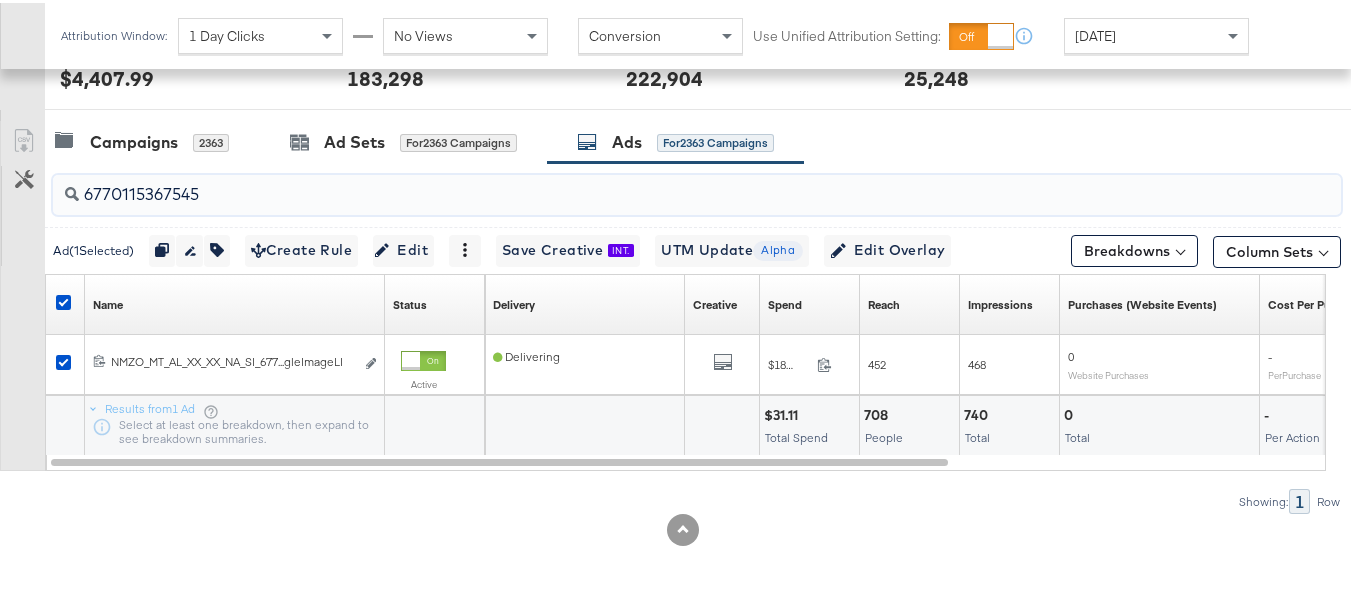 click at bounding box center [66, 302] 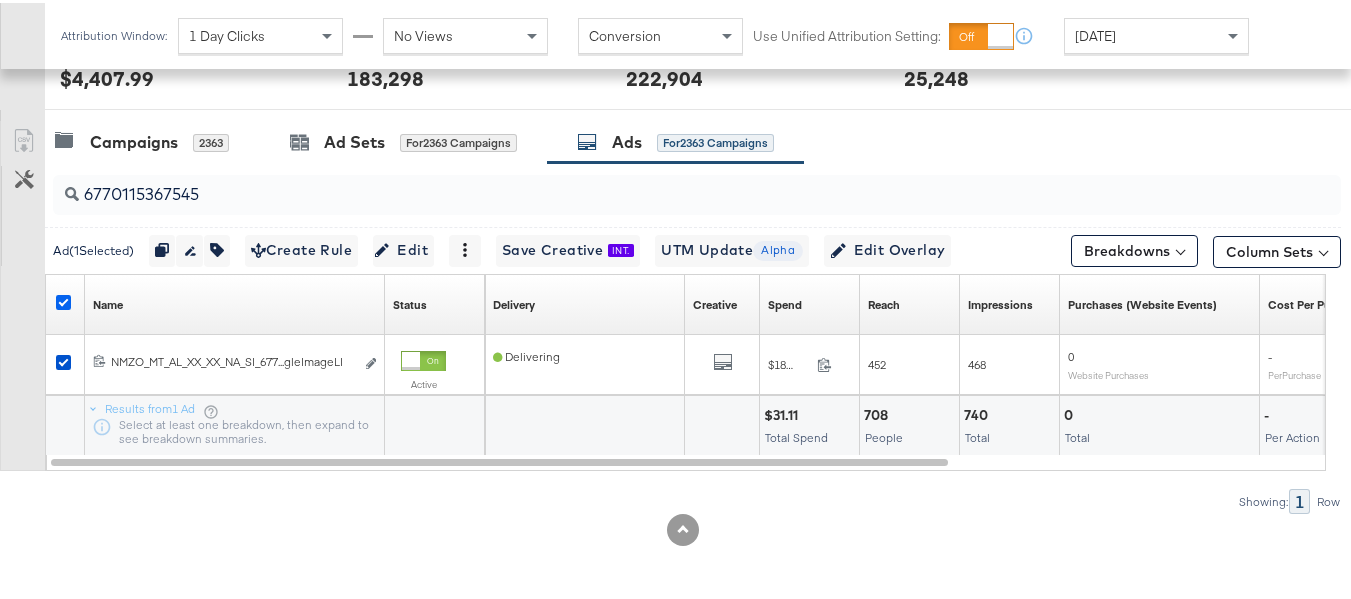 click at bounding box center [63, 299] 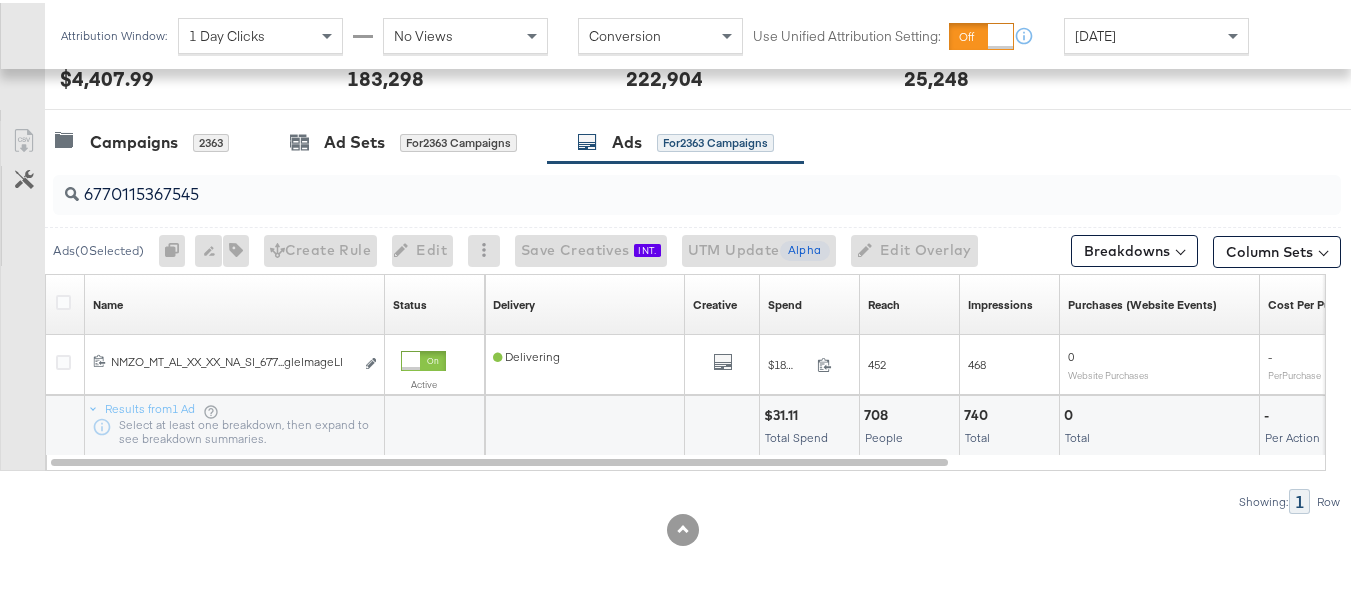 click on "6770115367545" at bounding box center [653, 183] 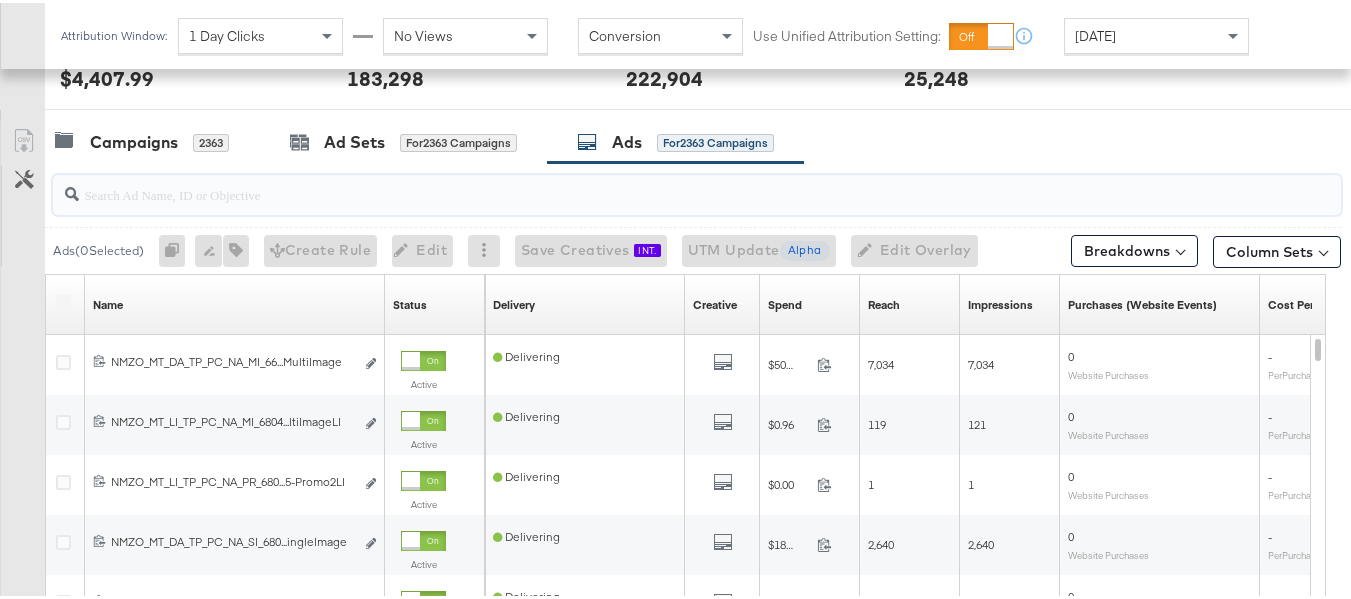 click at bounding box center (697, 192) 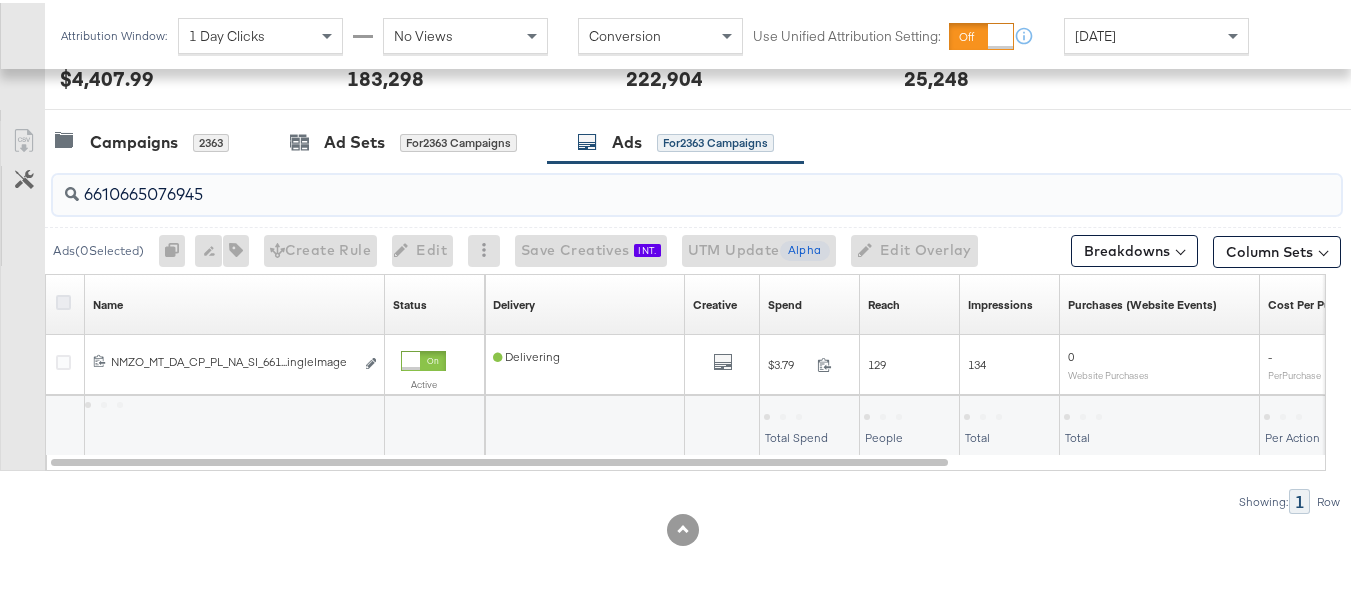 type on "6610665076945" 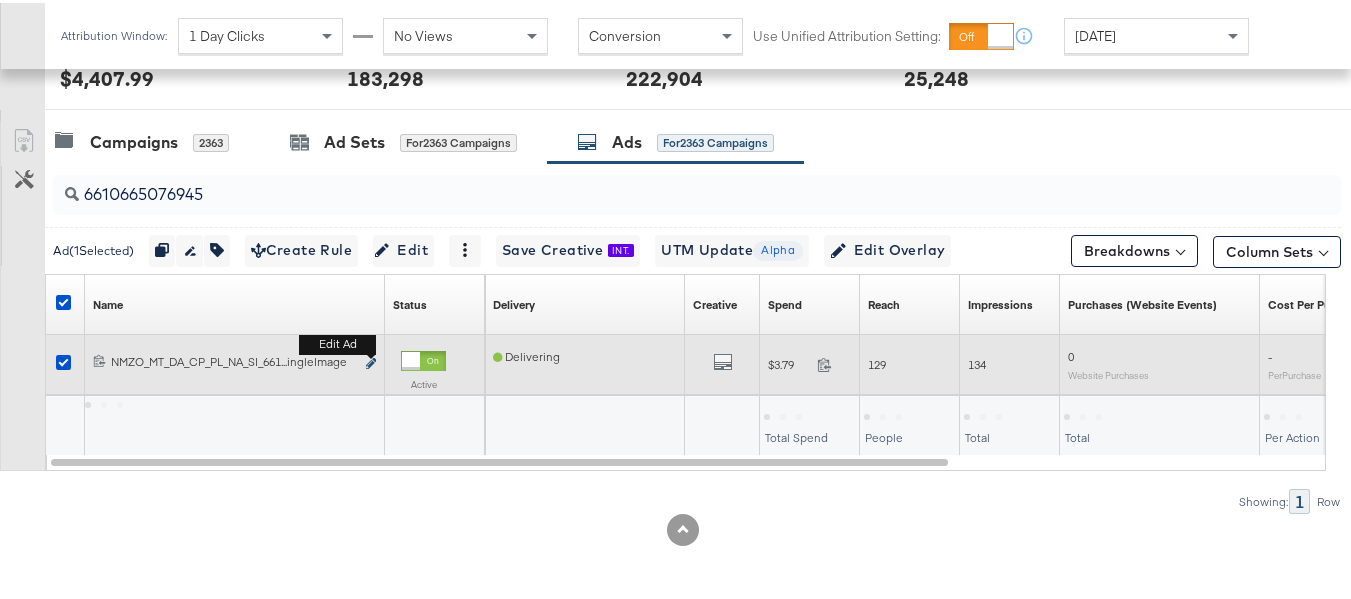click at bounding box center (371, 360) 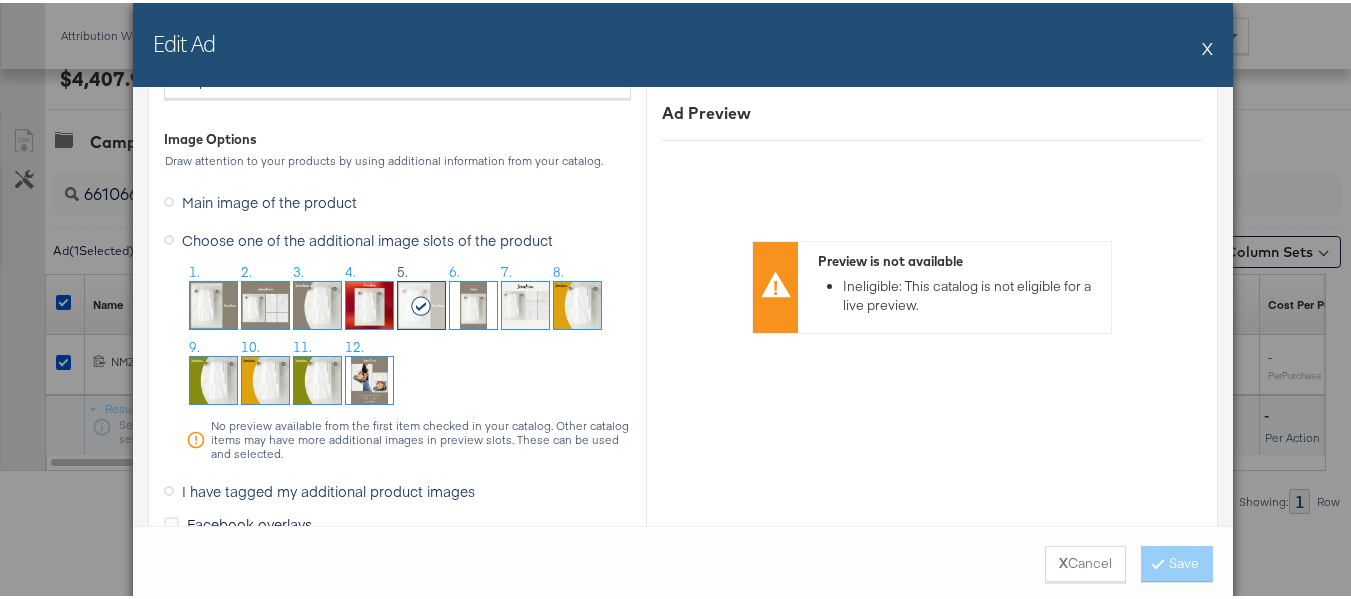 scroll, scrollTop: 2100, scrollLeft: 0, axis: vertical 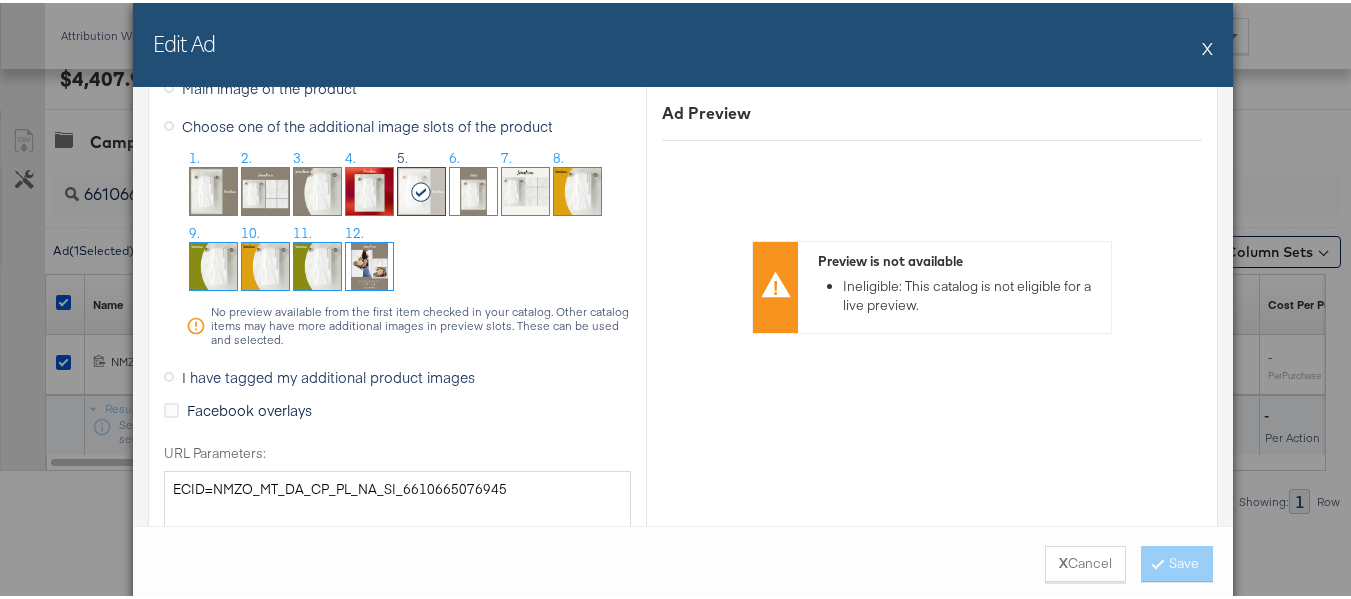 click on "X" at bounding box center [1207, 45] 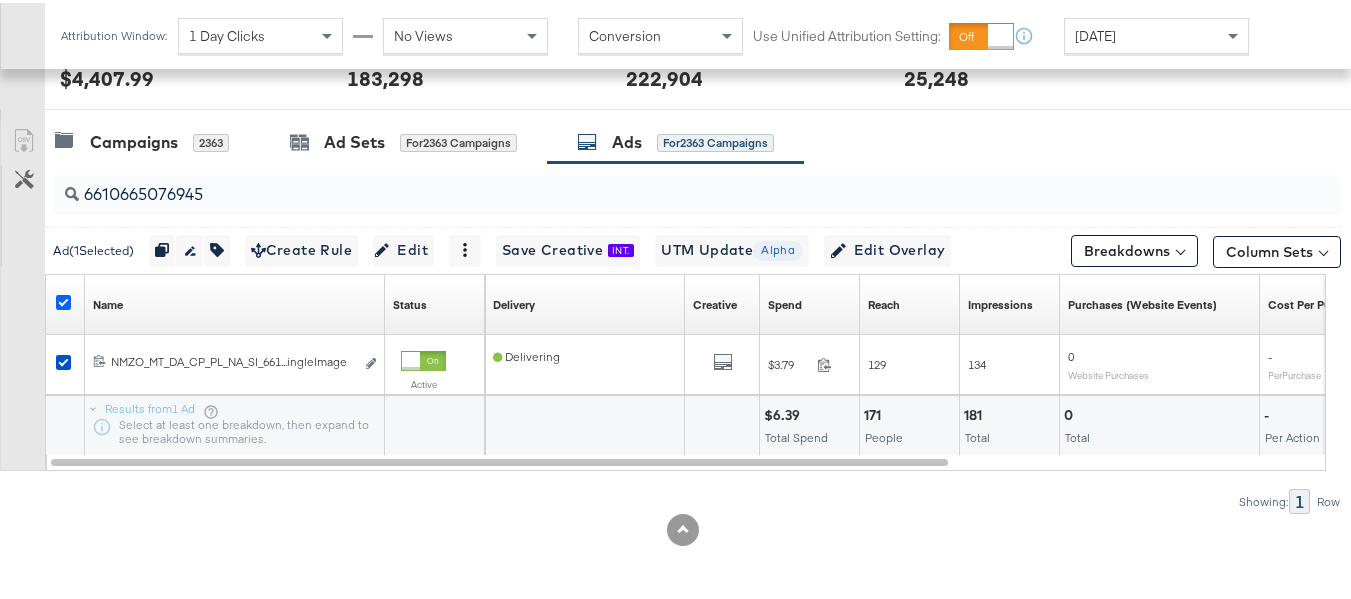 click at bounding box center (63, 299) 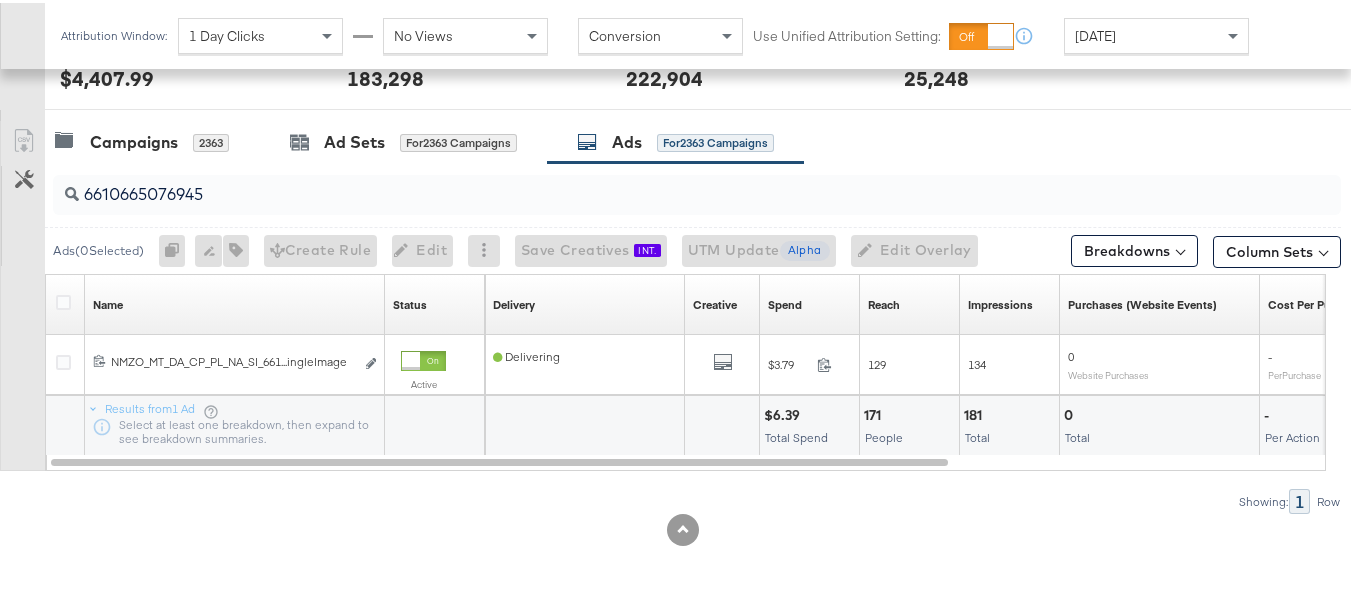 click on "6610665076945" at bounding box center (693, 192) 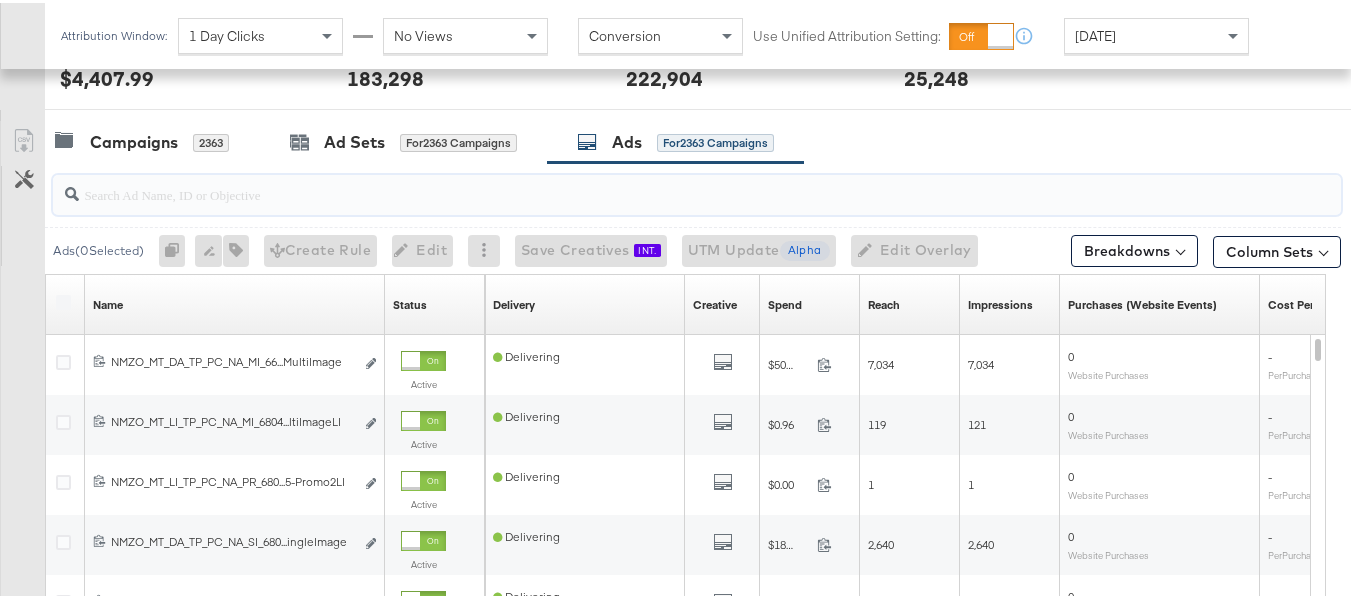 click at bounding box center (653, 183) 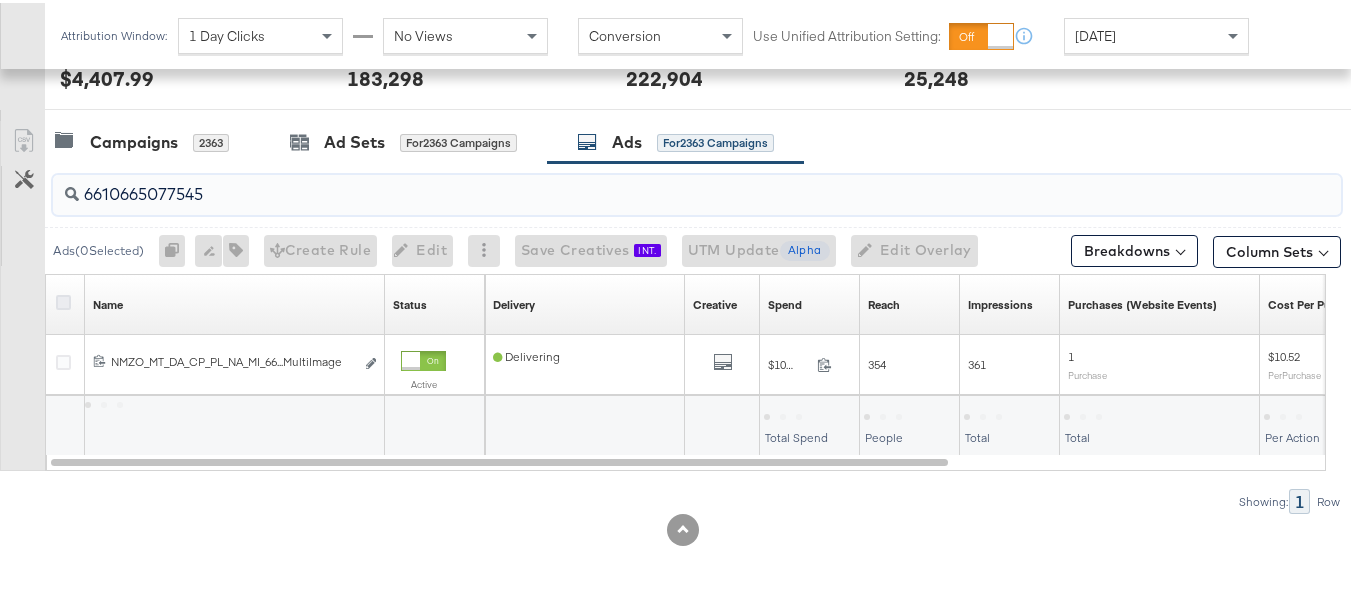 type on "6610665077545" 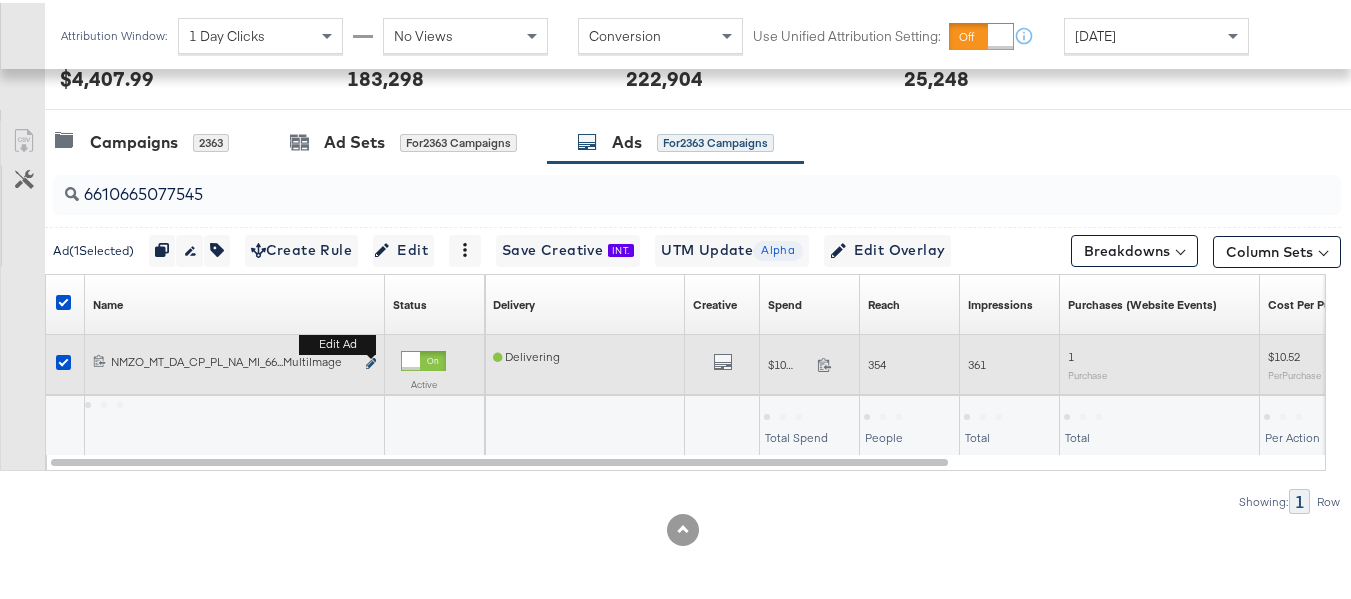 click at bounding box center (371, 360) 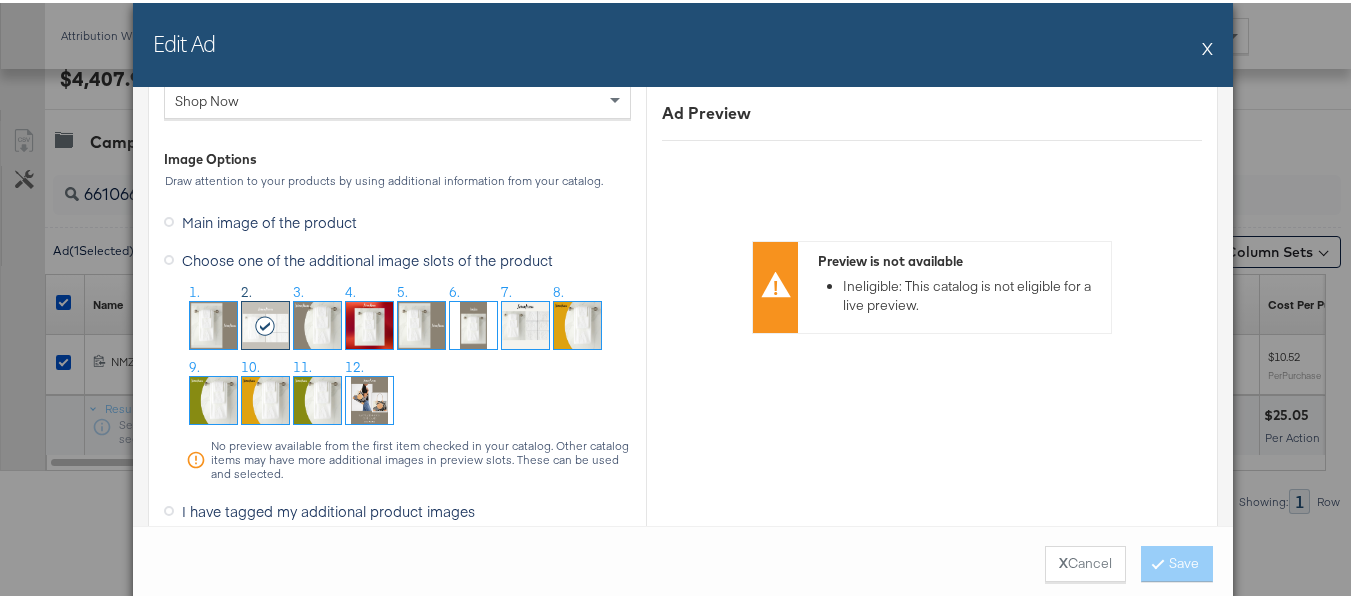 scroll, scrollTop: 2000, scrollLeft: 0, axis: vertical 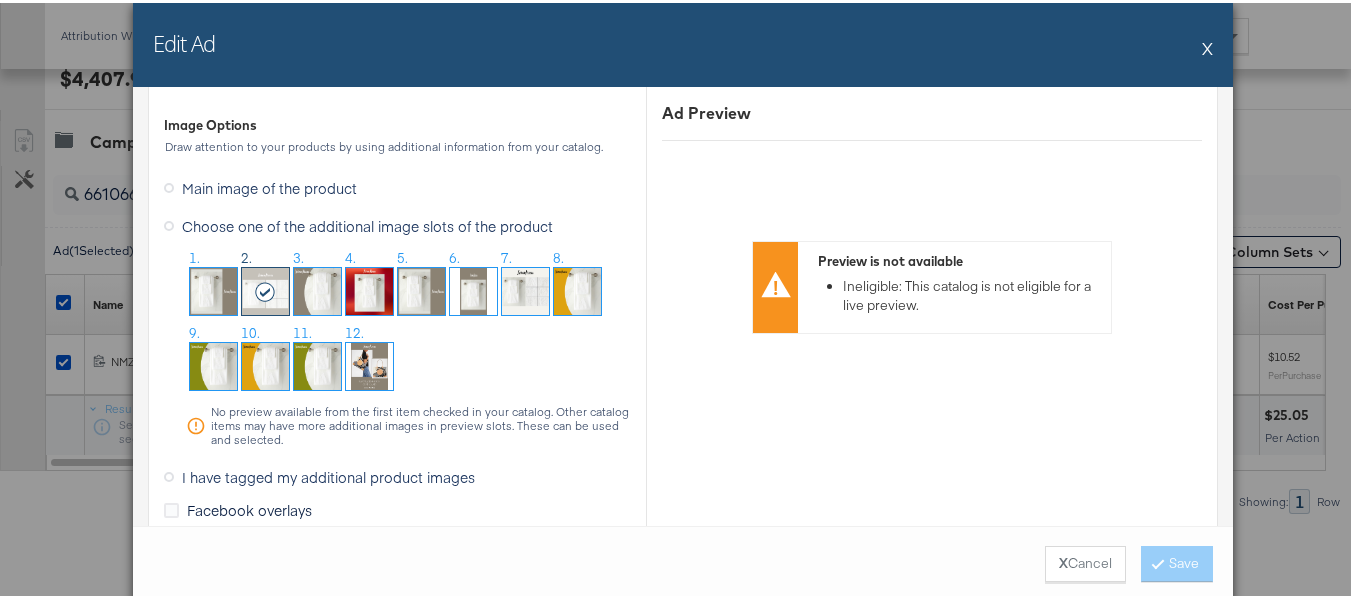 drag, startPoint x: 1195, startPoint y: 51, endPoint x: 1137, endPoint y: 99, distance: 75.28612 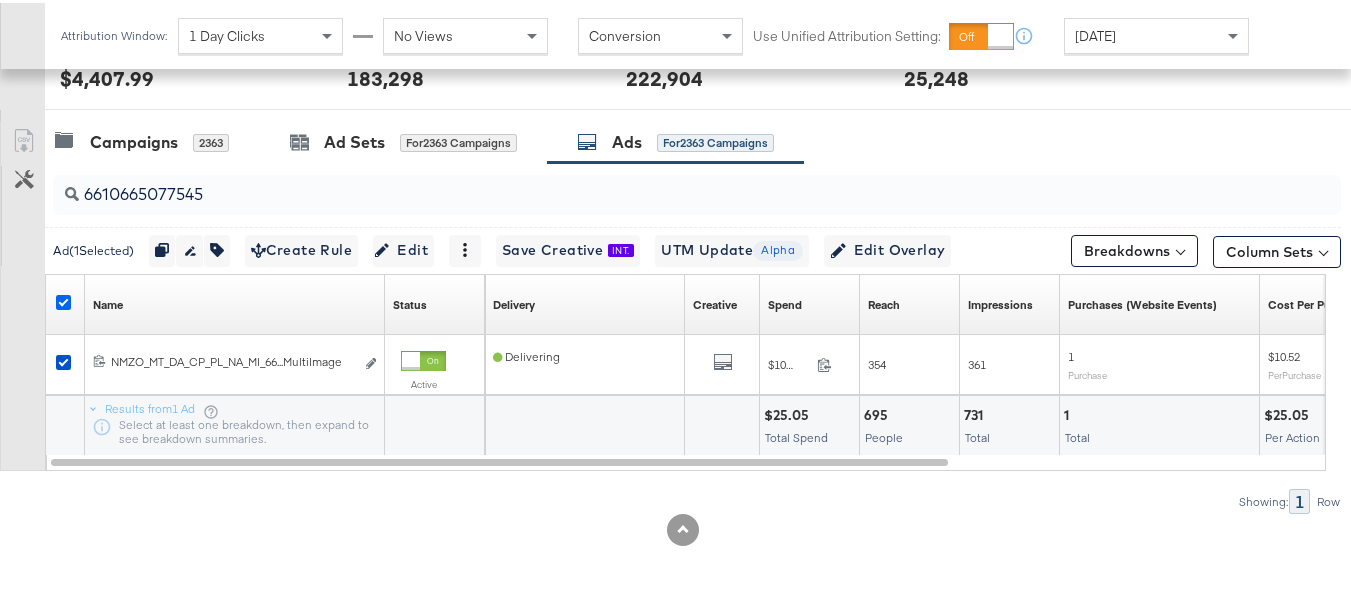 click at bounding box center [63, 299] 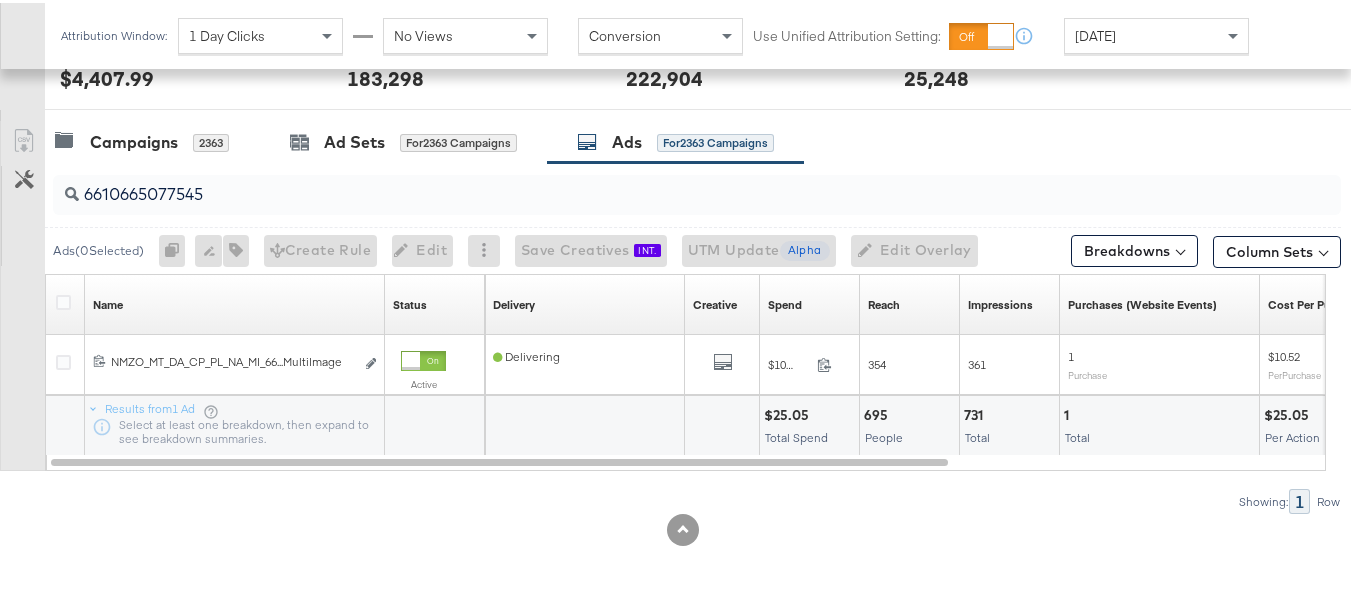click on "6610665077545" at bounding box center [697, 192] 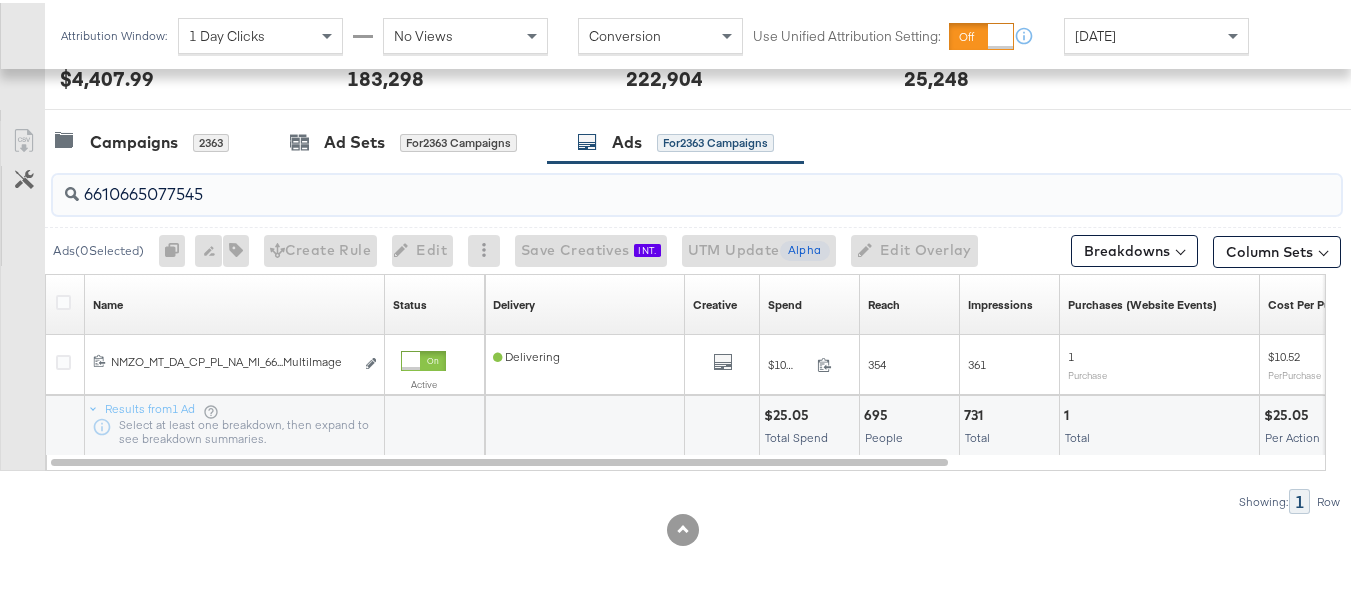 click on "6610665077545" at bounding box center [653, 183] 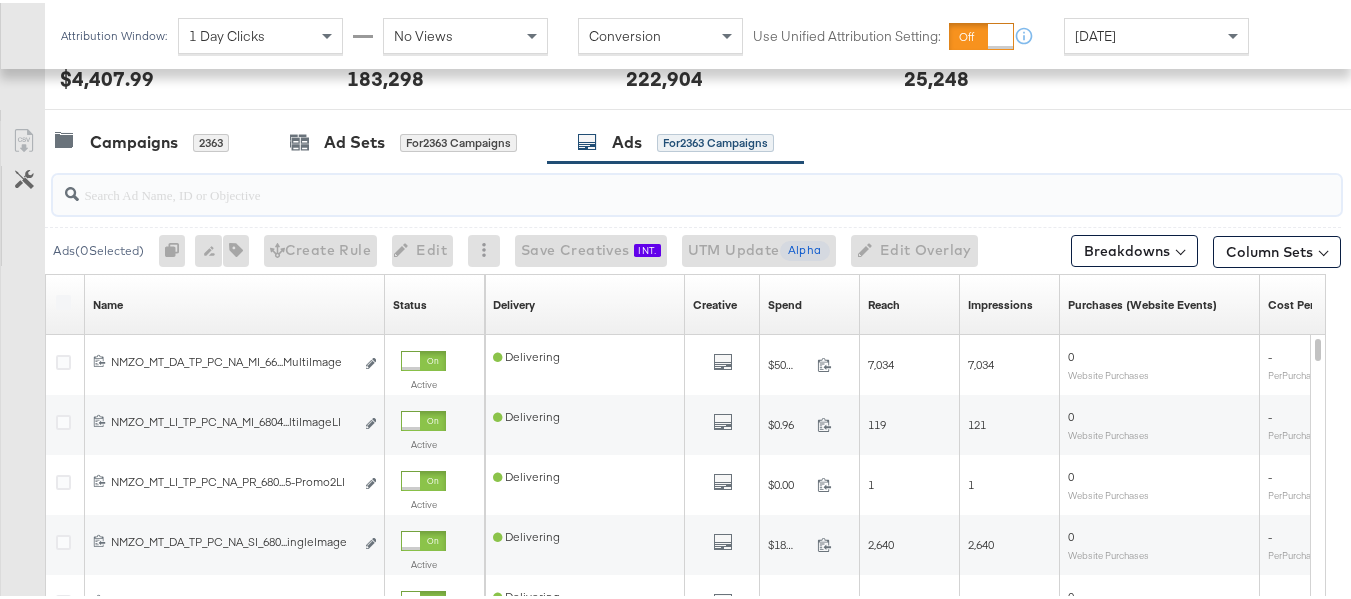 click at bounding box center (653, 183) 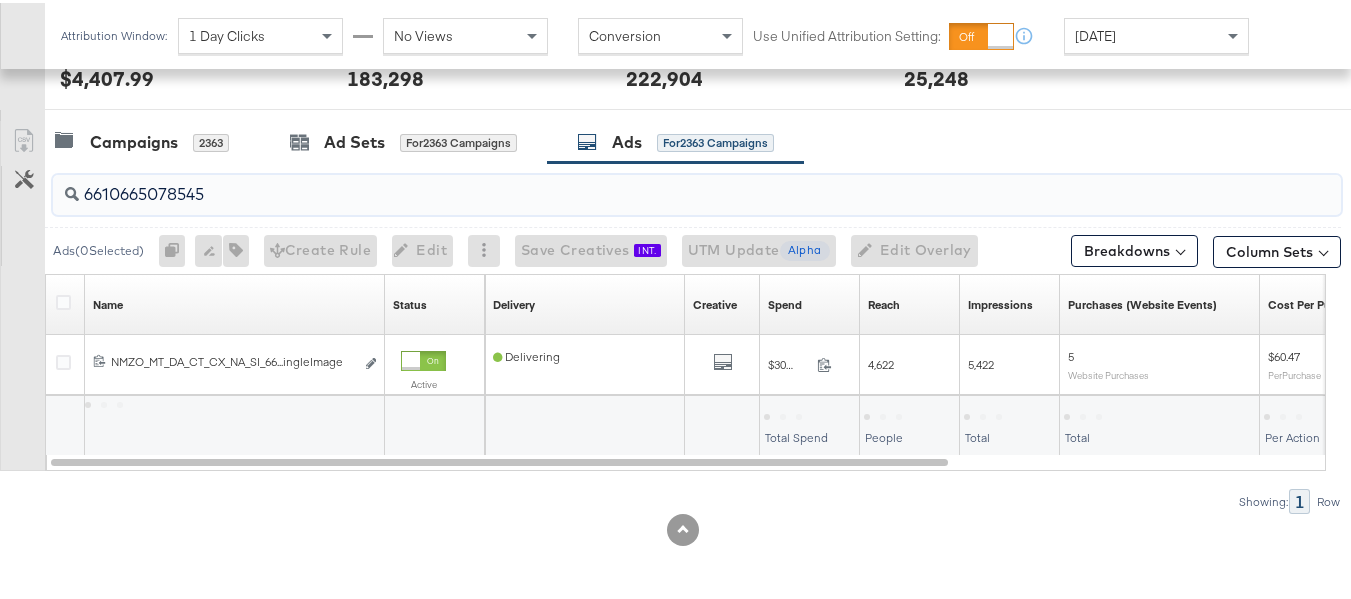 type on "6610665078545" 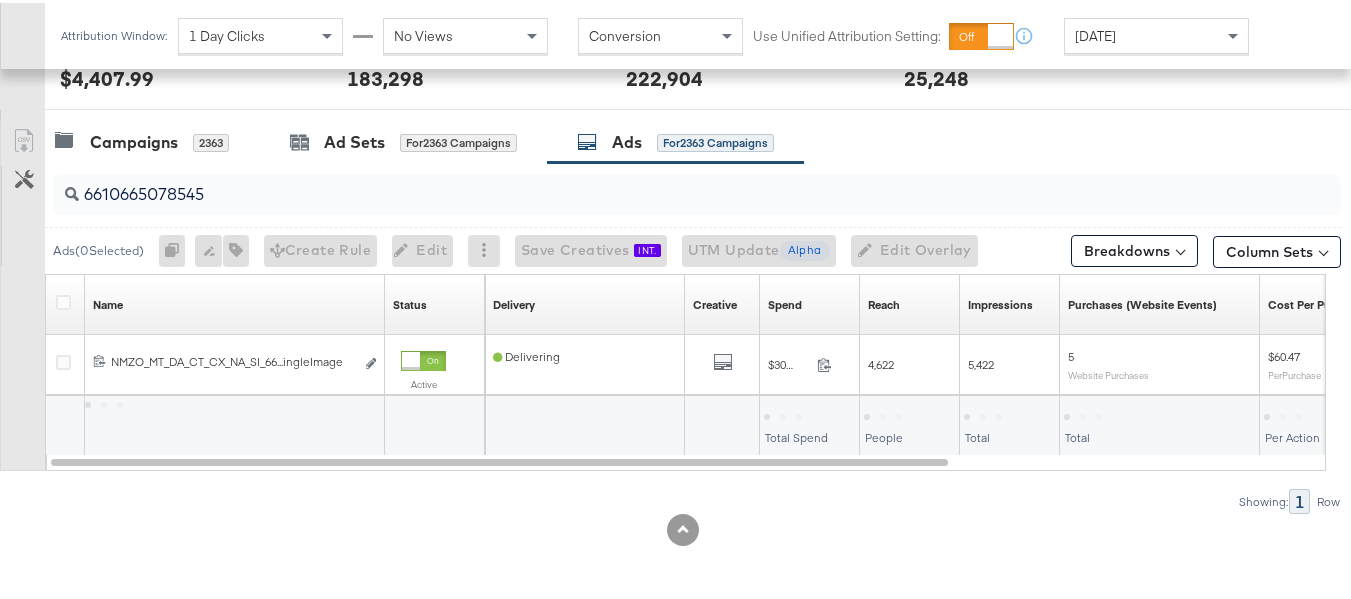 click at bounding box center [66, 302] 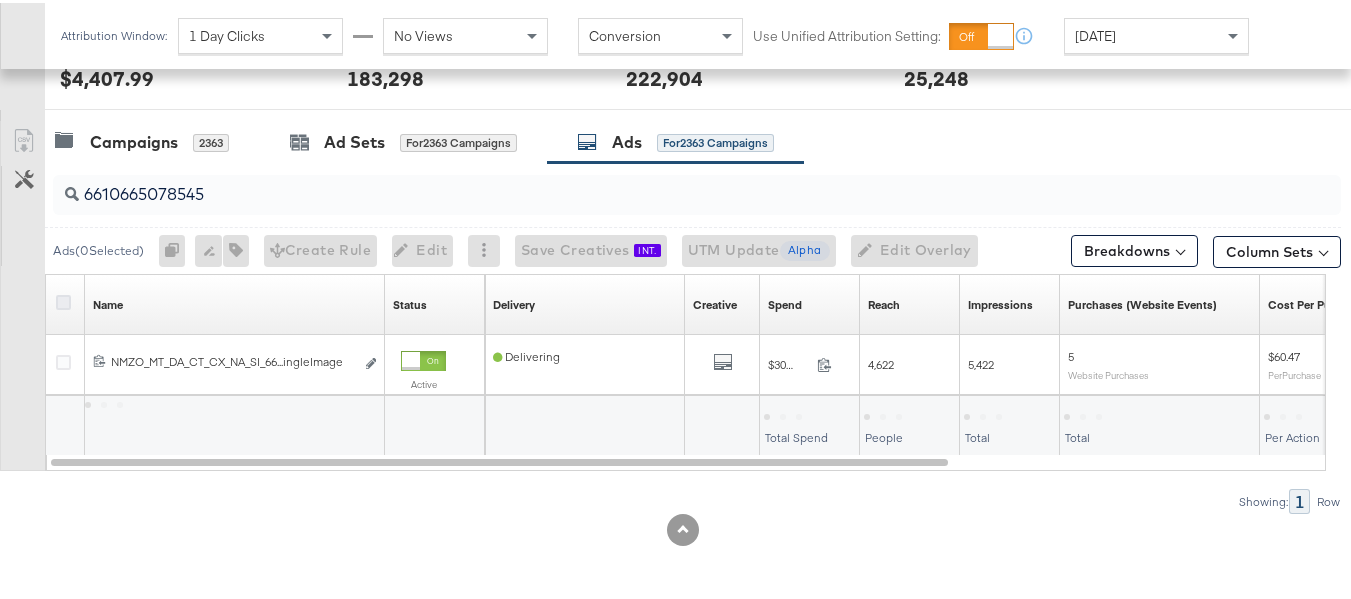 click at bounding box center [63, 299] 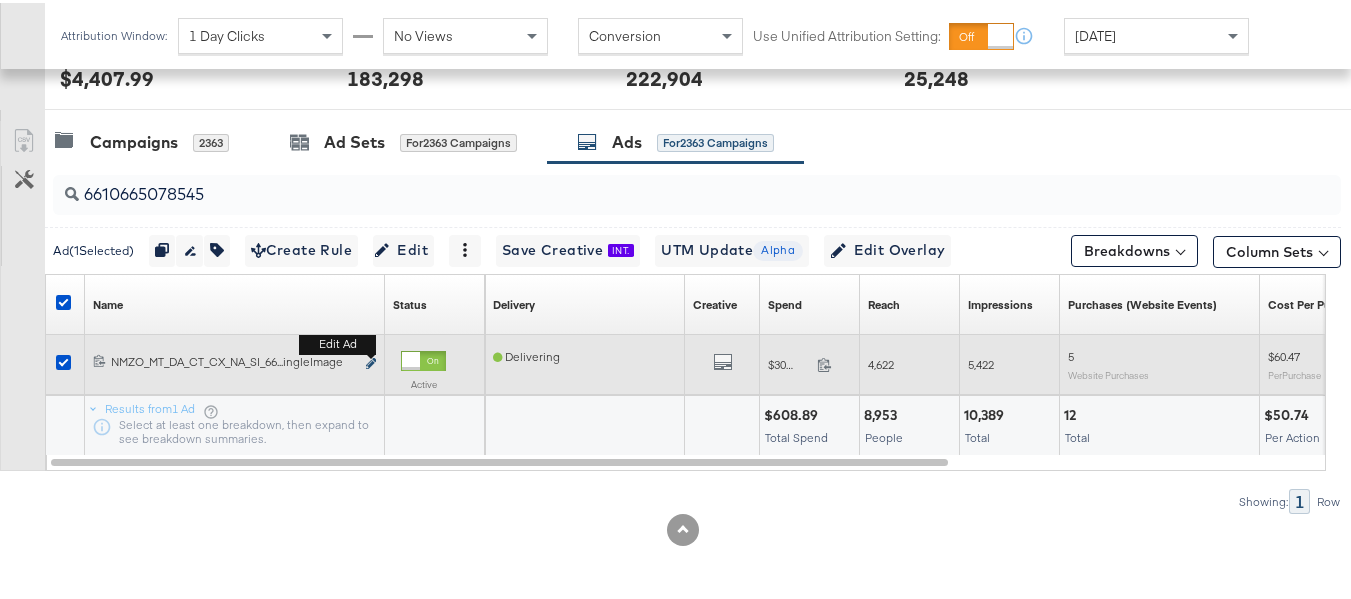 click at bounding box center [371, 360] 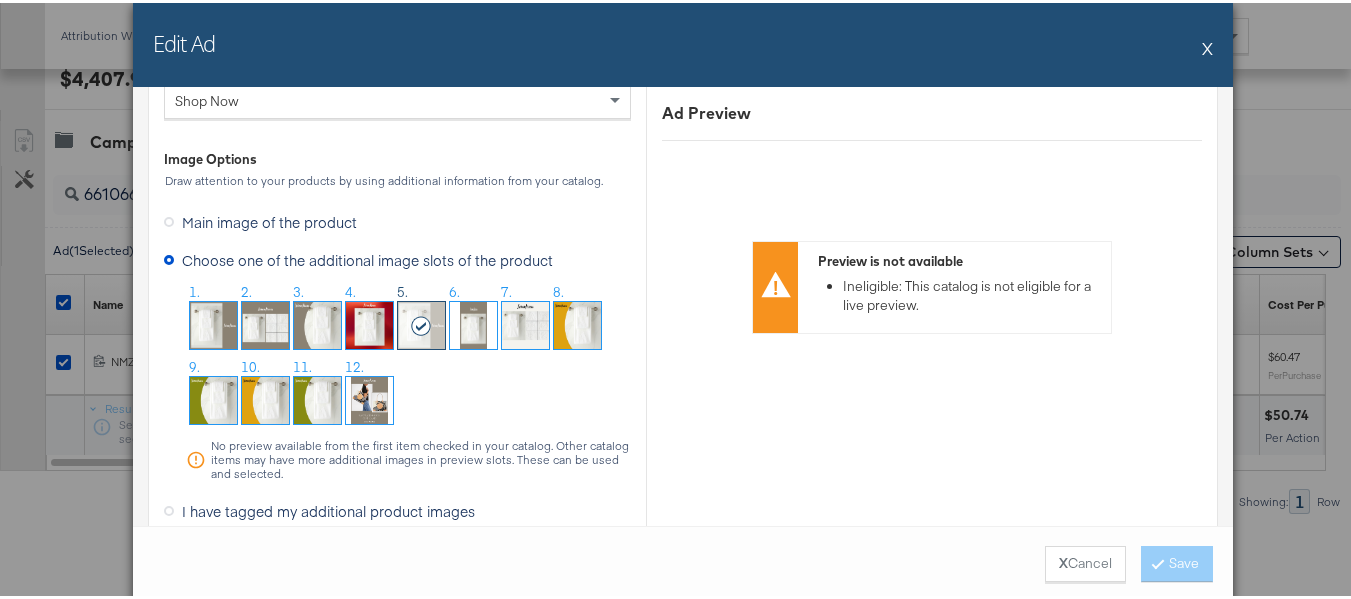 scroll, scrollTop: 2000, scrollLeft: 0, axis: vertical 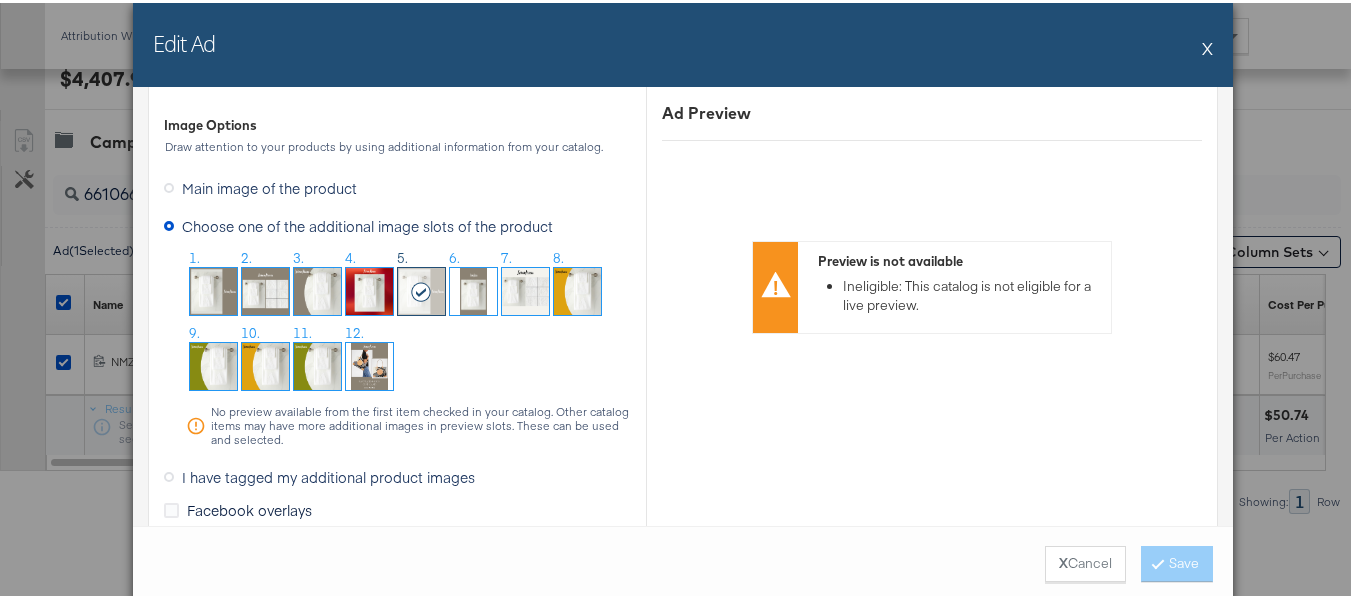 click on "X" at bounding box center [1207, 45] 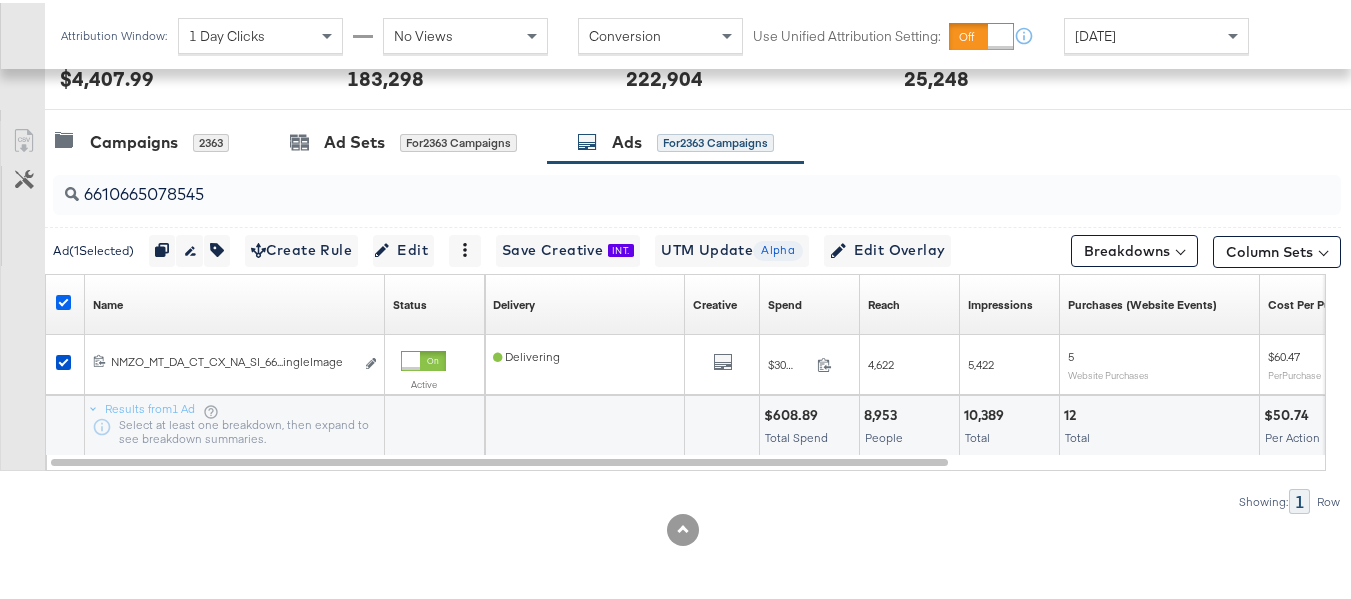 click at bounding box center [63, 299] 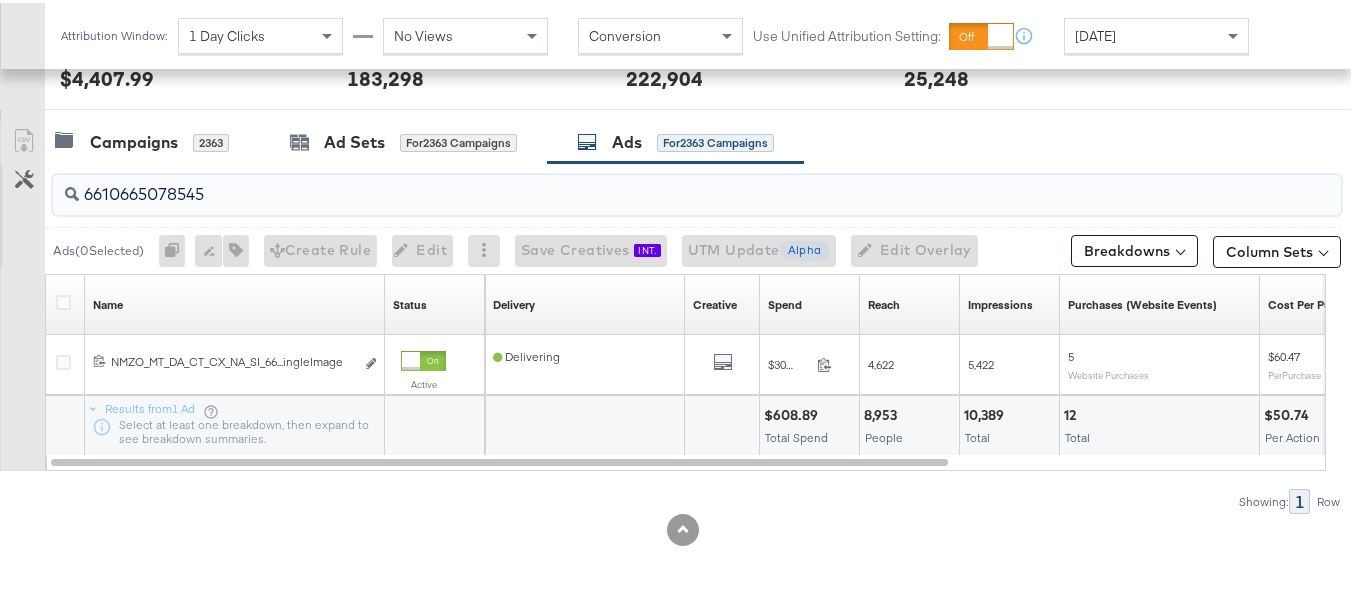 click on "6610665078545" at bounding box center [653, 183] 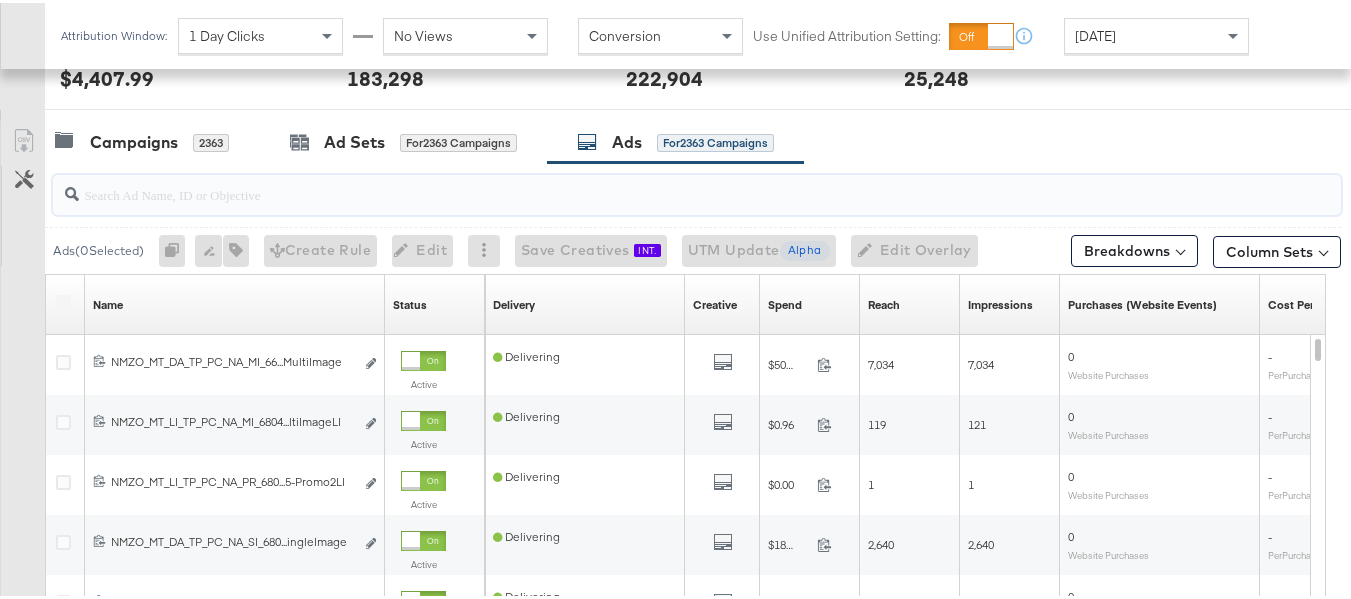 click at bounding box center (653, 183) 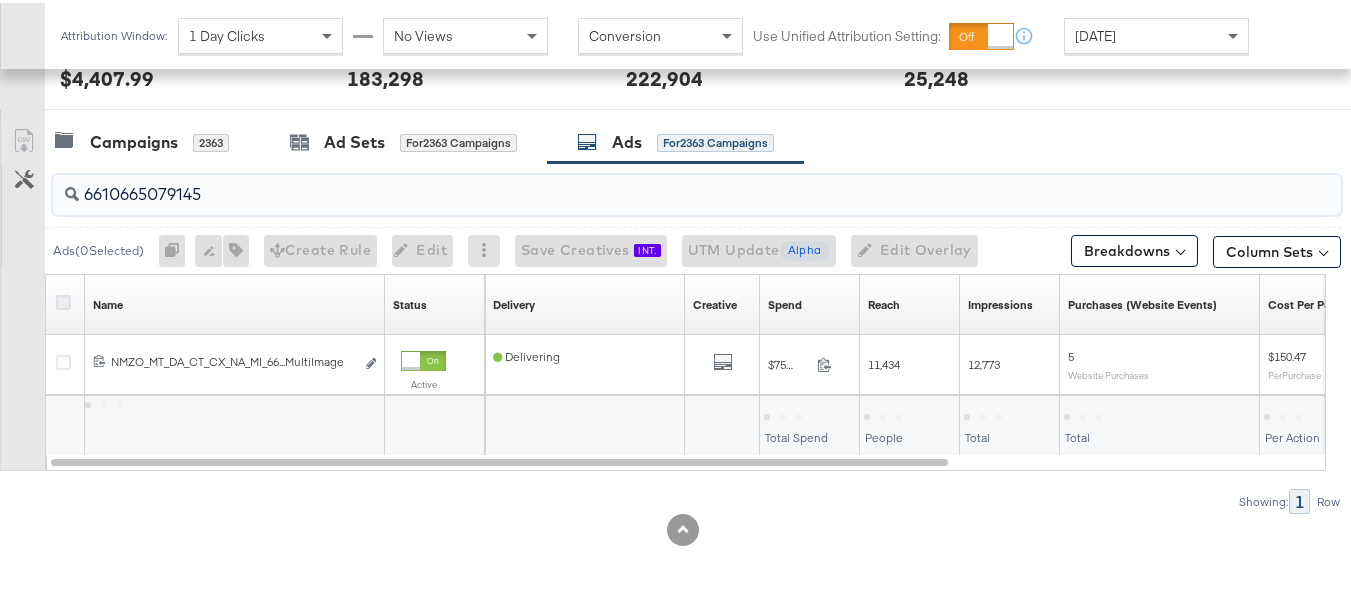 type on "6610665079145" 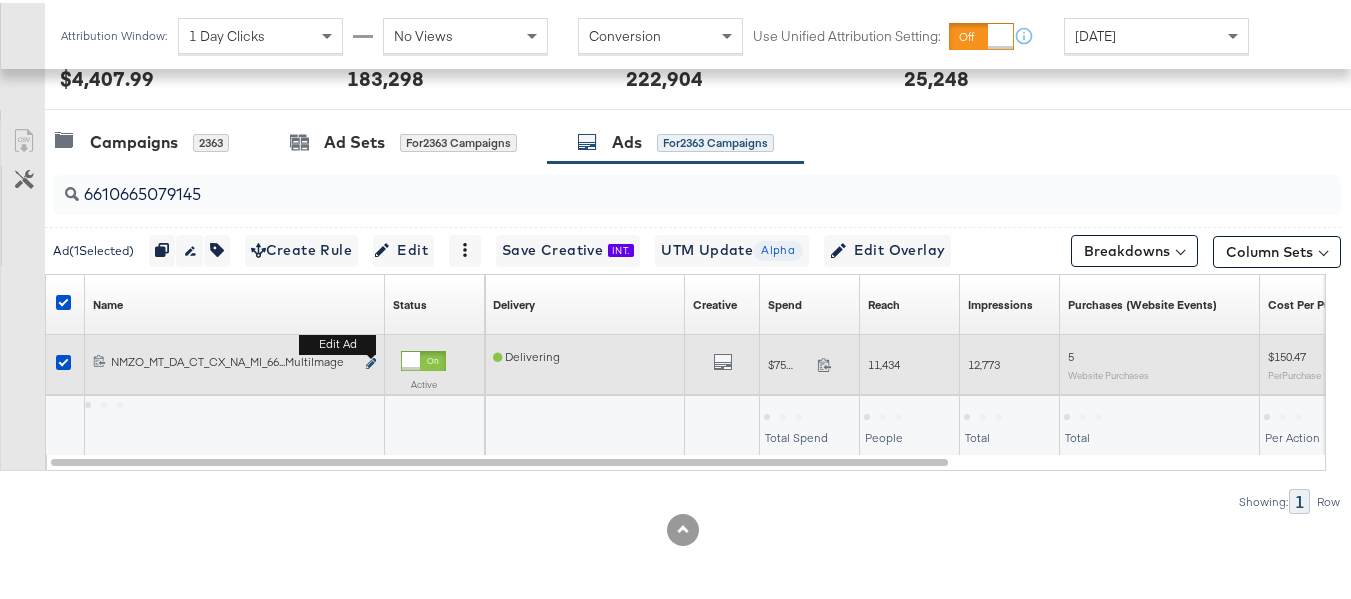 click at bounding box center [371, 360] 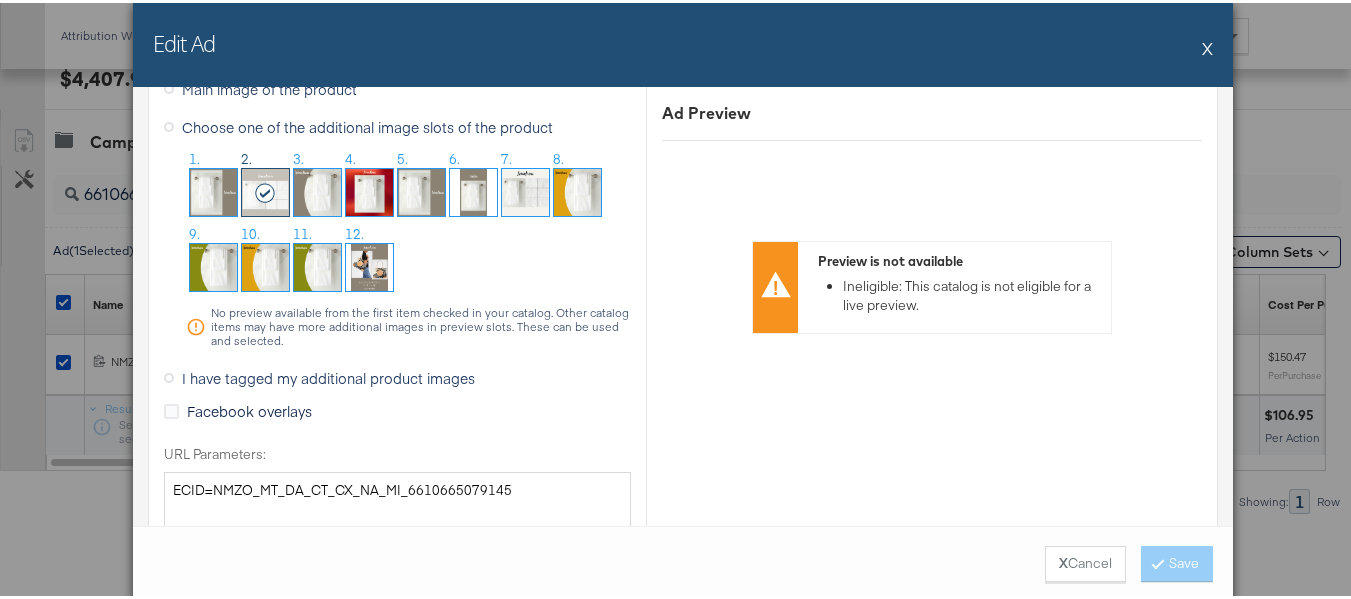 scroll, scrollTop: 2100, scrollLeft: 0, axis: vertical 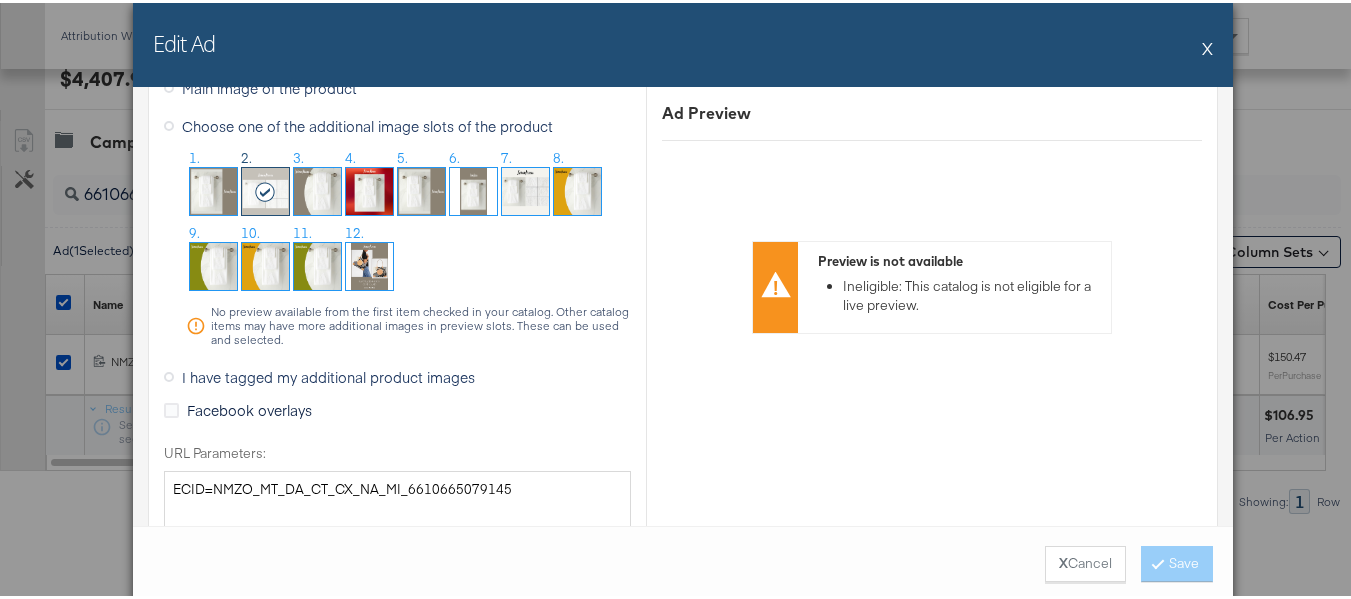 click on "X" at bounding box center (1207, 45) 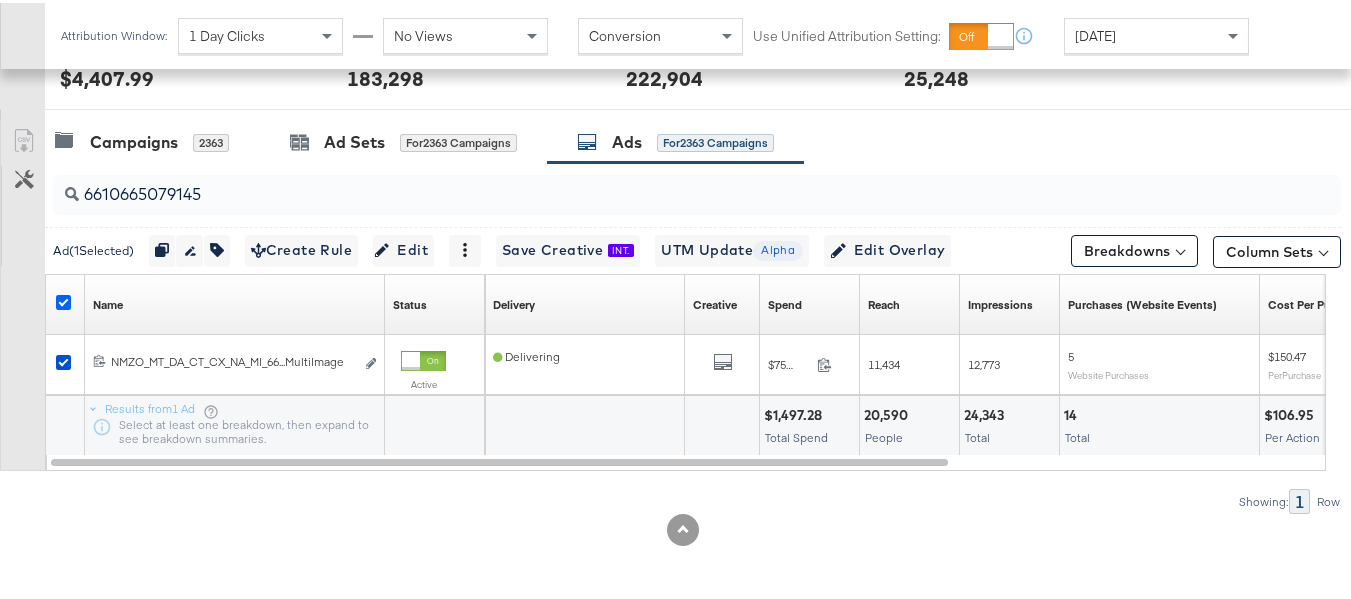 click at bounding box center (63, 299) 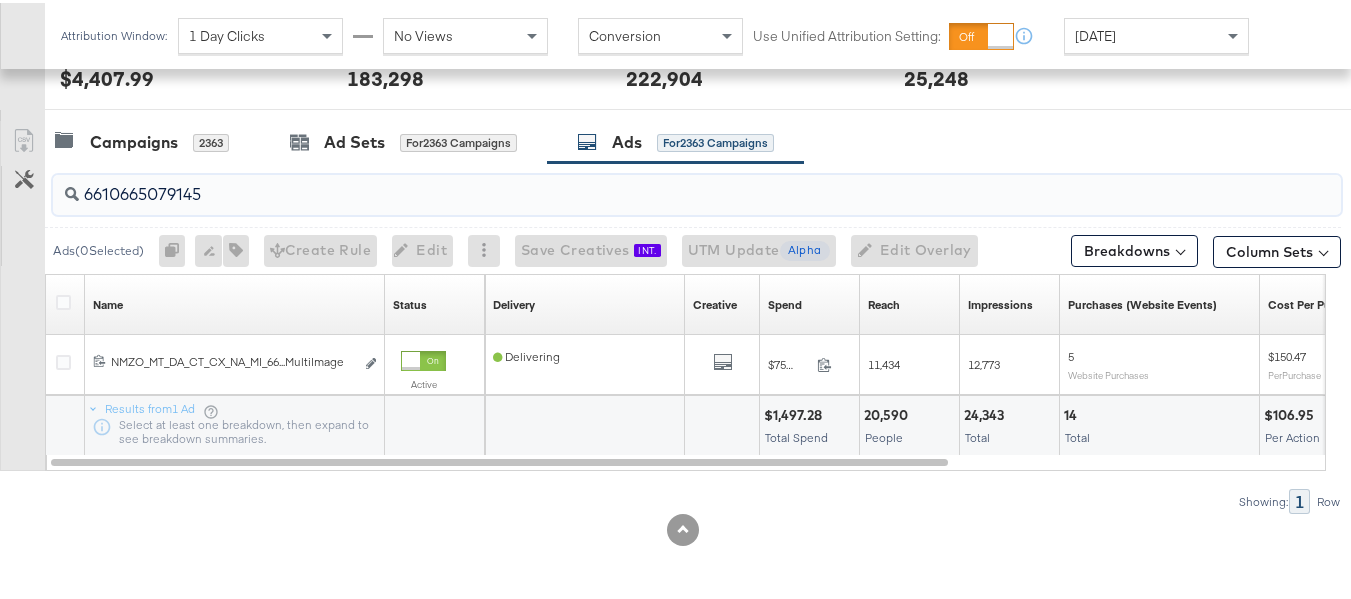 click on "6610665079145" at bounding box center [653, 183] 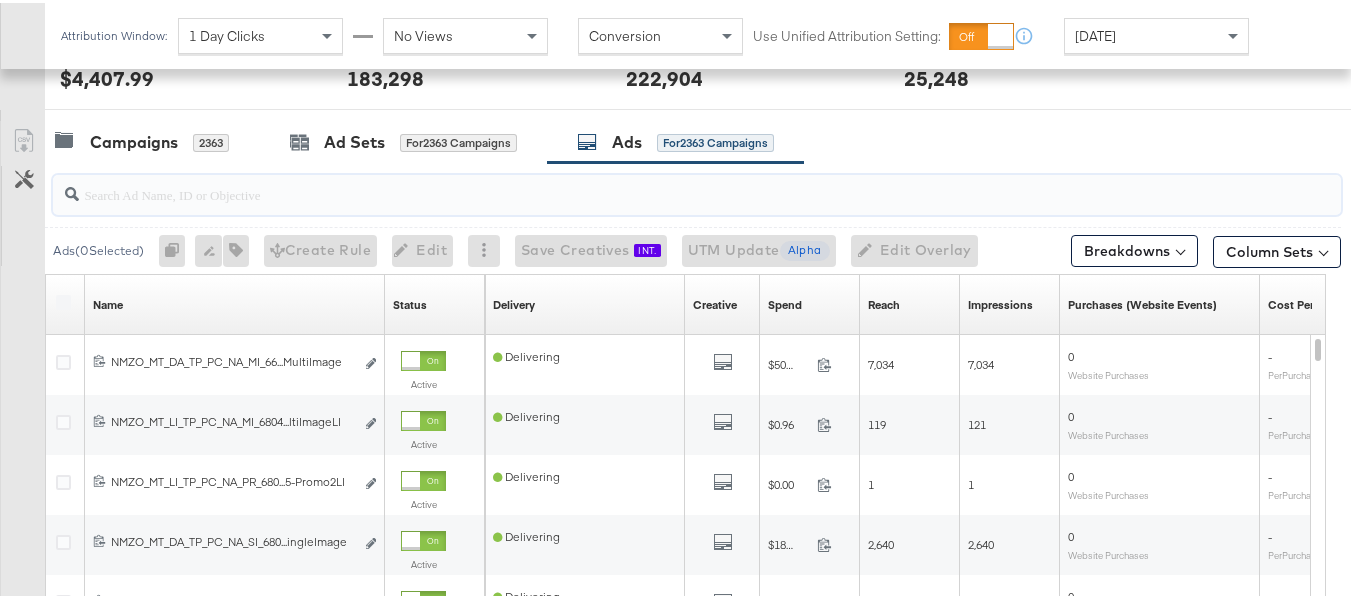 paste on "6610665079745" 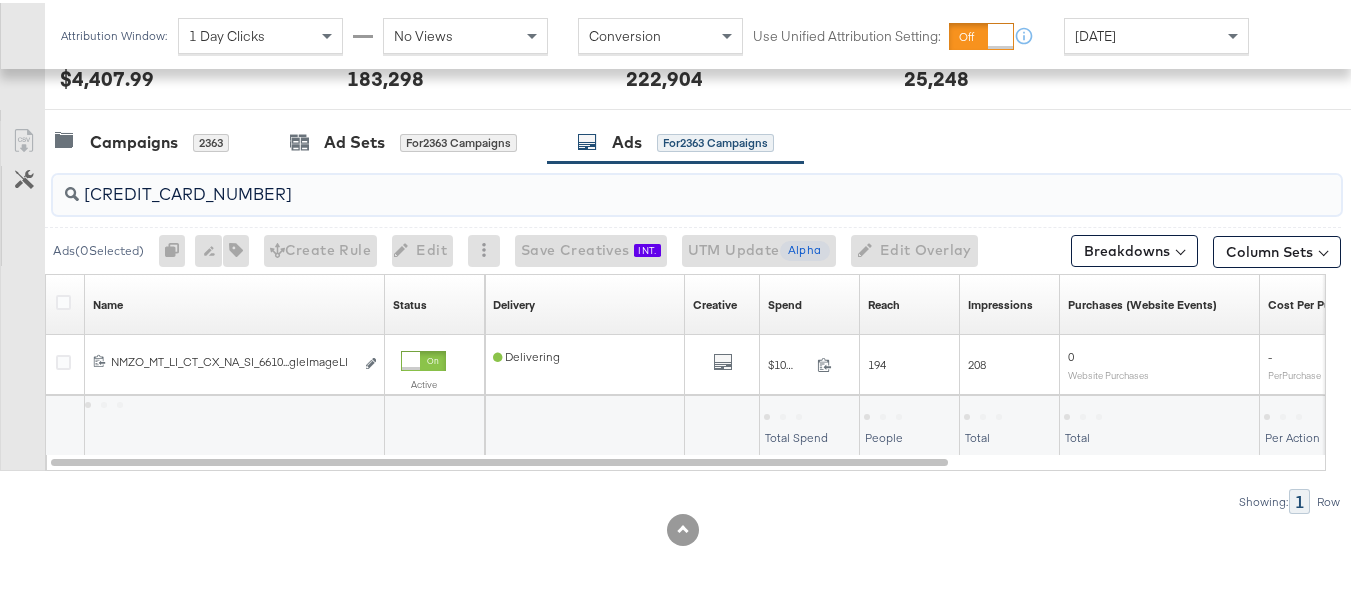 click on "6610665079745" at bounding box center (653, 183) 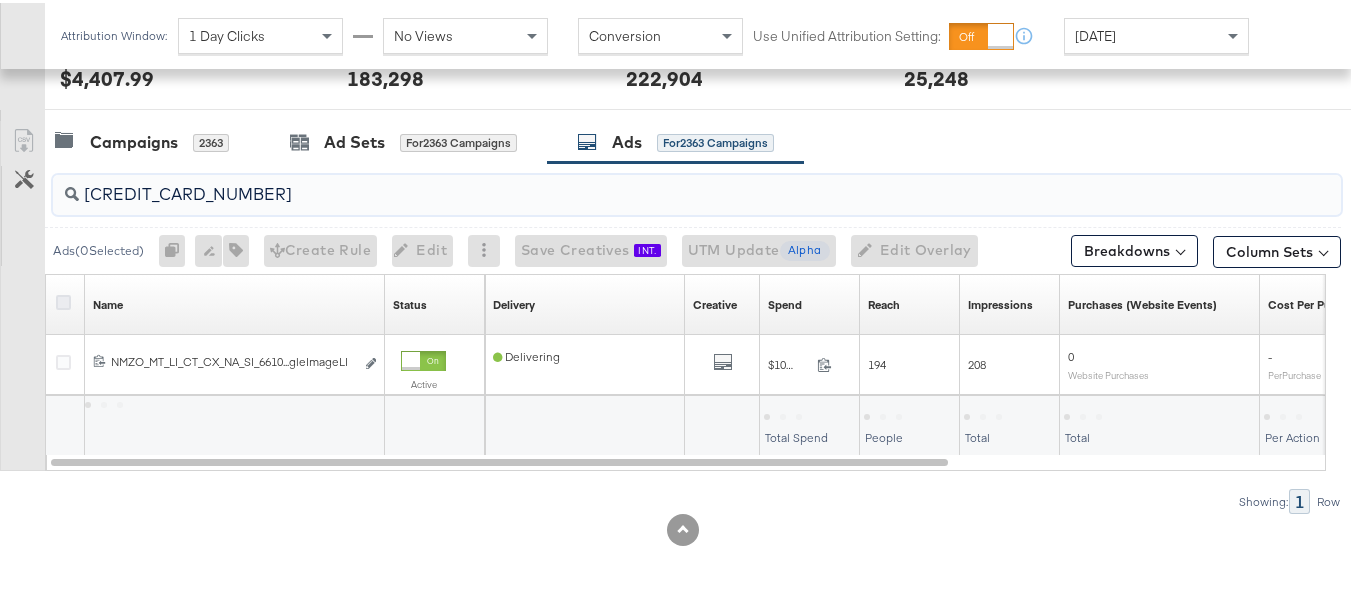 type on "6610665079745" 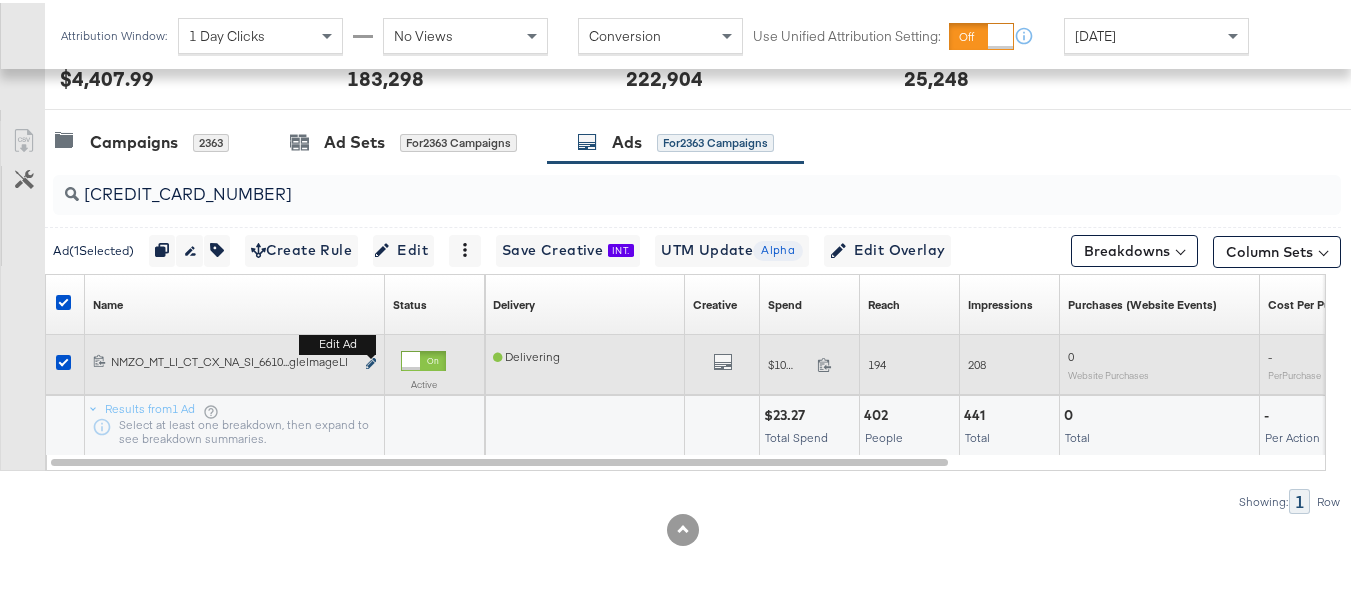 click at bounding box center [371, 360] 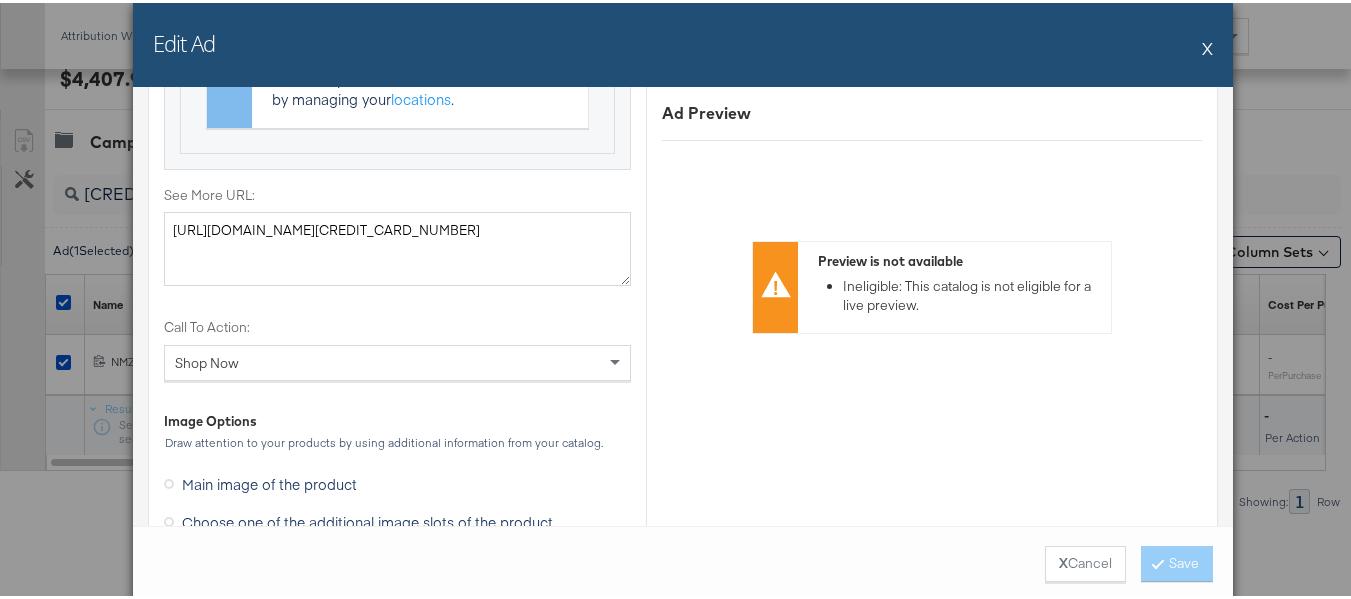 scroll, scrollTop: 2200, scrollLeft: 0, axis: vertical 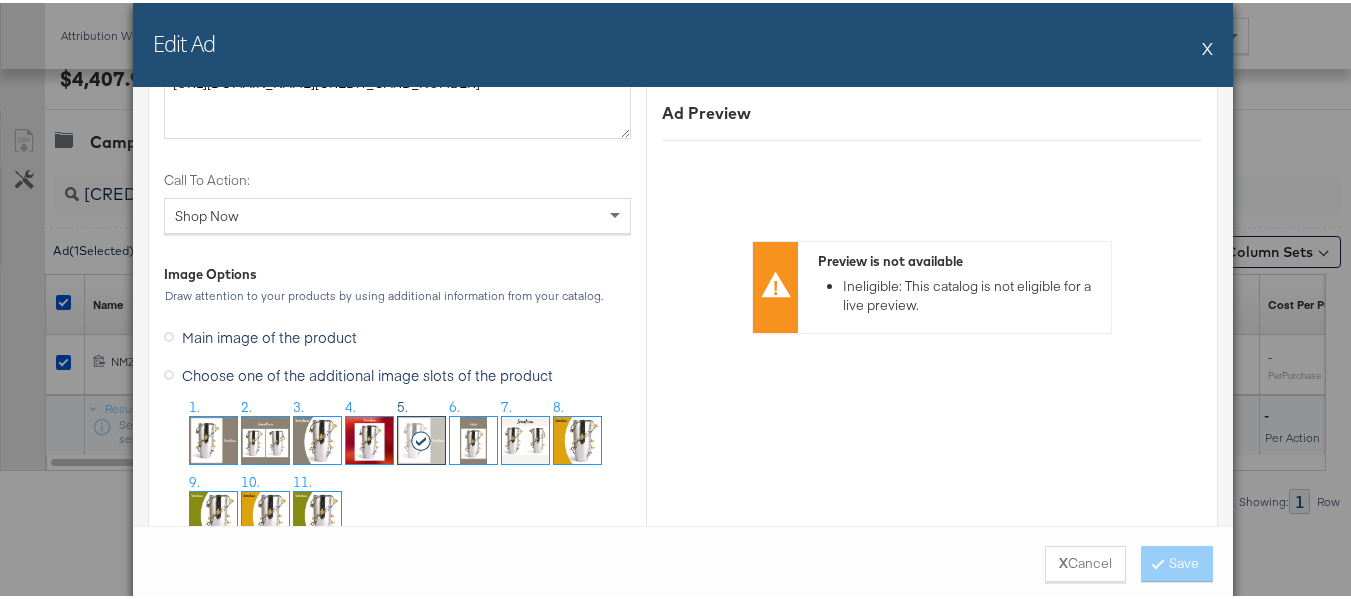 click on "X" at bounding box center [1207, 45] 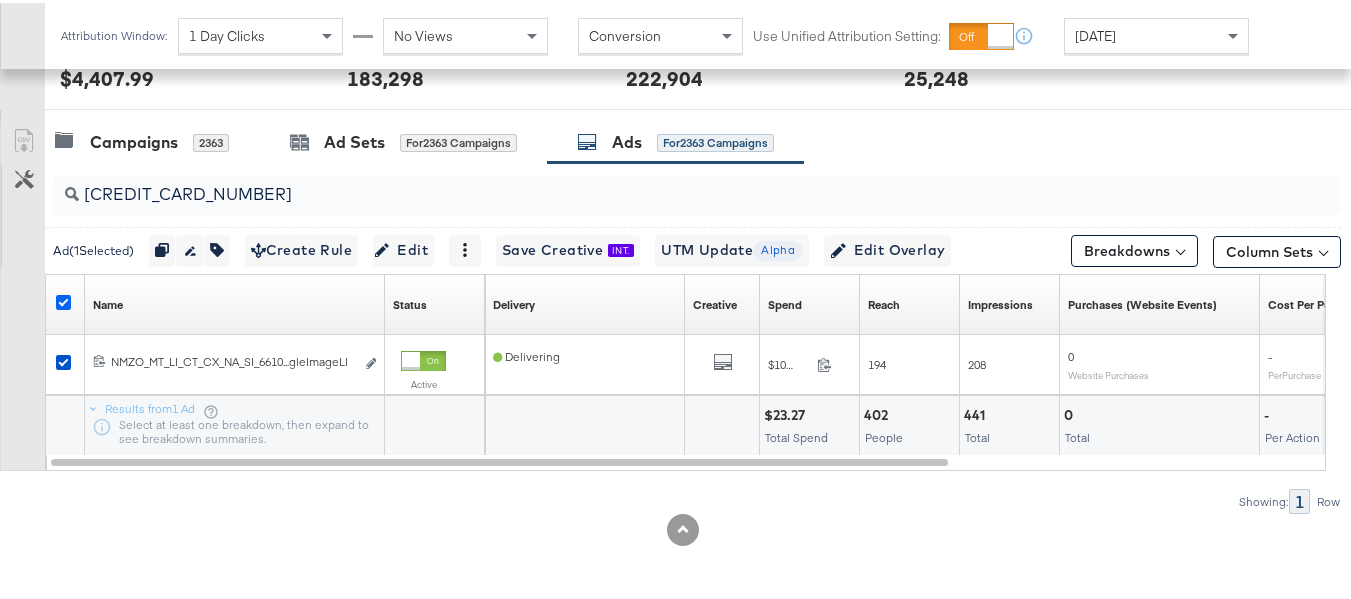 click at bounding box center (63, 299) 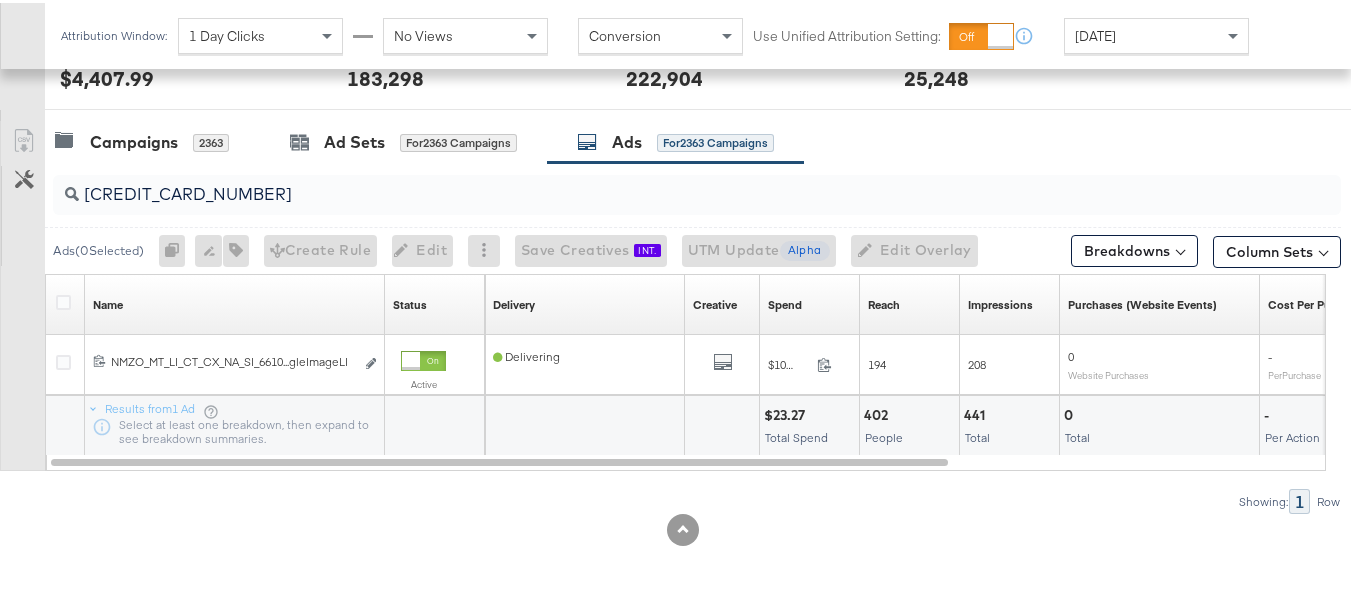 click on "6610665079745" at bounding box center (653, 183) 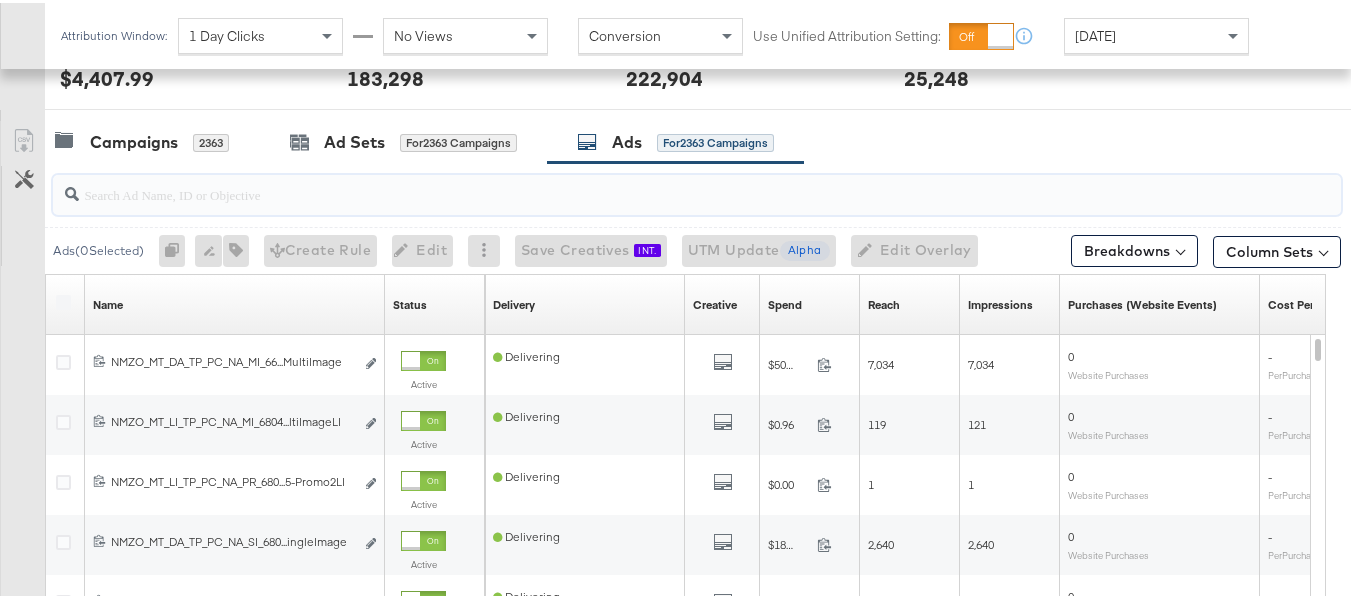 click at bounding box center (653, 183) 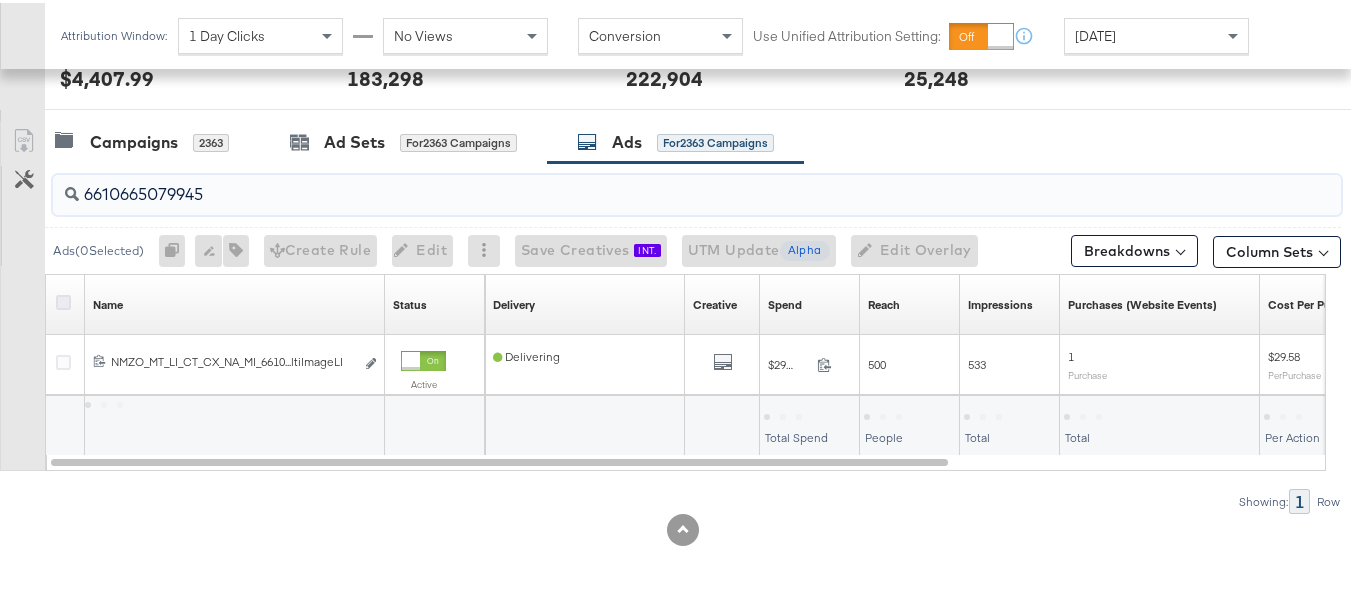type on "6610665079945" 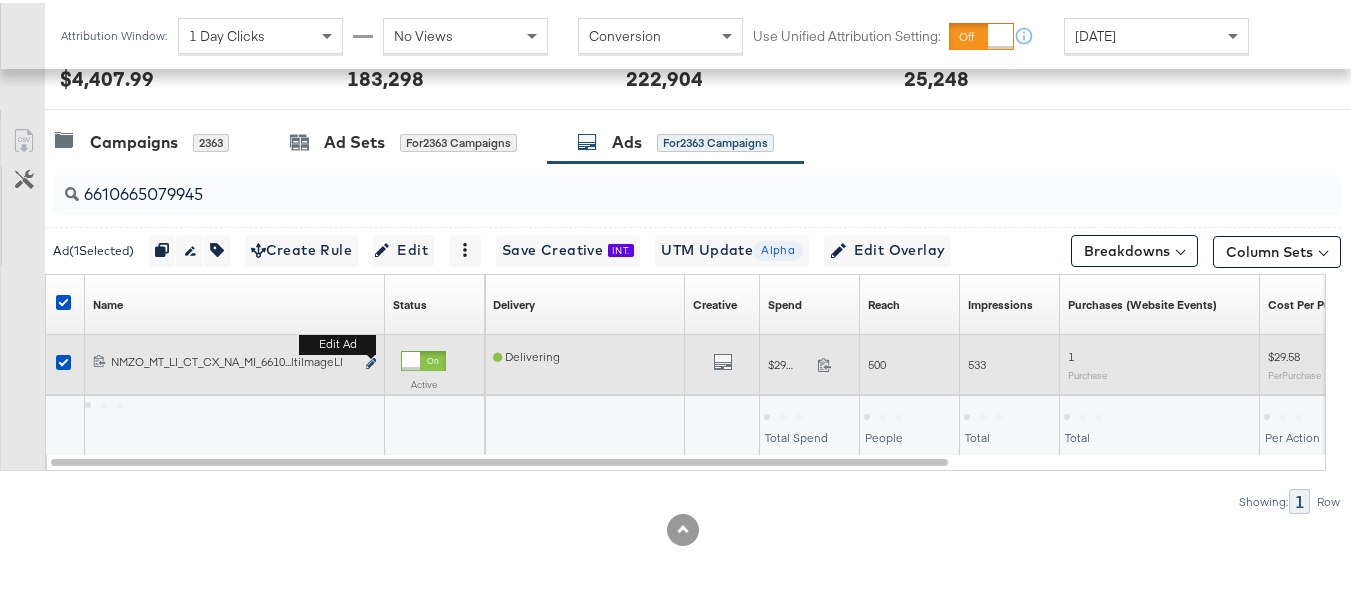 click on "Edit ad" at bounding box center (337, 341) 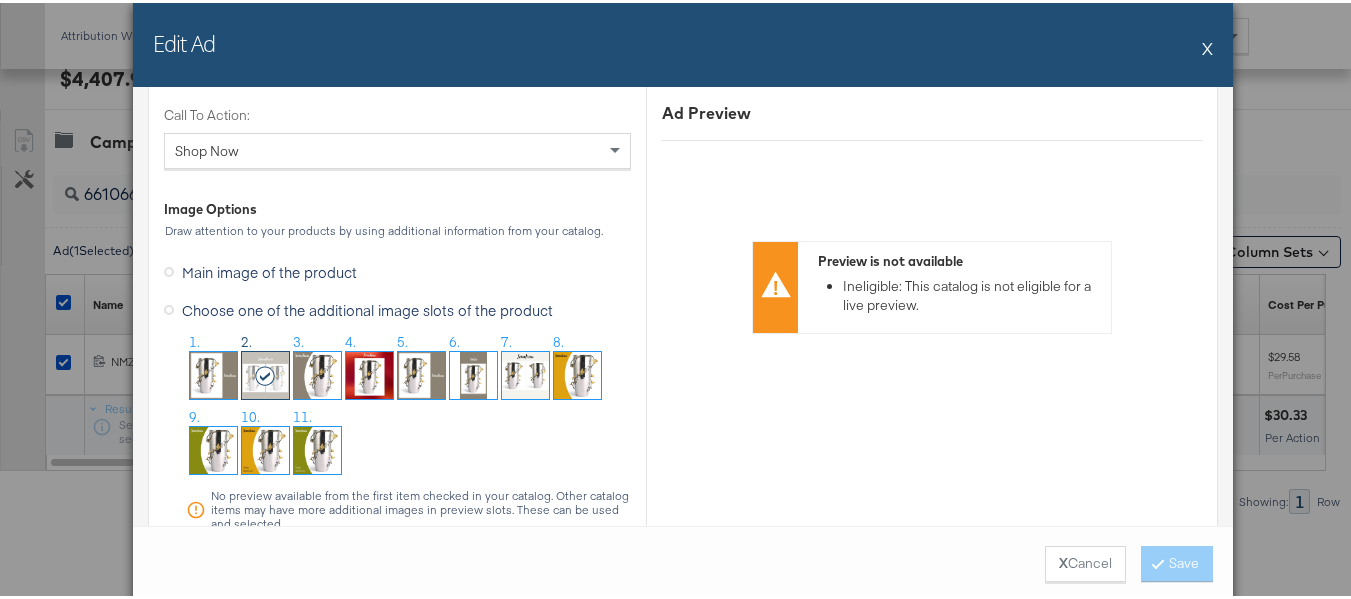 scroll, scrollTop: 2300, scrollLeft: 0, axis: vertical 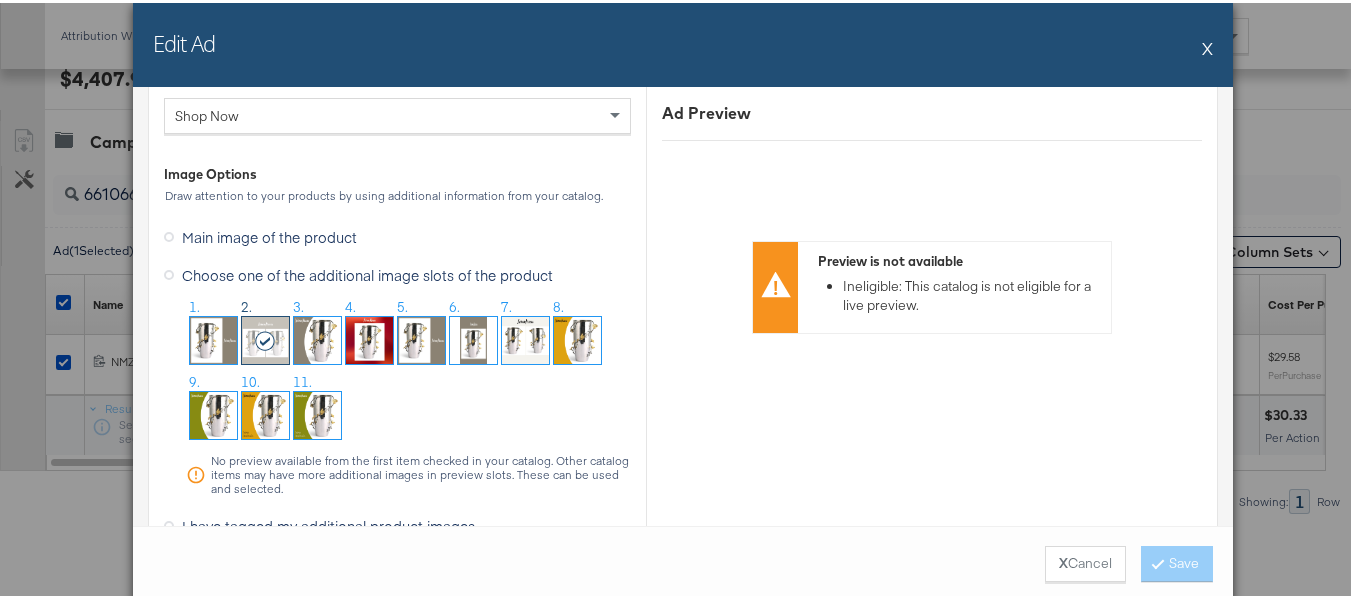 click on "X" at bounding box center [1207, 45] 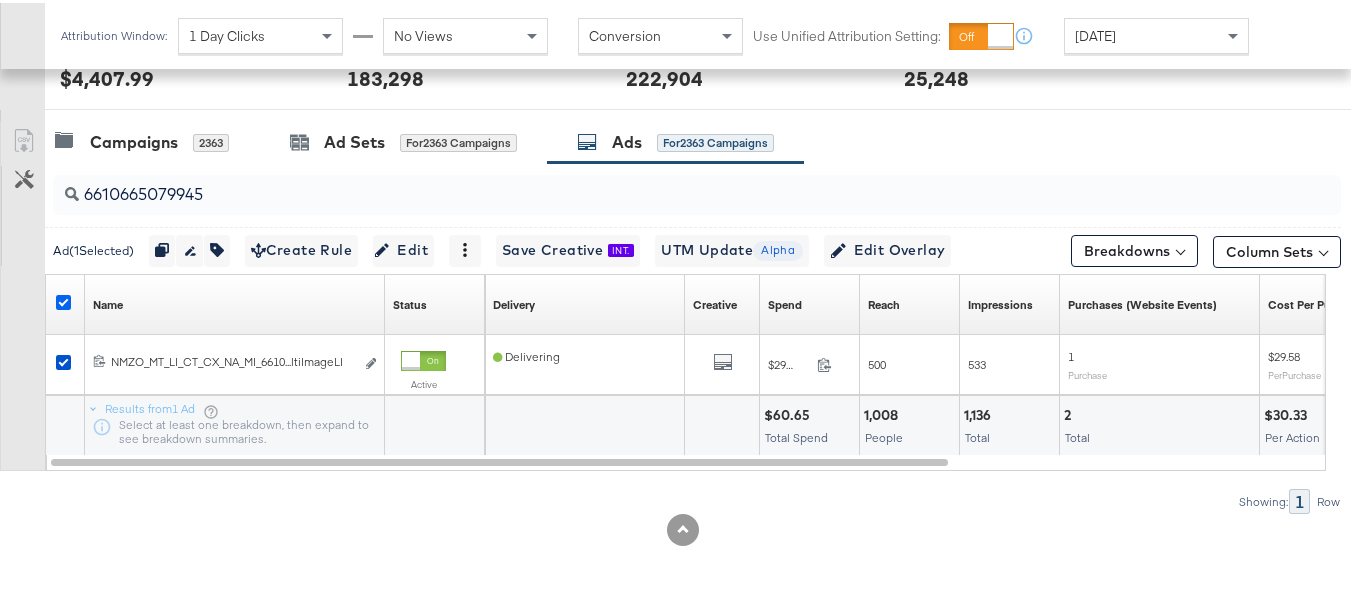 click at bounding box center [66, 302] 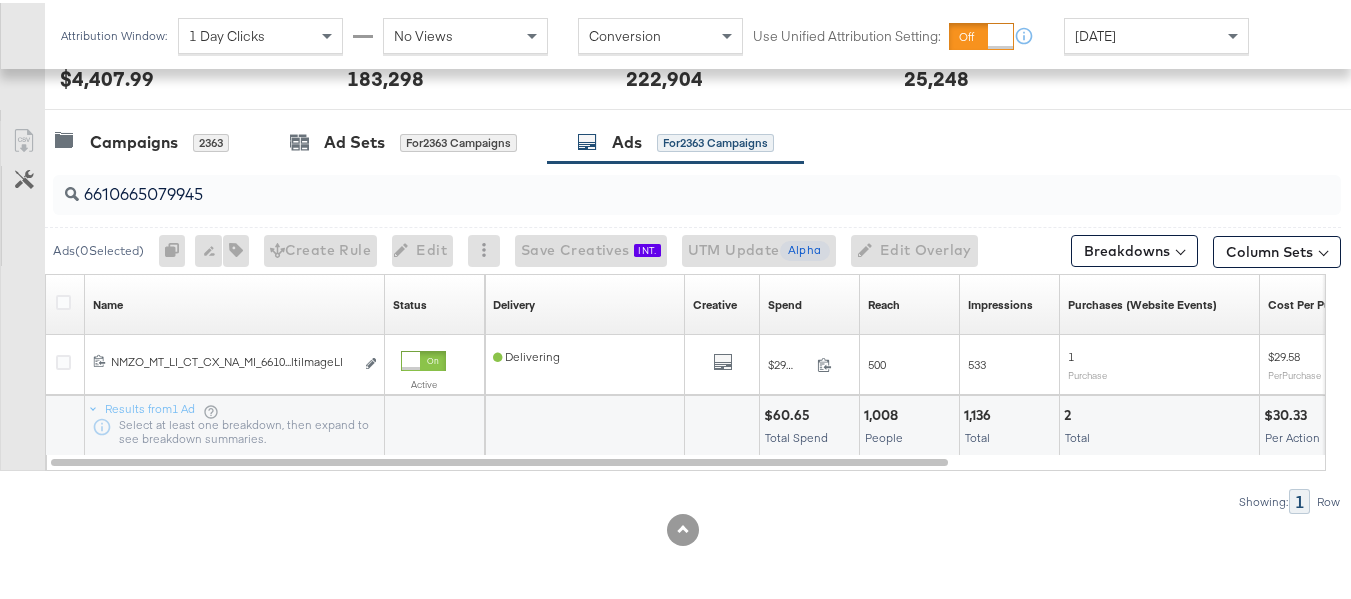 click on "6610665079945" at bounding box center [653, 183] 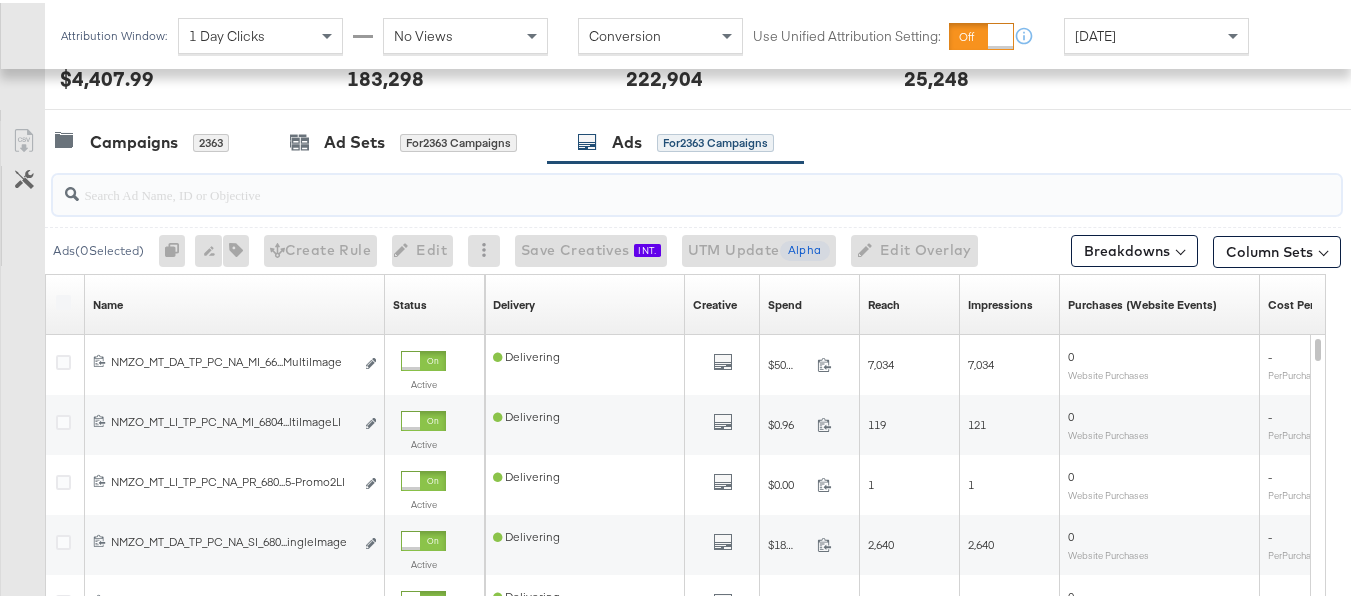paste on "6611249382345" 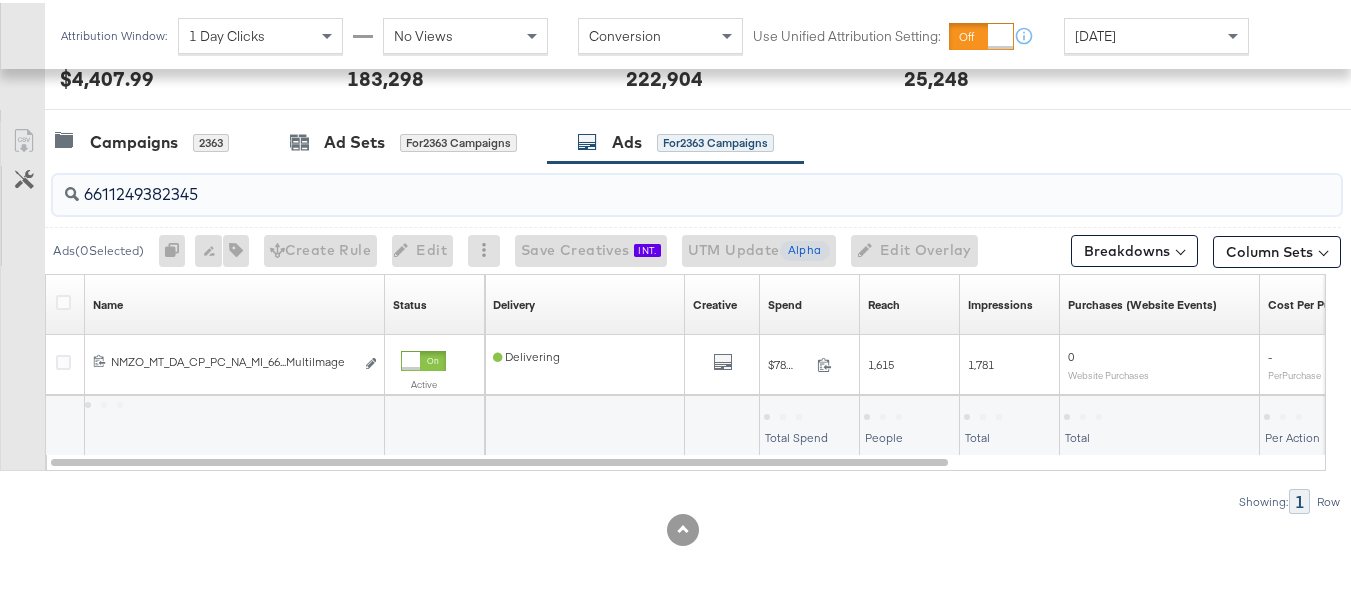 type on "6611249382345" 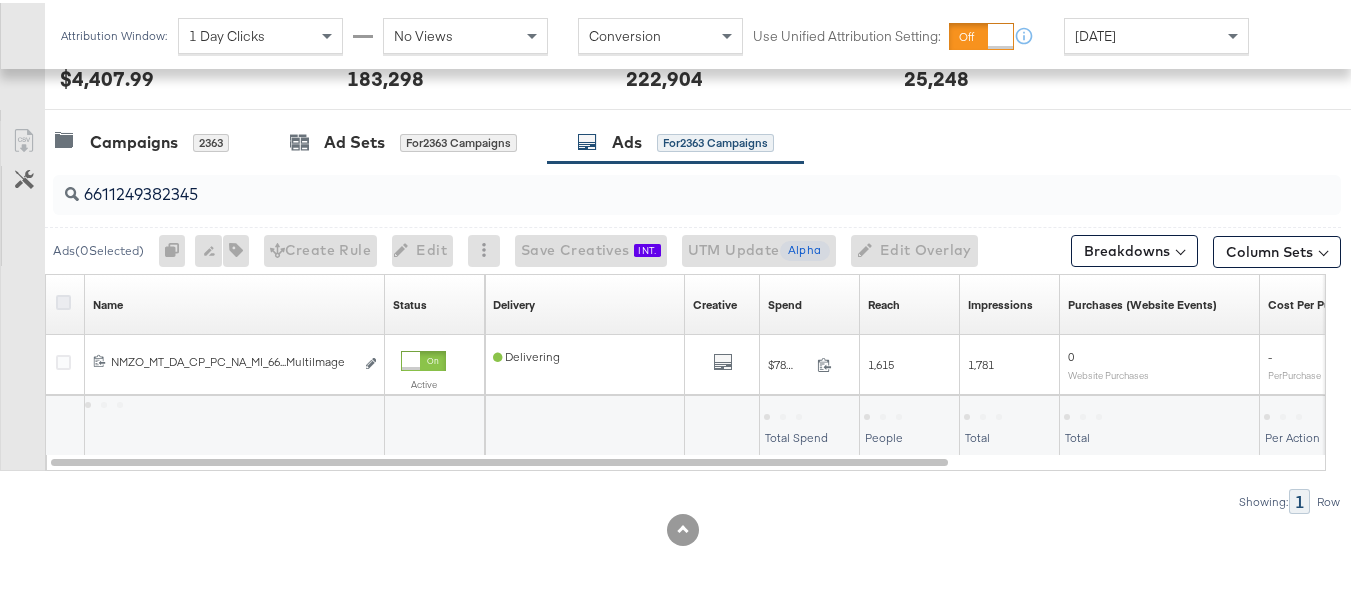 click at bounding box center (63, 299) 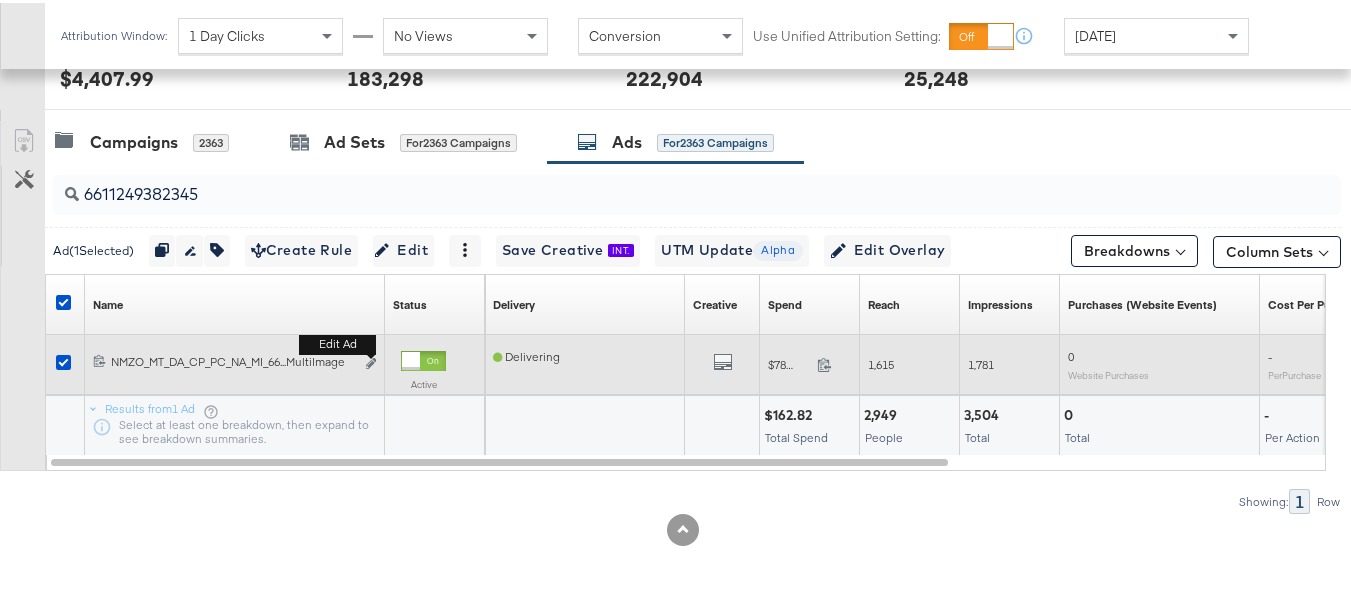 click on "Edit ad" at bounding box center (371, 361) 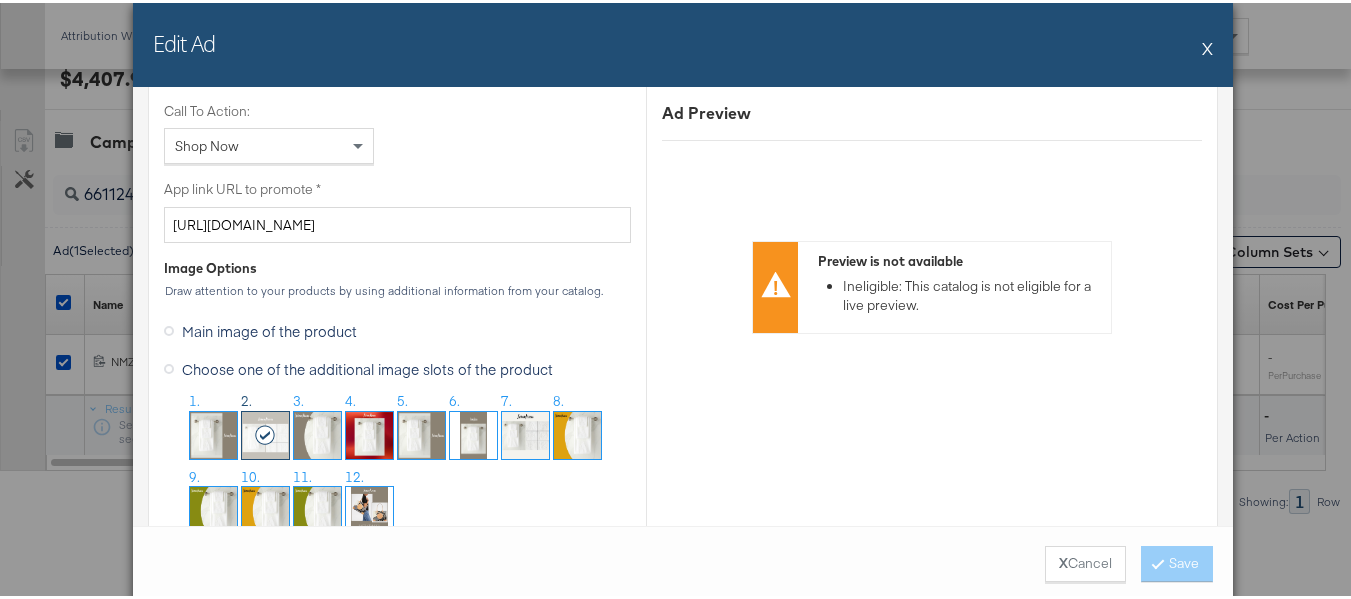 scroll, scrollTop: 1700, scrollLeft: 0, axis: vertical 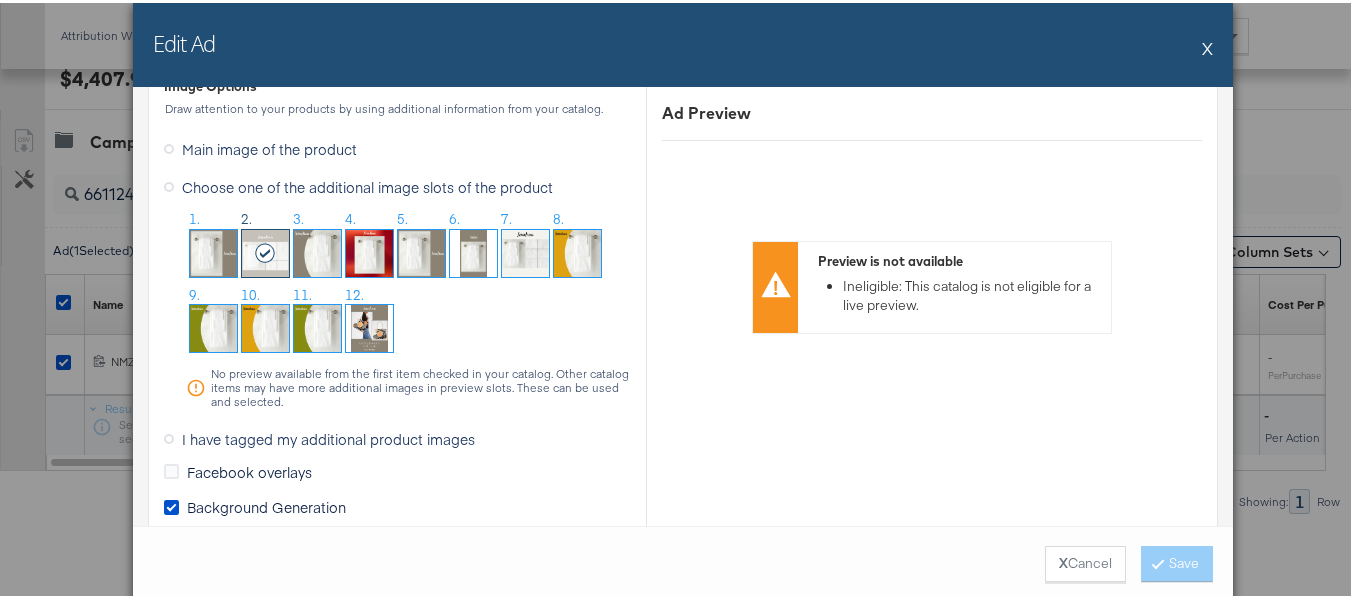 click on "X" at bounding box center [1207, 45] 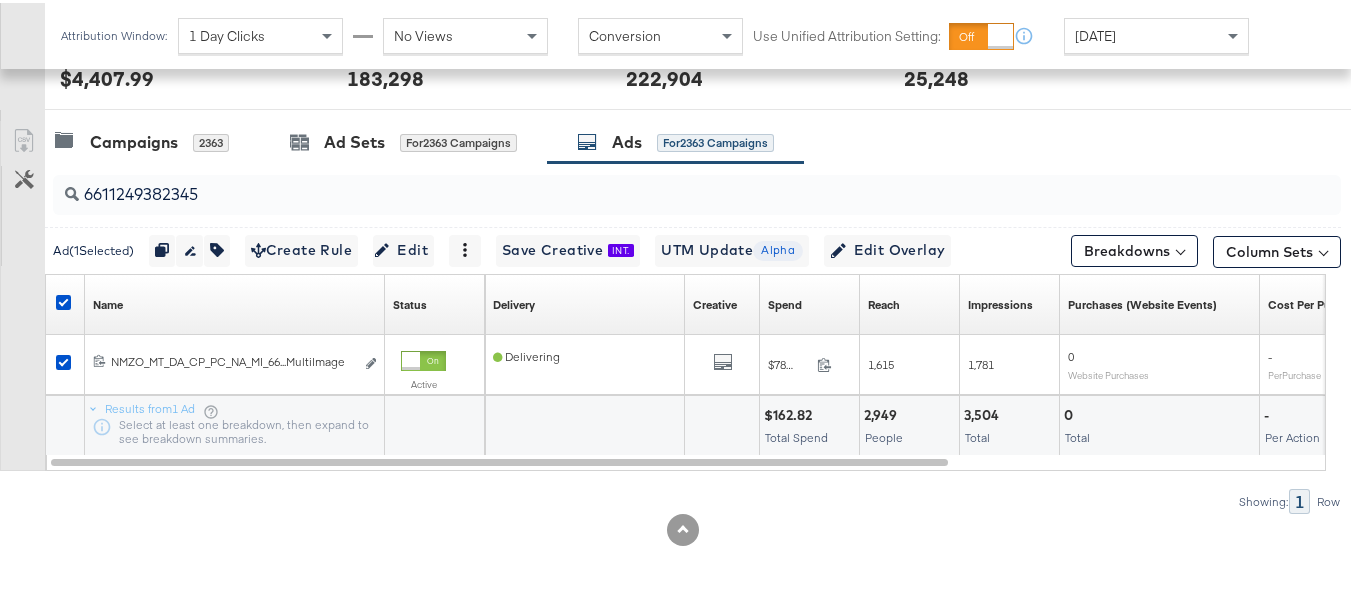 click at bounding box center (63, 299) 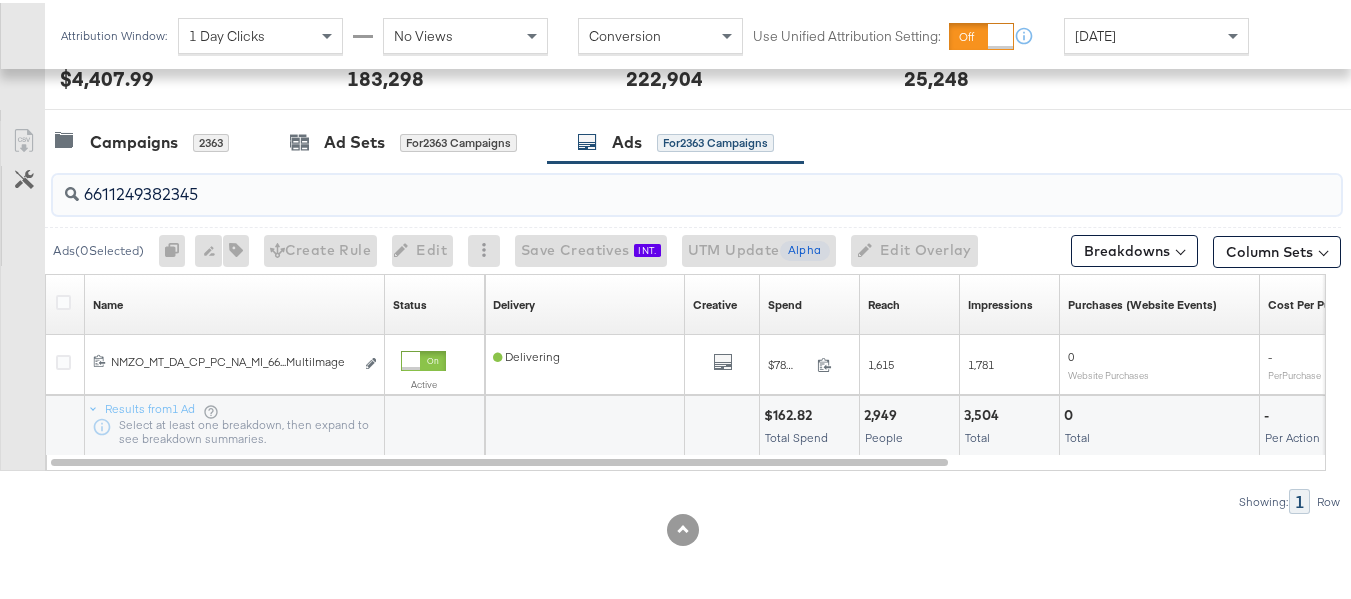 click on "6611249382345" at bounding box center (653, 183) 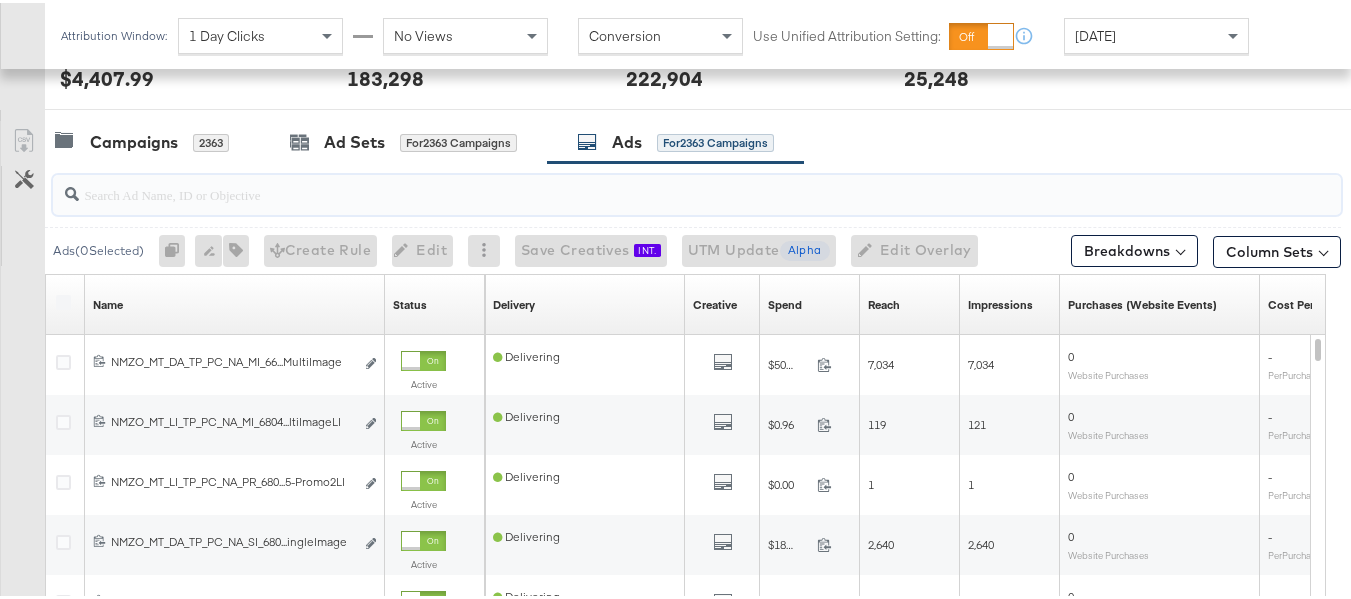 click at bounding box center (653, 183) 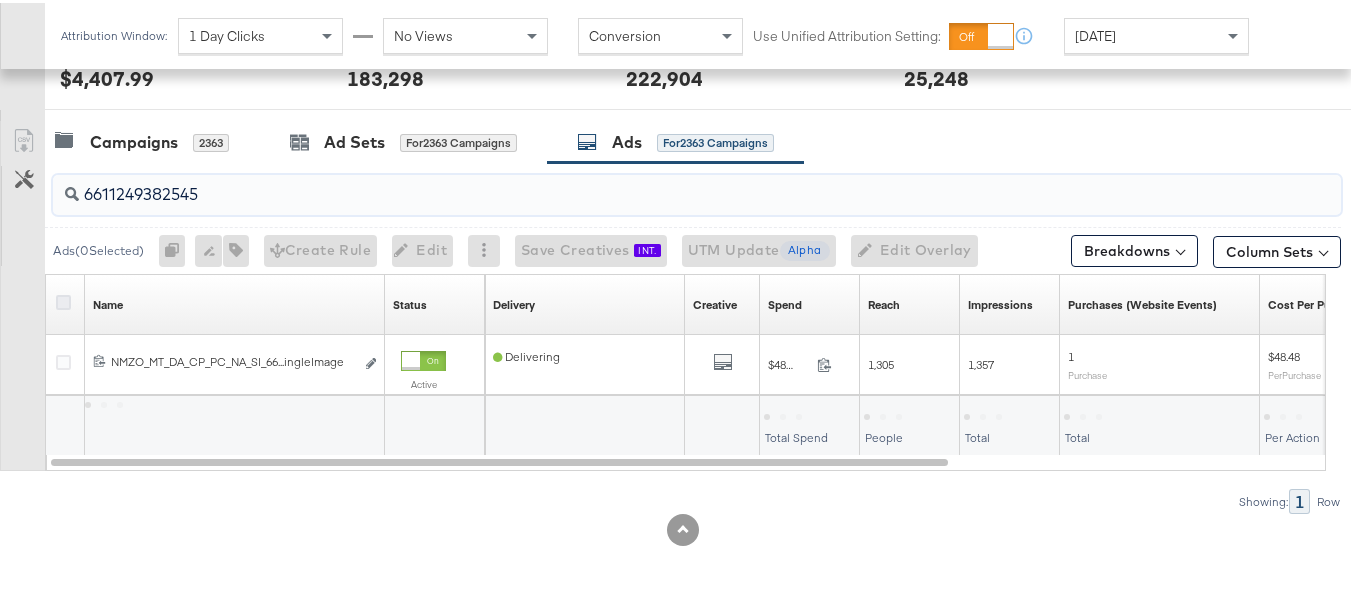 type on "6611249382545" 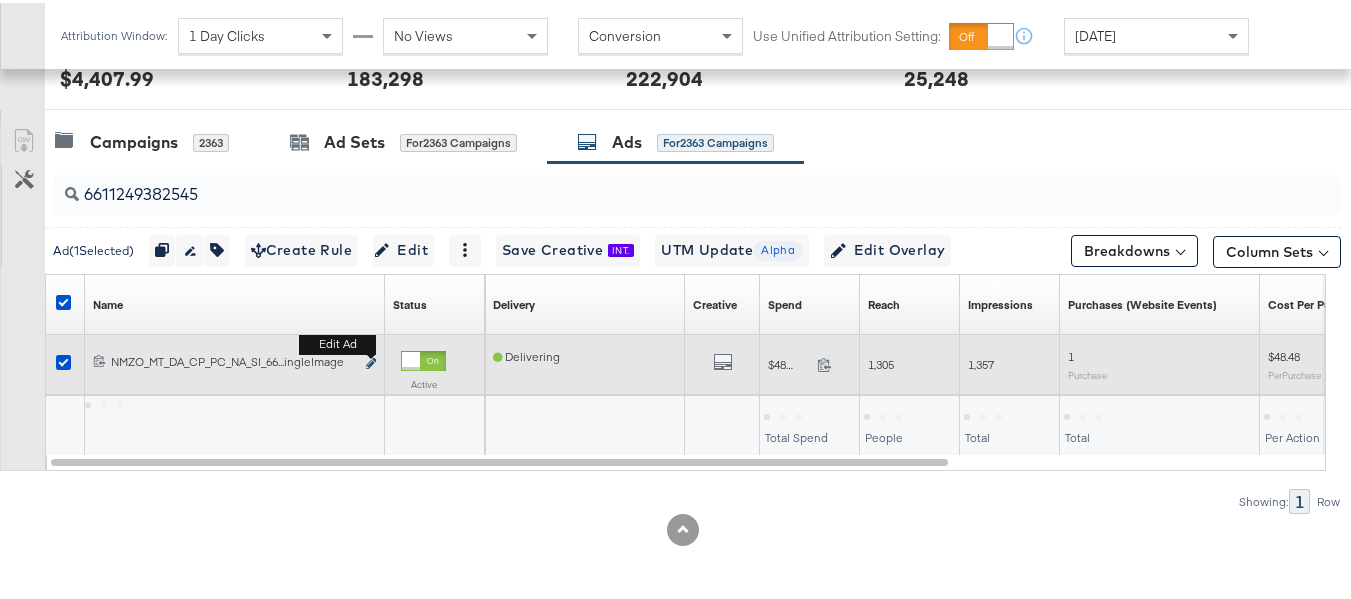 click at bounding box center (371, 360) 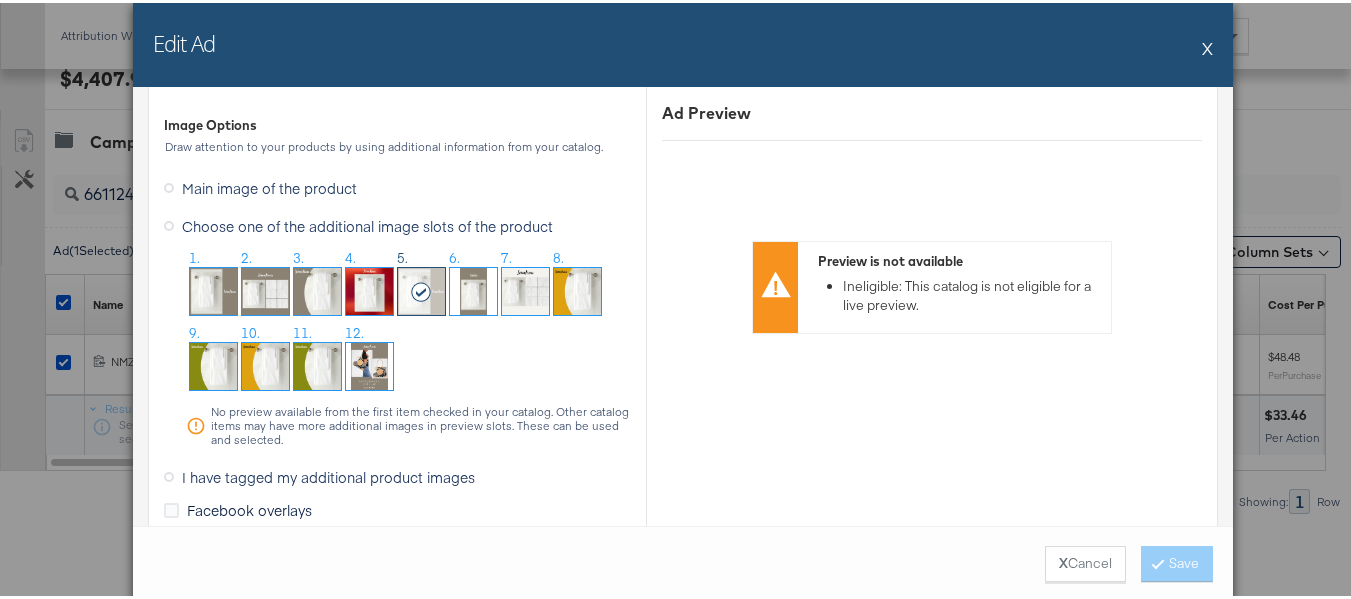 scroll, scrollTop: 1900, scrollLeft: 0, axis: vertical 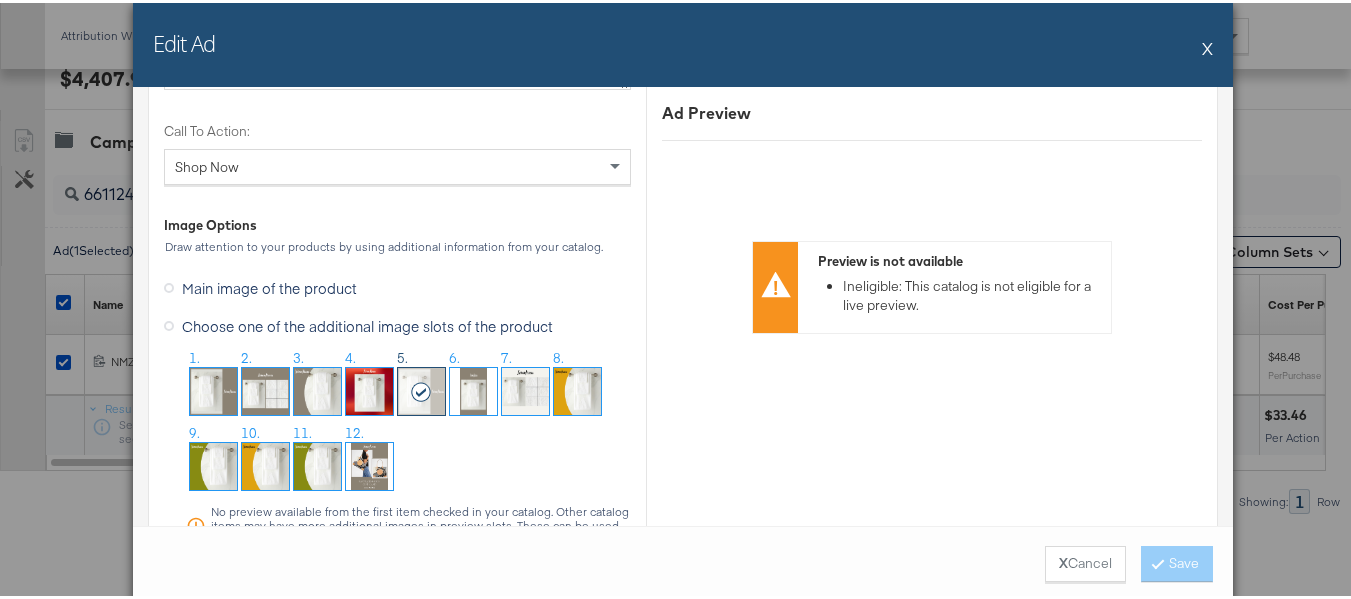 type 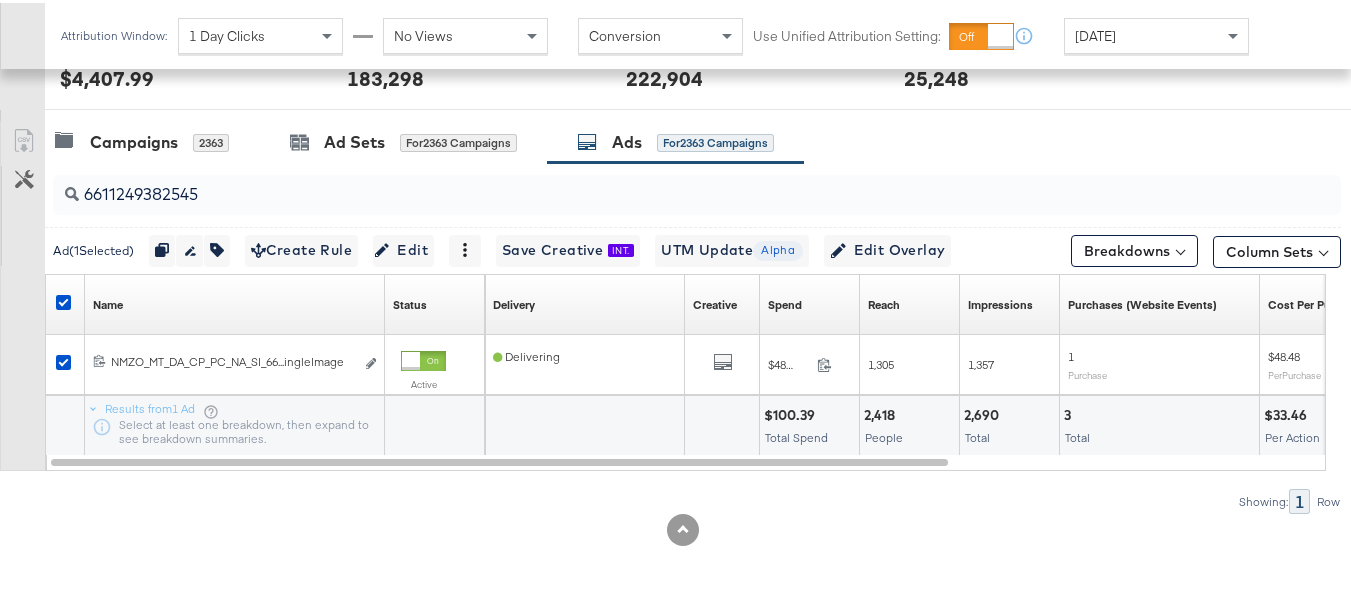 click at bounding box center [66, 302] 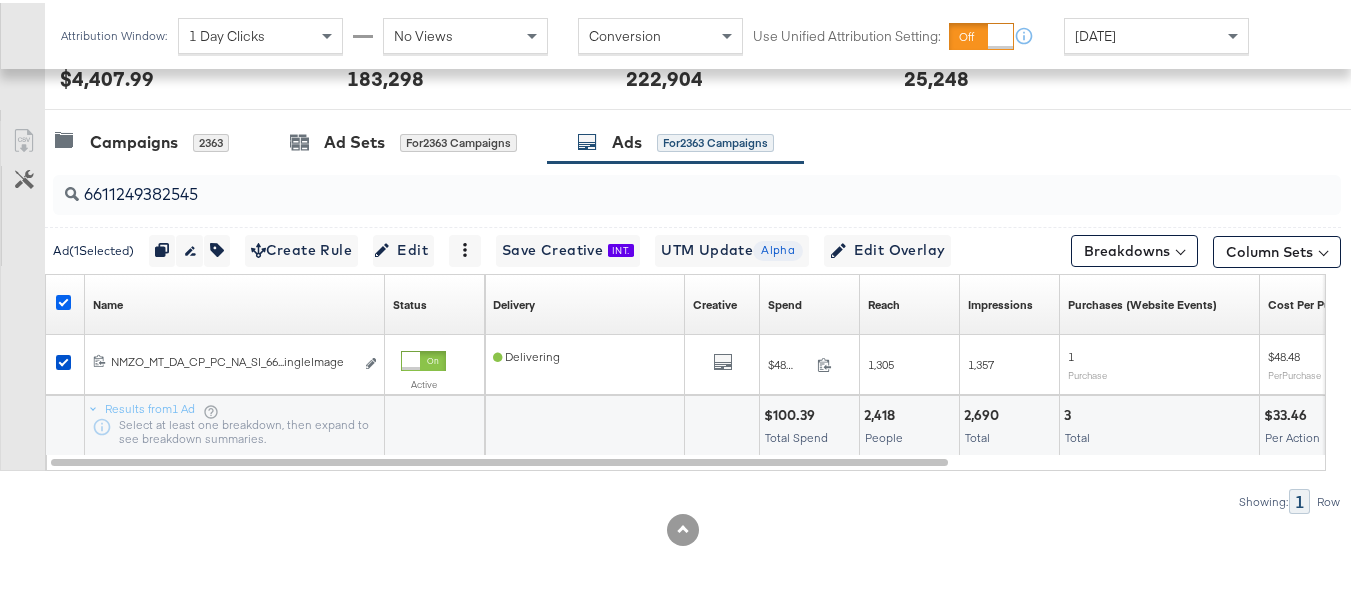click at bounding box center [63, 299] 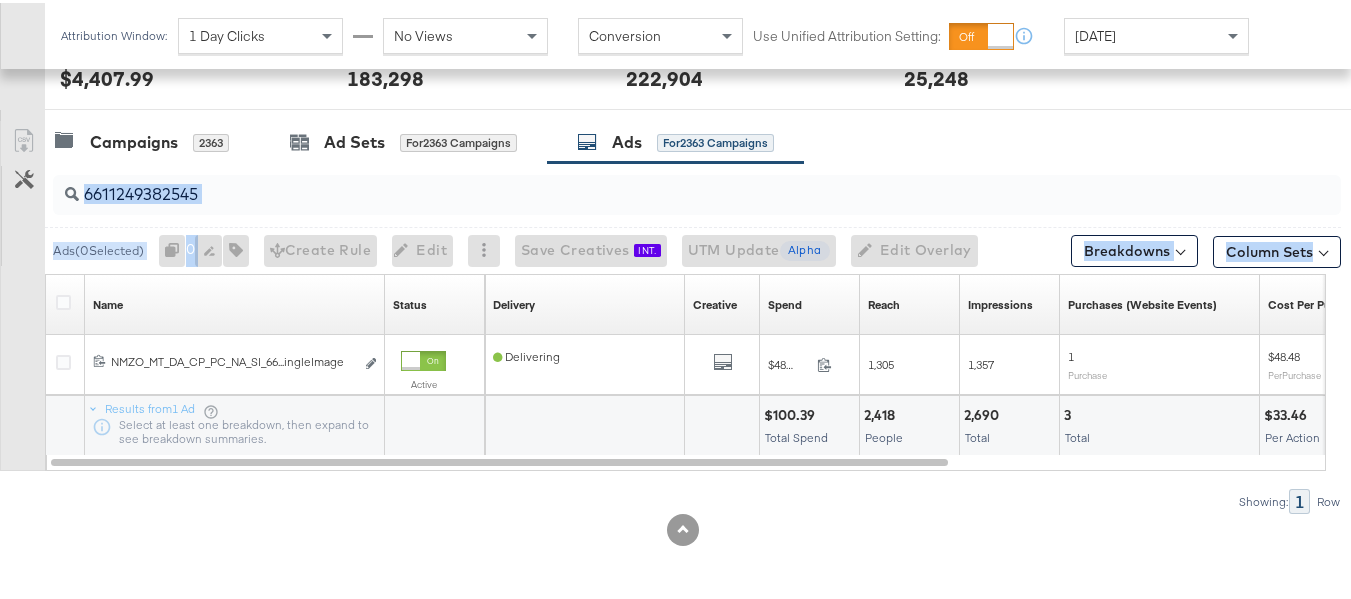drag, startPoint x: 230, startPoint y: 206, endPoint x: 0, endPoint y: 206, distance: 230 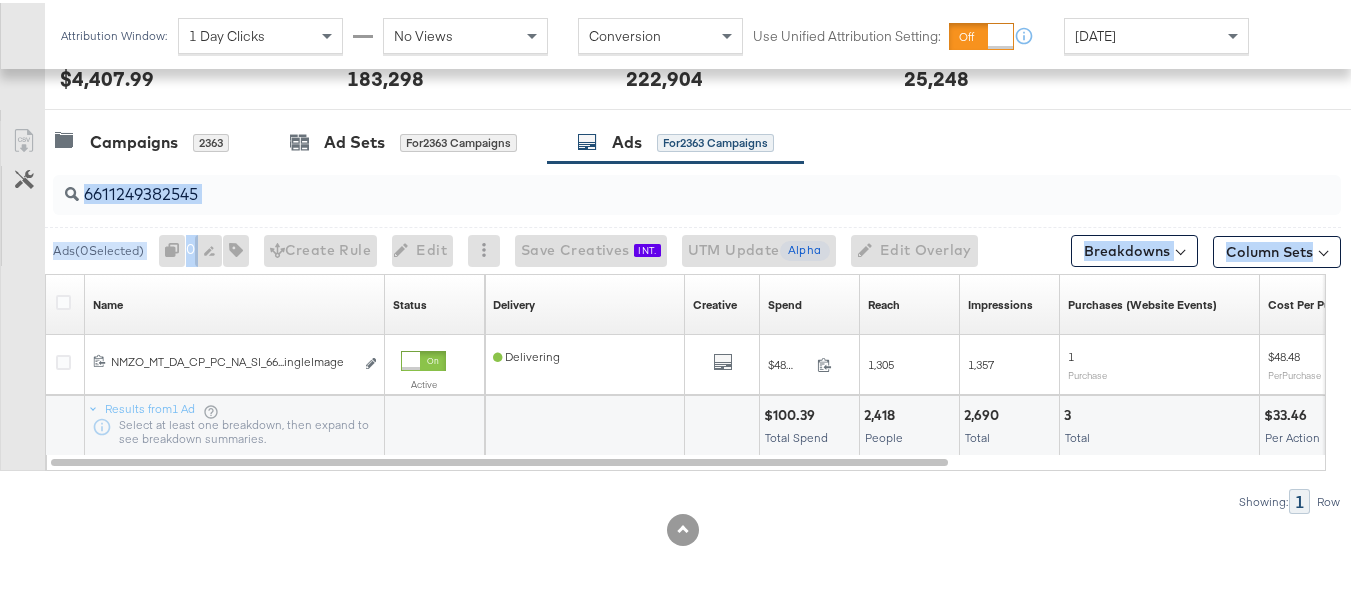 click on "6611249382545" at bounding box center [653, 183] 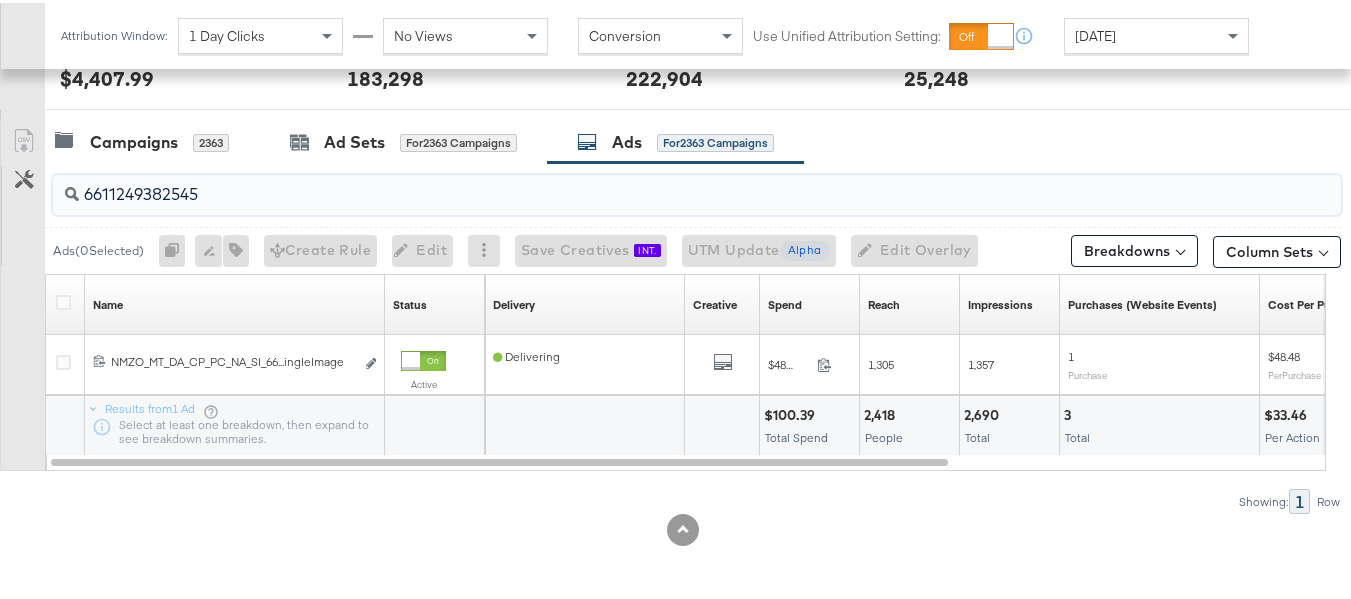drag, startPoint x: 254, startPoint y: 195, endPoint x: 0, endPoint y: 191, distance: 254.0315 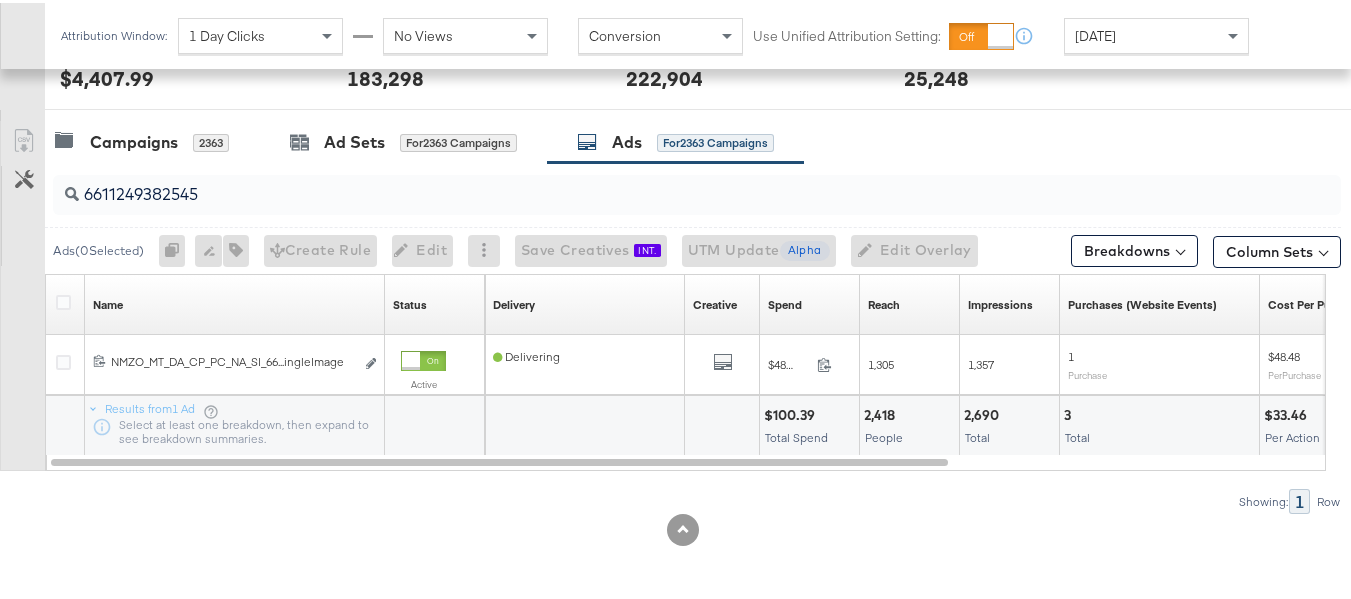 click on "6611249382545" at bounding box center (697, 192) 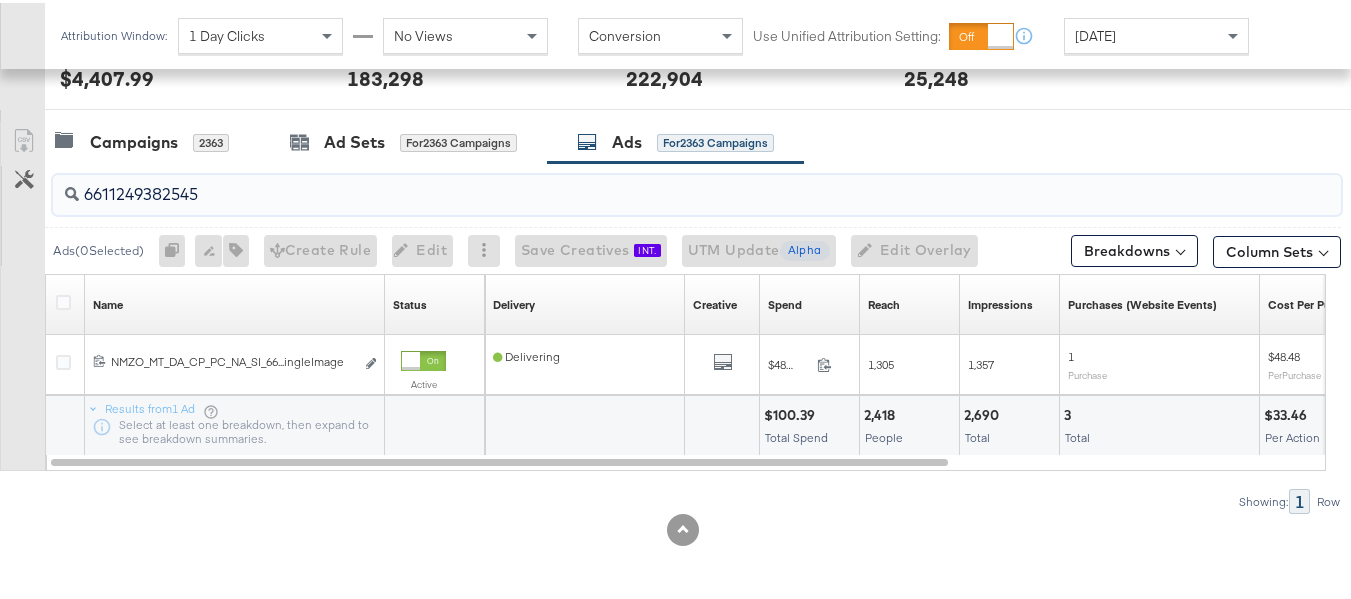 click on "Customize KPIs Export as CSV" at bounding box center (22, 293) 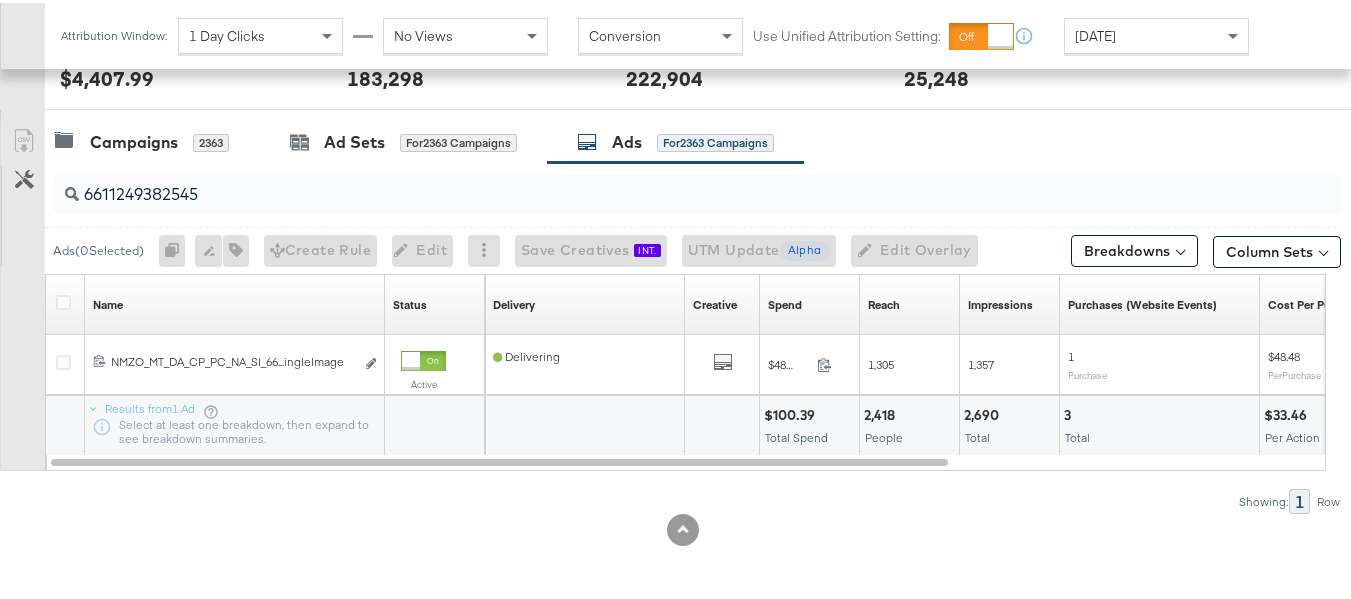 click on "6611249382545" at bounding box center (653, 183) 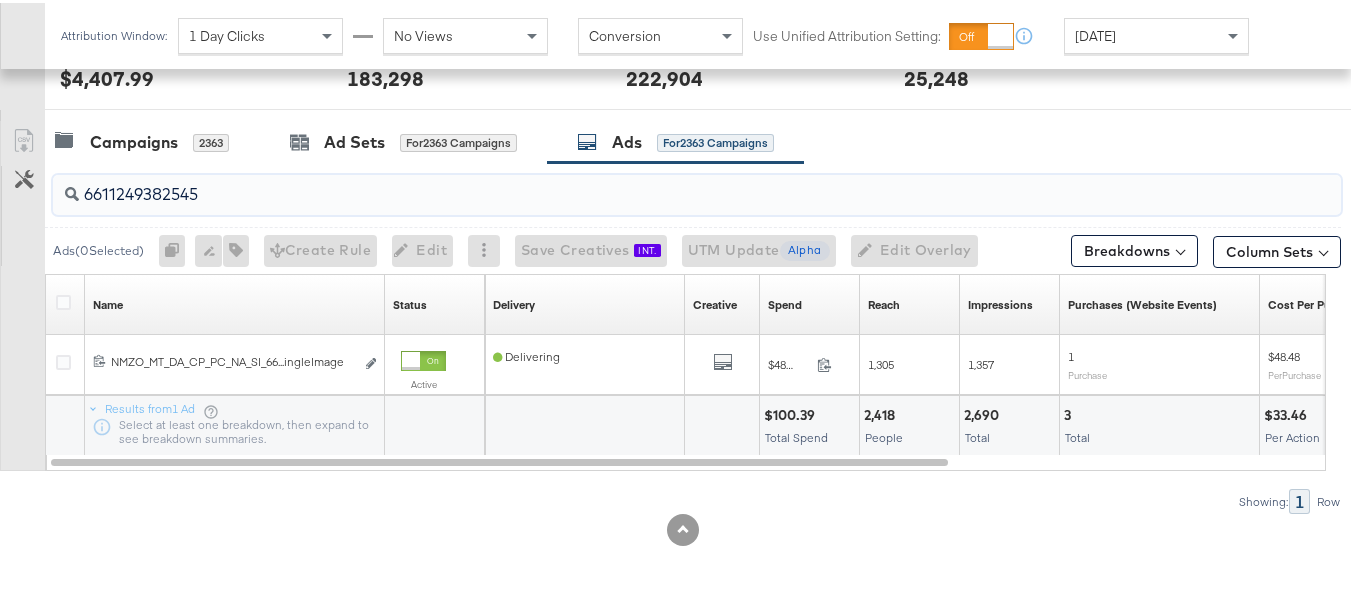 paste on "31" 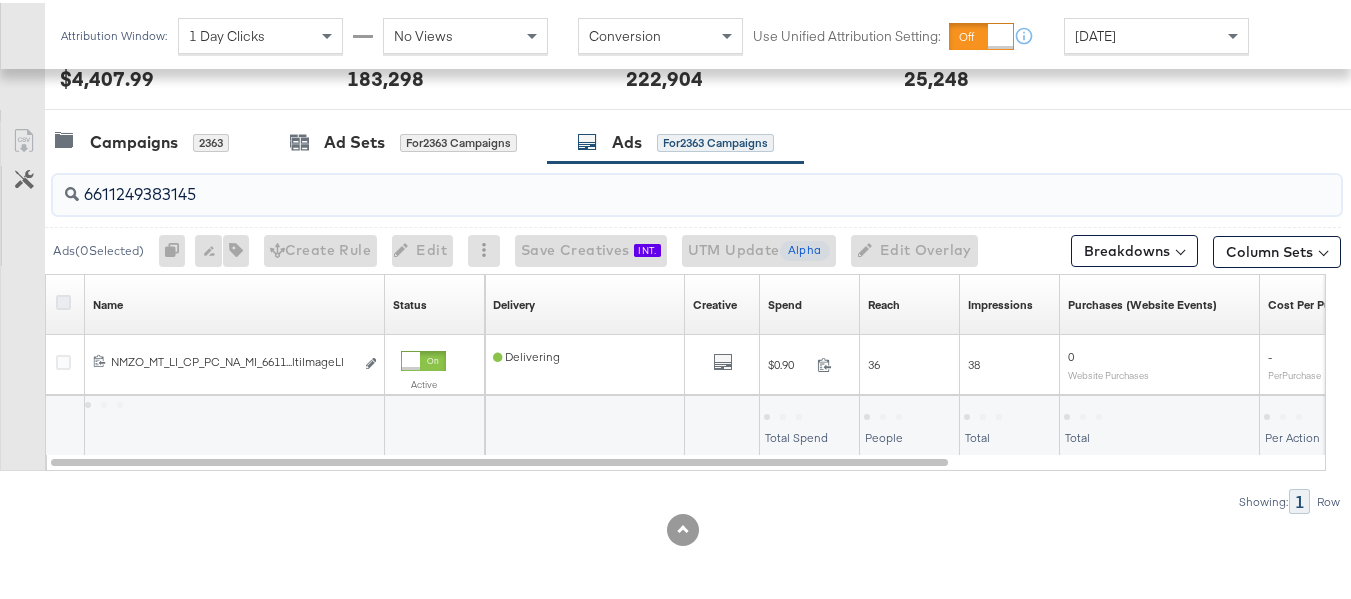 type on "6611249383145" 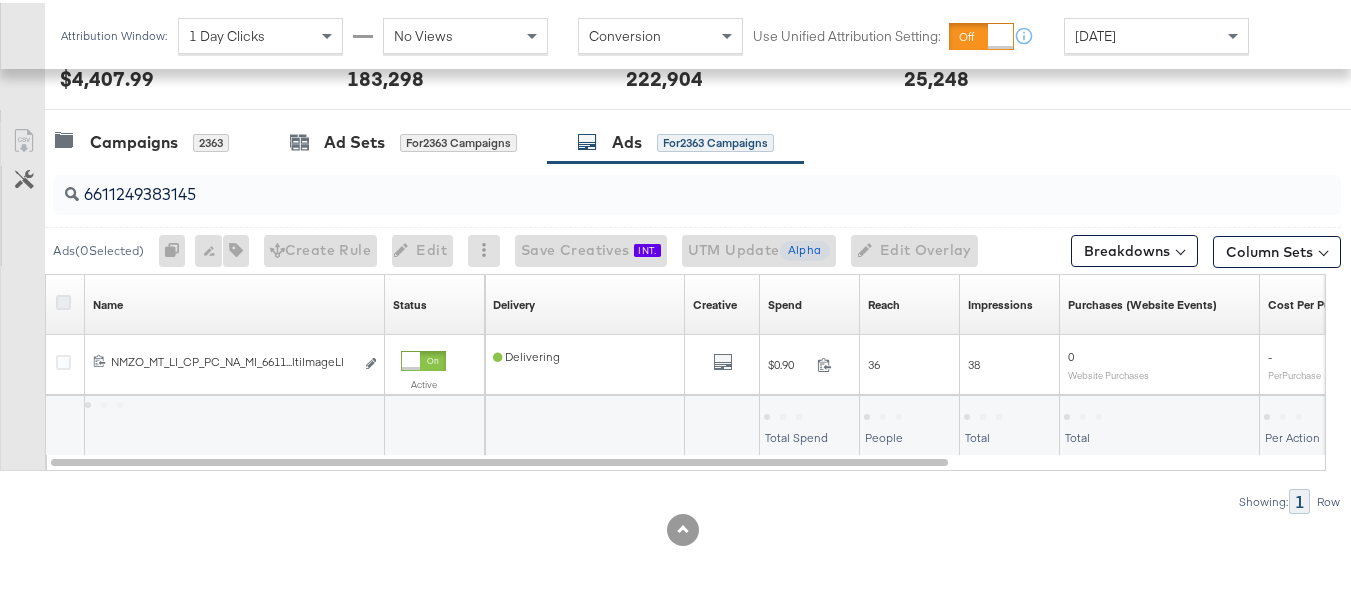 click at bounding box center [63, 299] 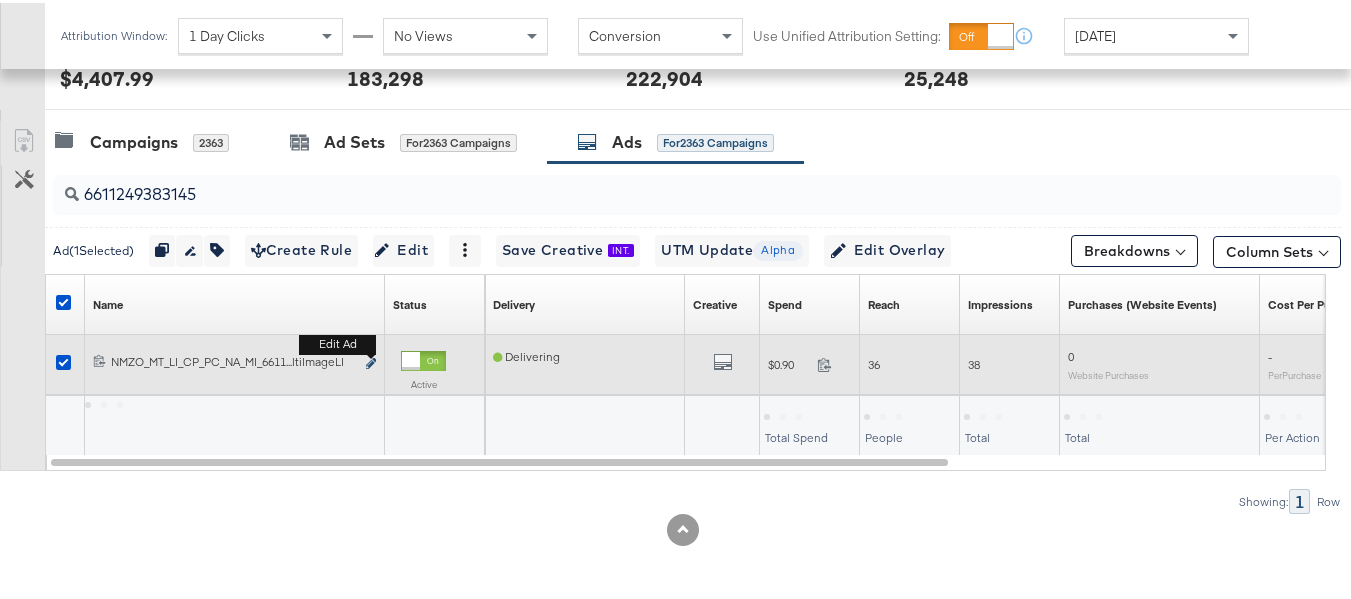 click at bounding box center [371, 360] 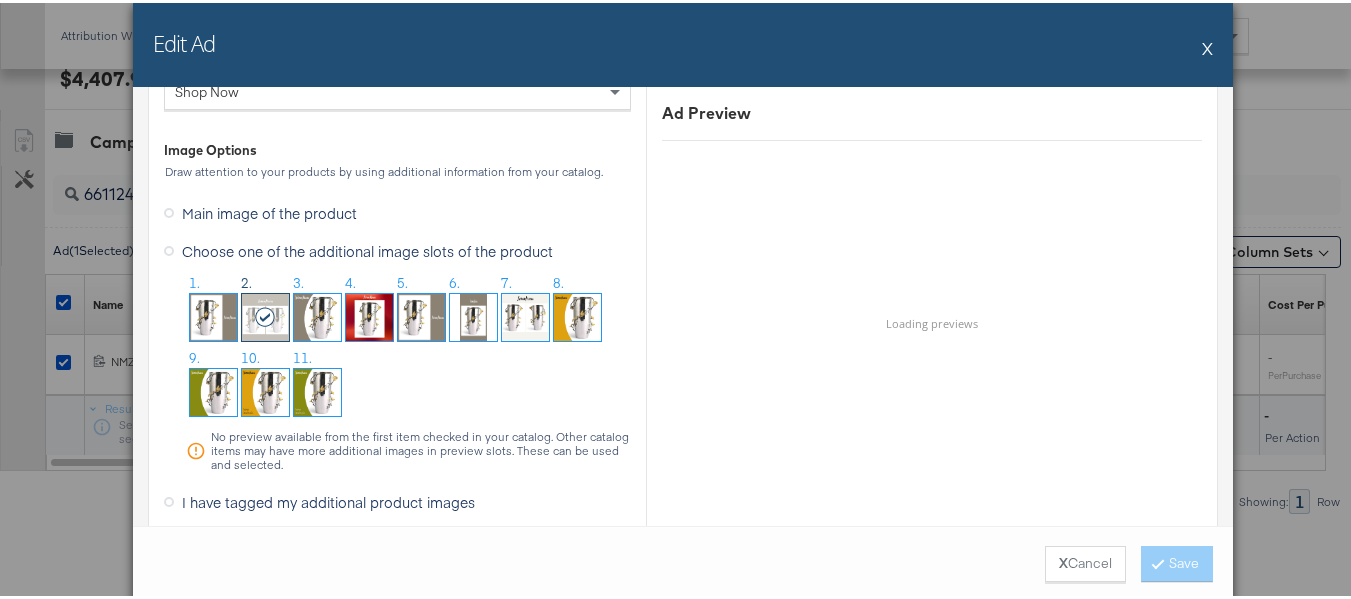 scroll, scrollTop: 2300, scrollLeft: 0, axis: vertical 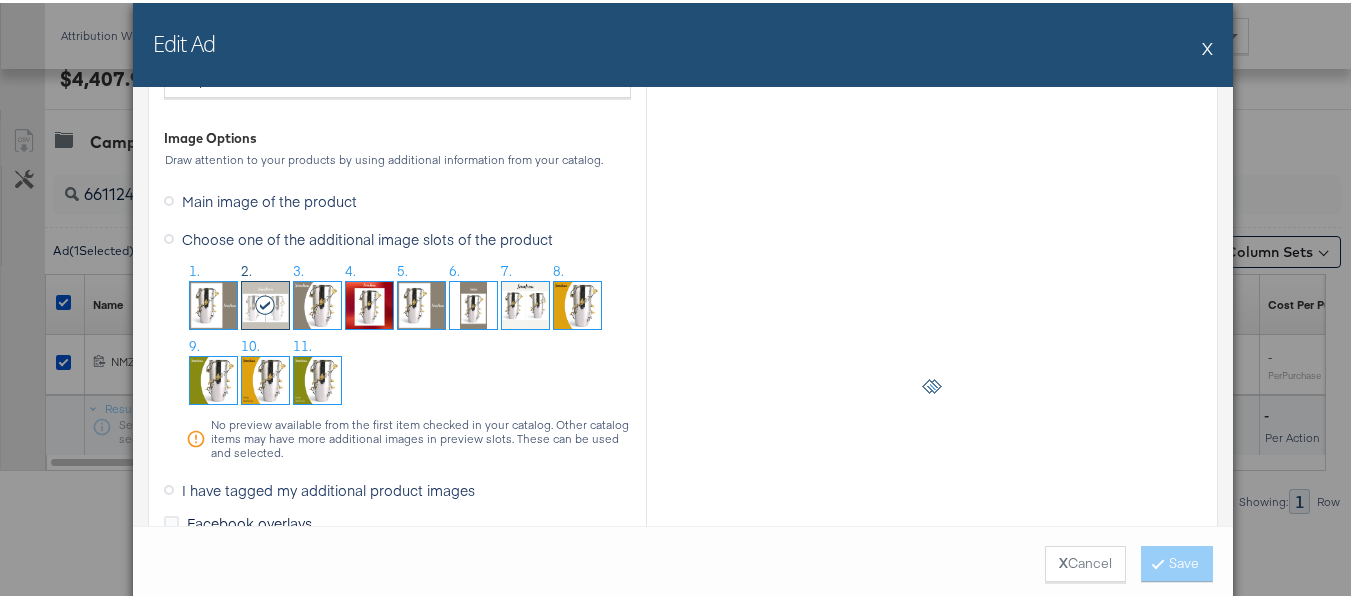 click on "Edit Ad X" at bounding box center [683, 42] 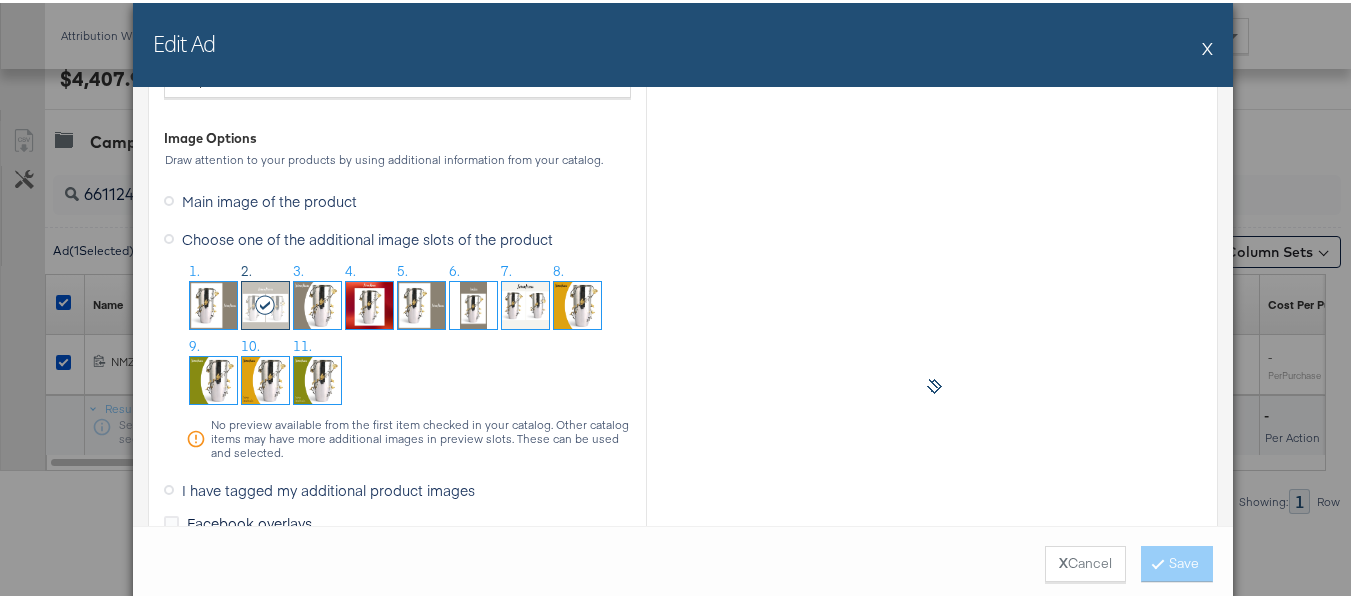 click on "X" at bounding box center [1207, 45] 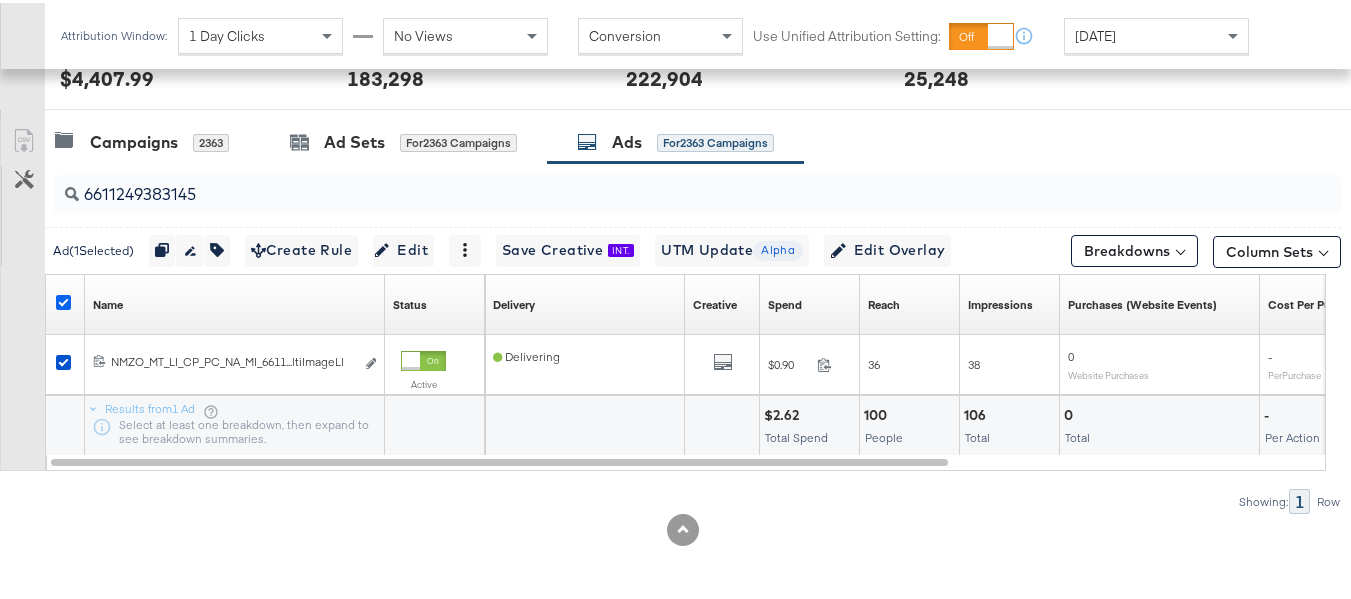 click at bounding box center [63, 299] 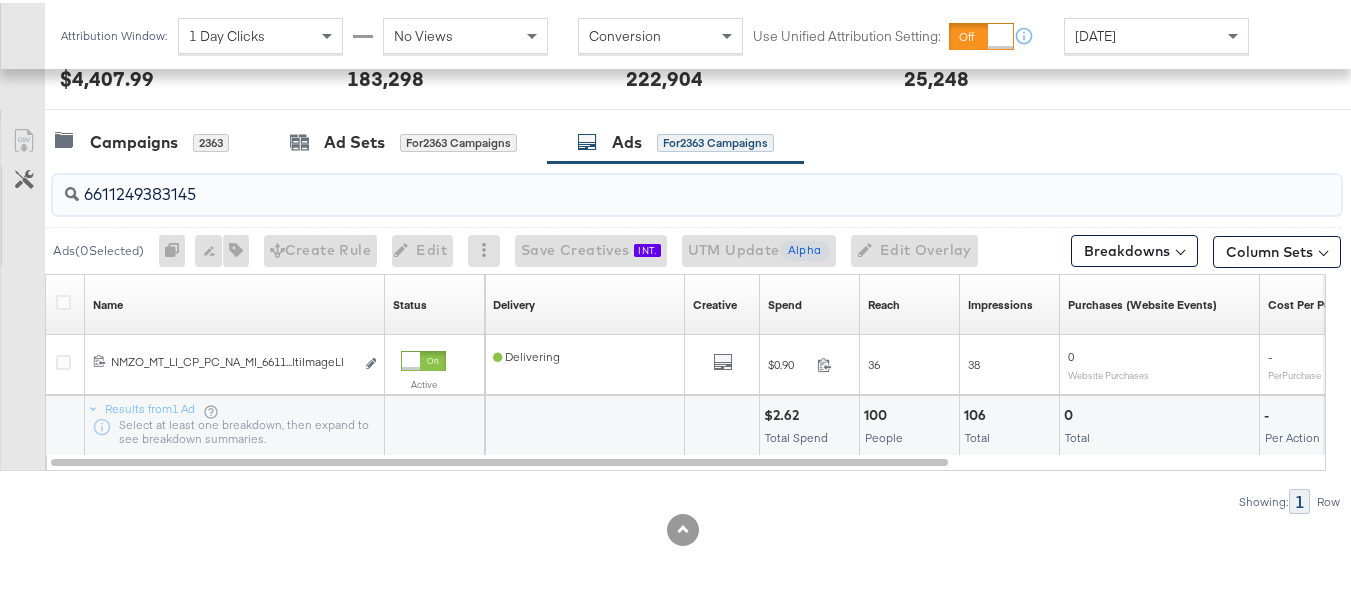 click on "6611249383145" at bounding box center (653, 183) 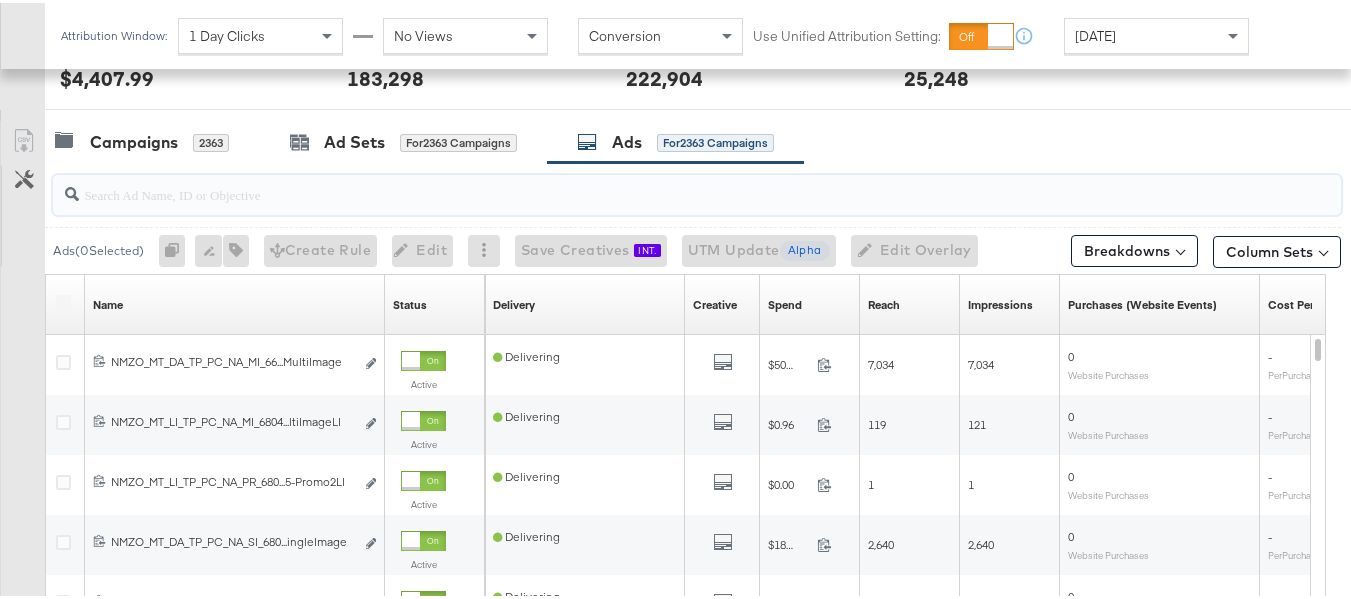 click at bounding box center [653, 183] 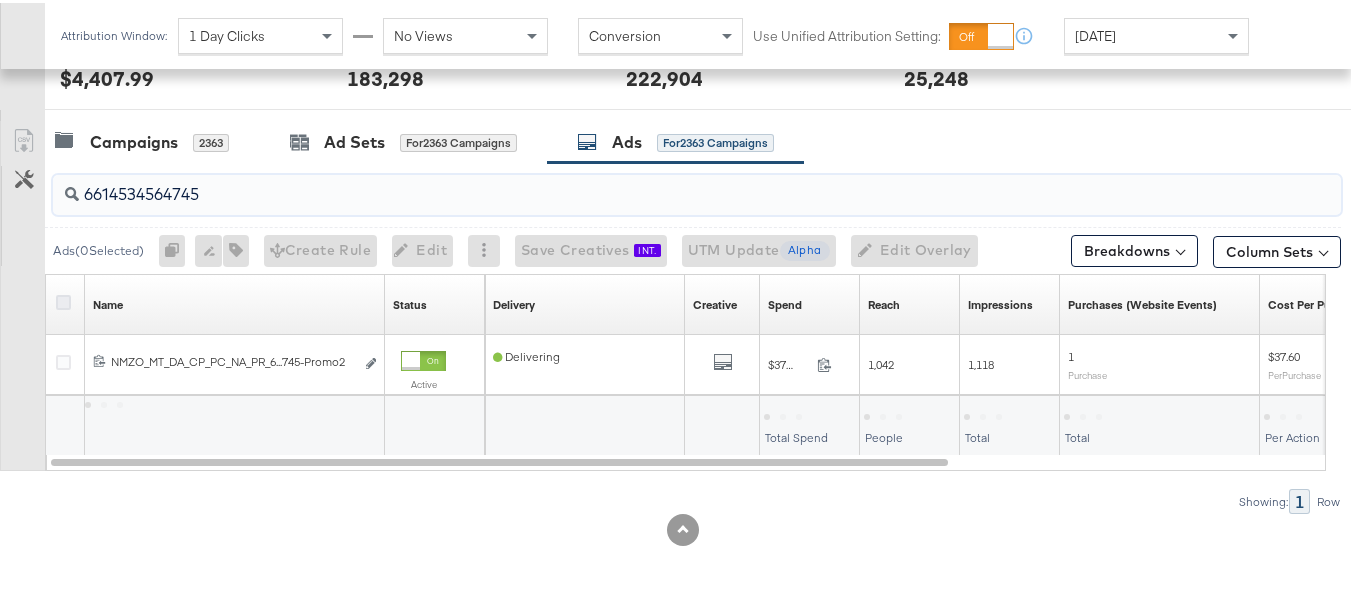 type on "6614534564745" 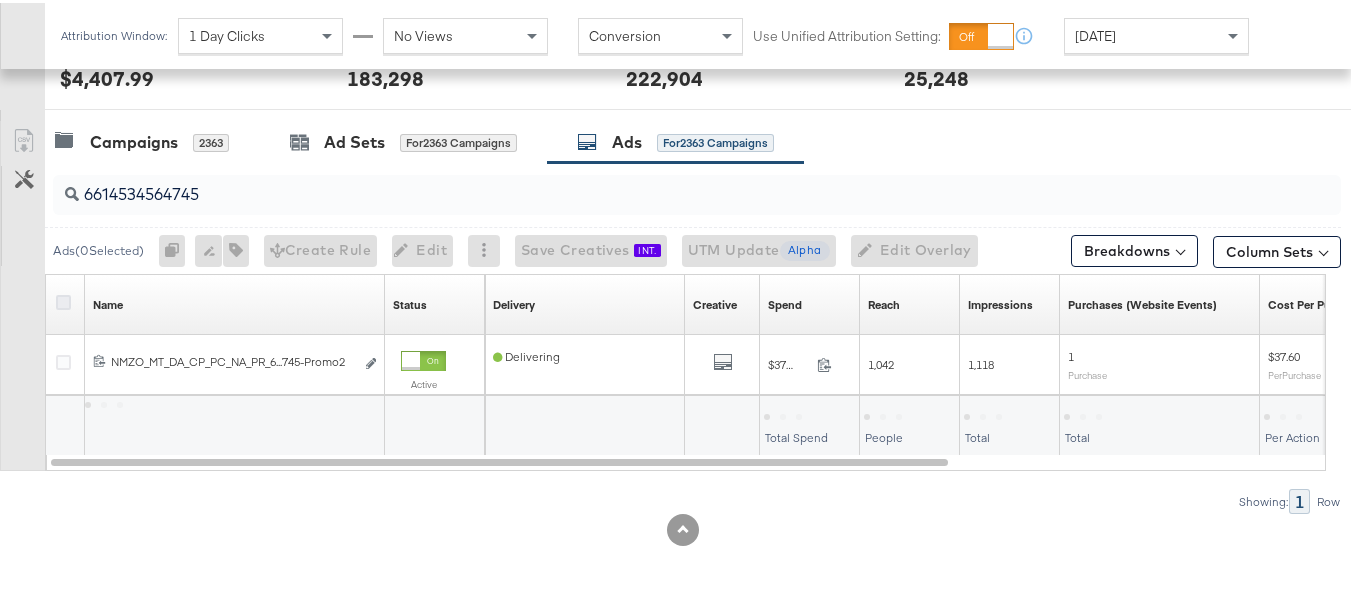 click at bounding box center [63, 299] 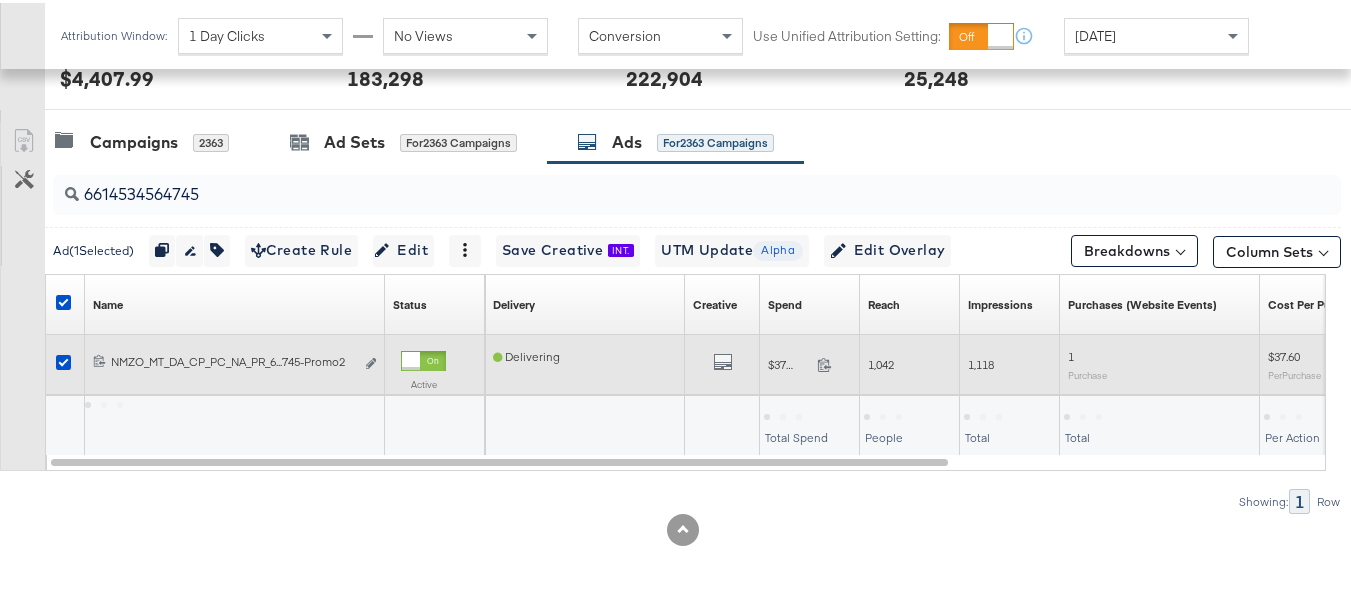 click on "6614534564745 NMZO_MT_DA_CP_PC_NA_PR_6614534564745-Promo2 NMZO_MT_DA_CP_PC_NA_PR_6...745-Promo2   Edit ad" at bounding box center [235, 361] 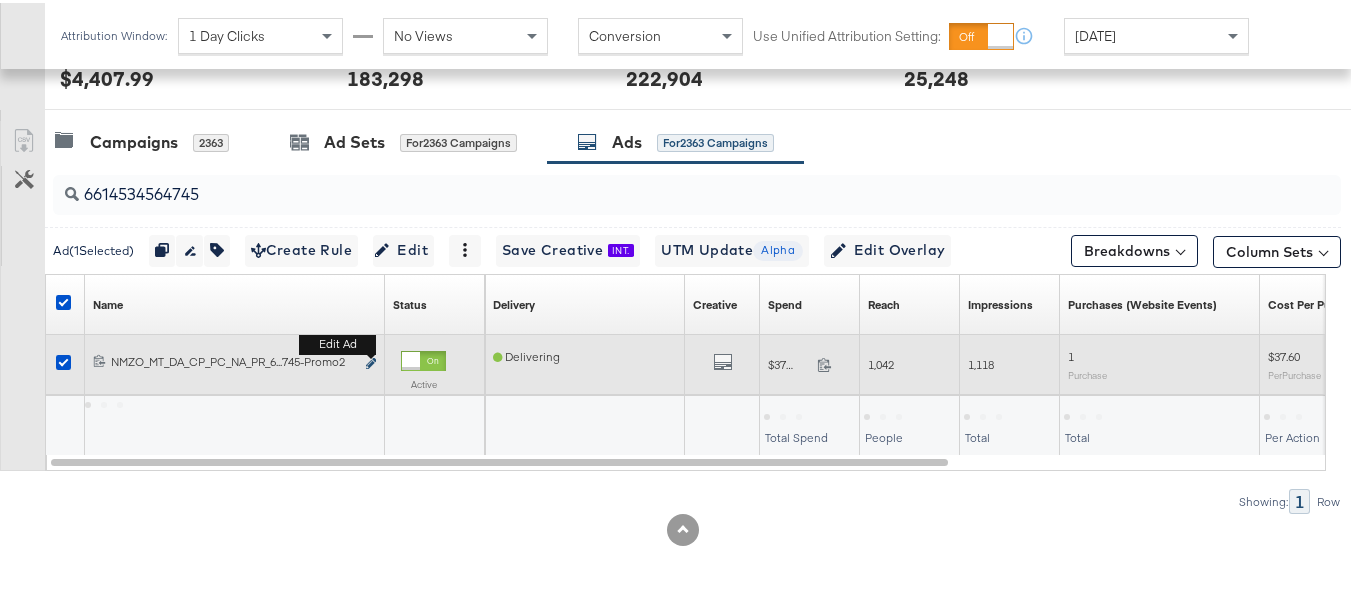 click on "Edit ad" at bounding box center (371, 361) 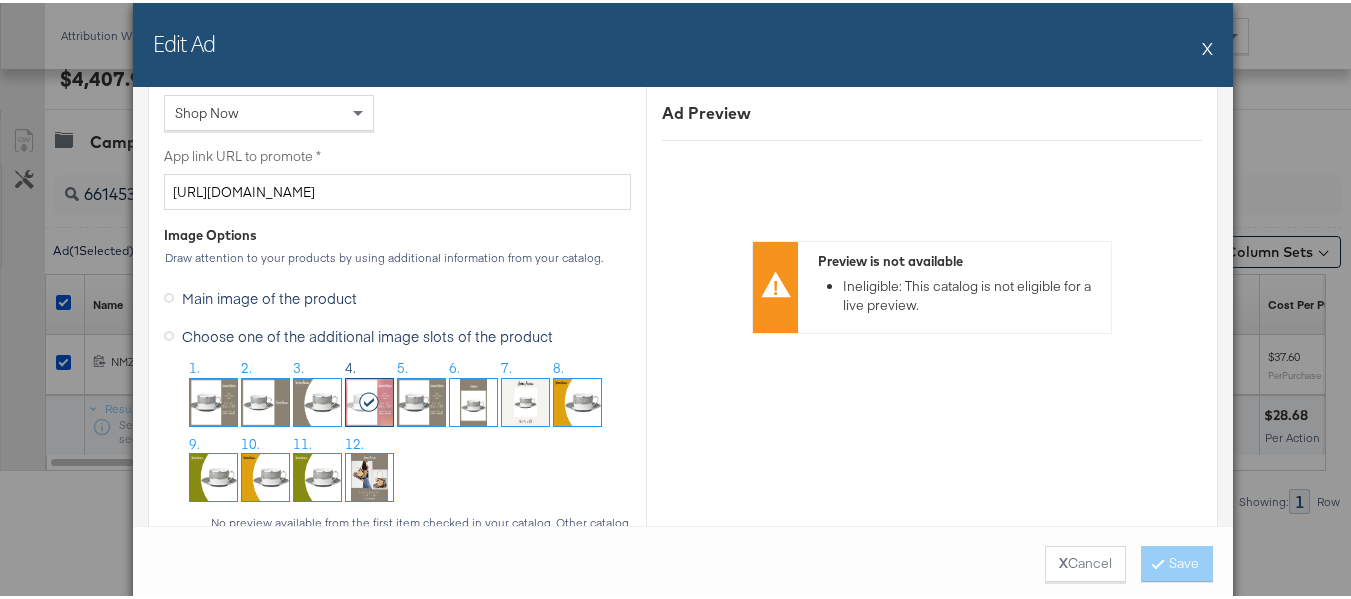 scroll, scrollTop: 1700, scrollLeft: 0, axis: vertical 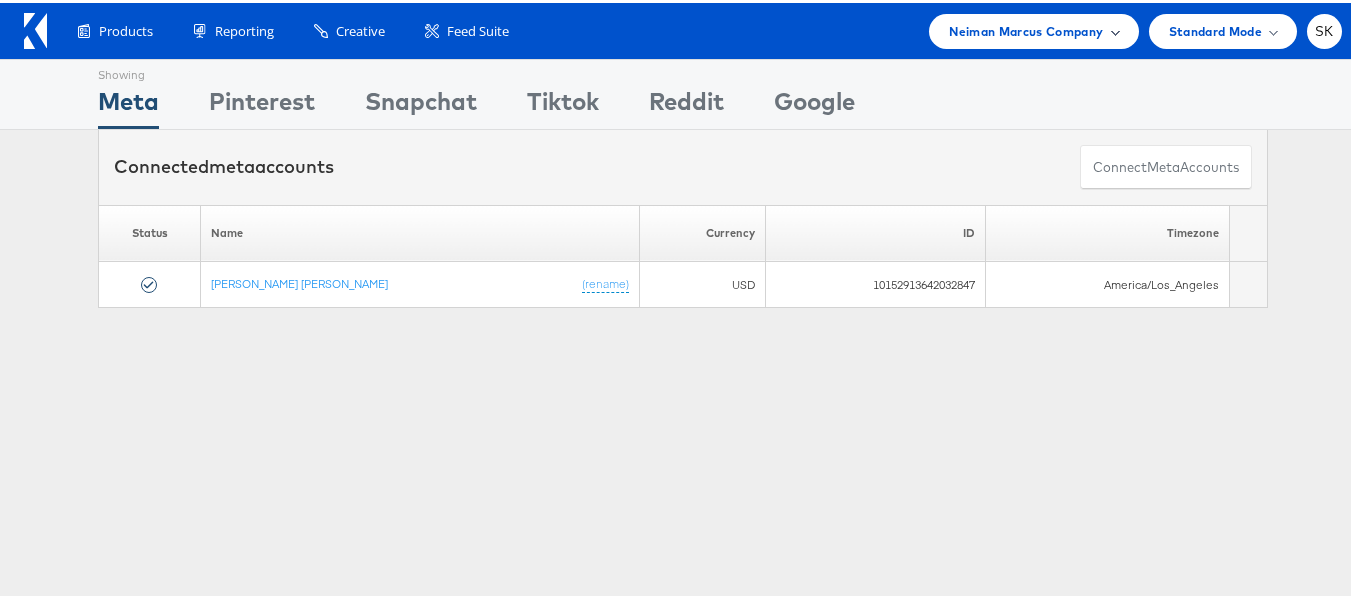 click on "Neiman Marcus Company" at bounding box center (1033, 28) 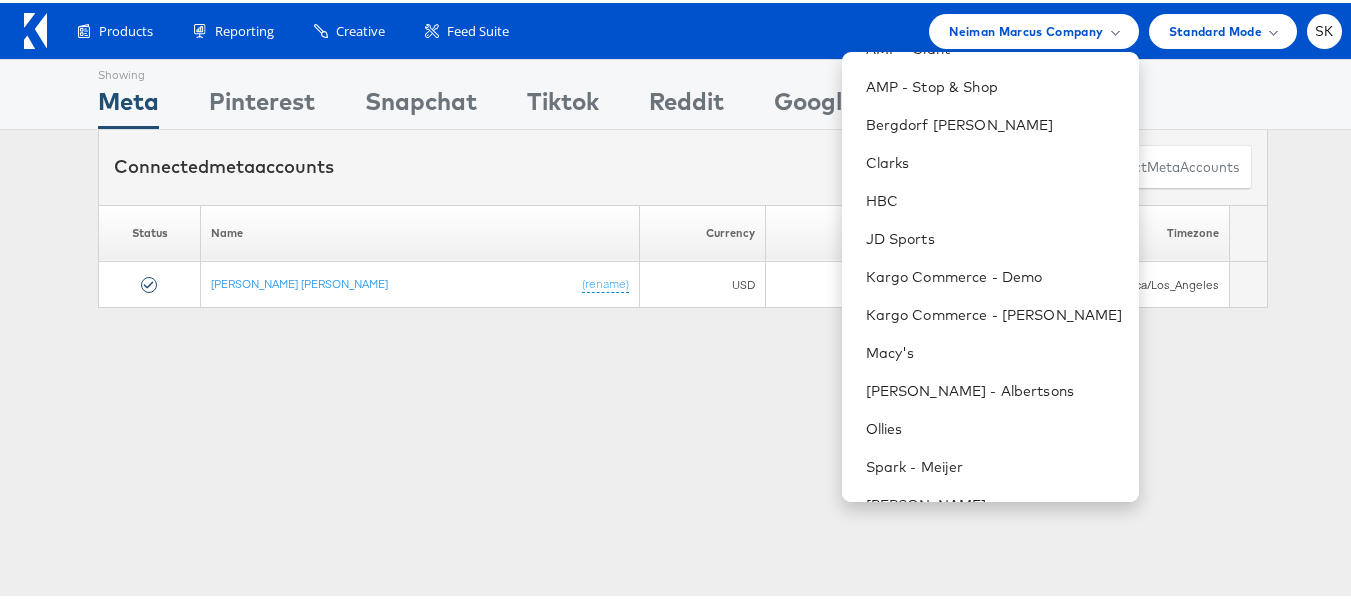 scroll, scrollTop: 248, scrollLeft: 0, axis: vertical 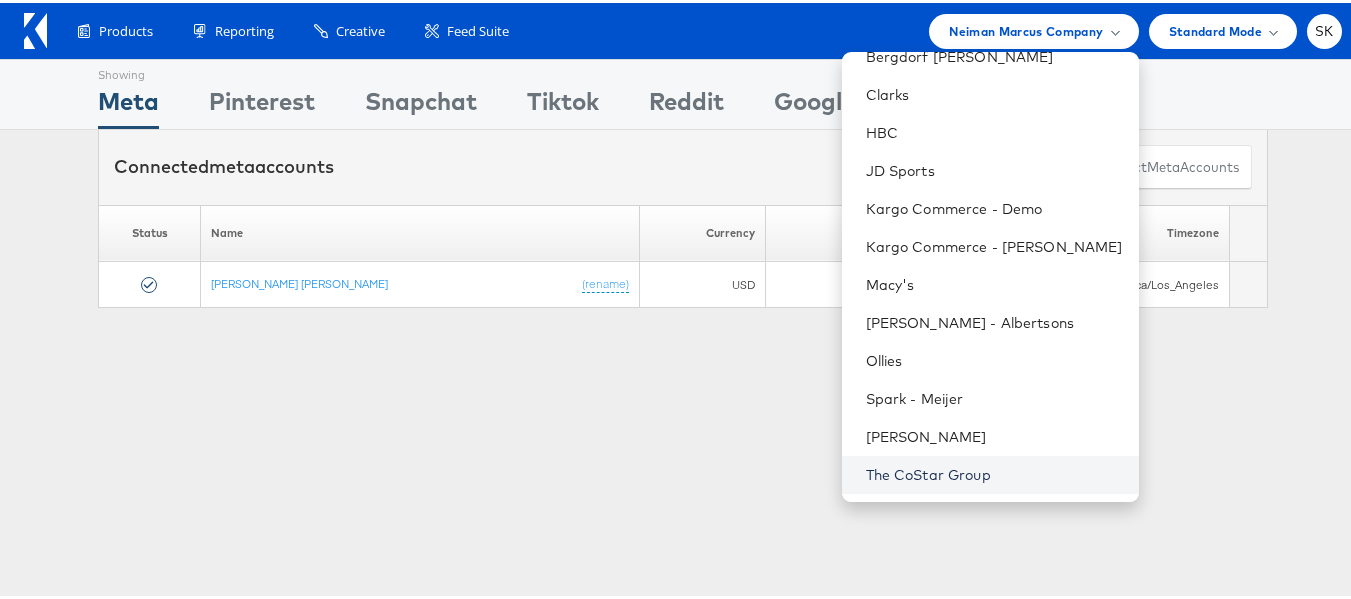 click on "The CoStar Group" at bounding box center (994, 472) 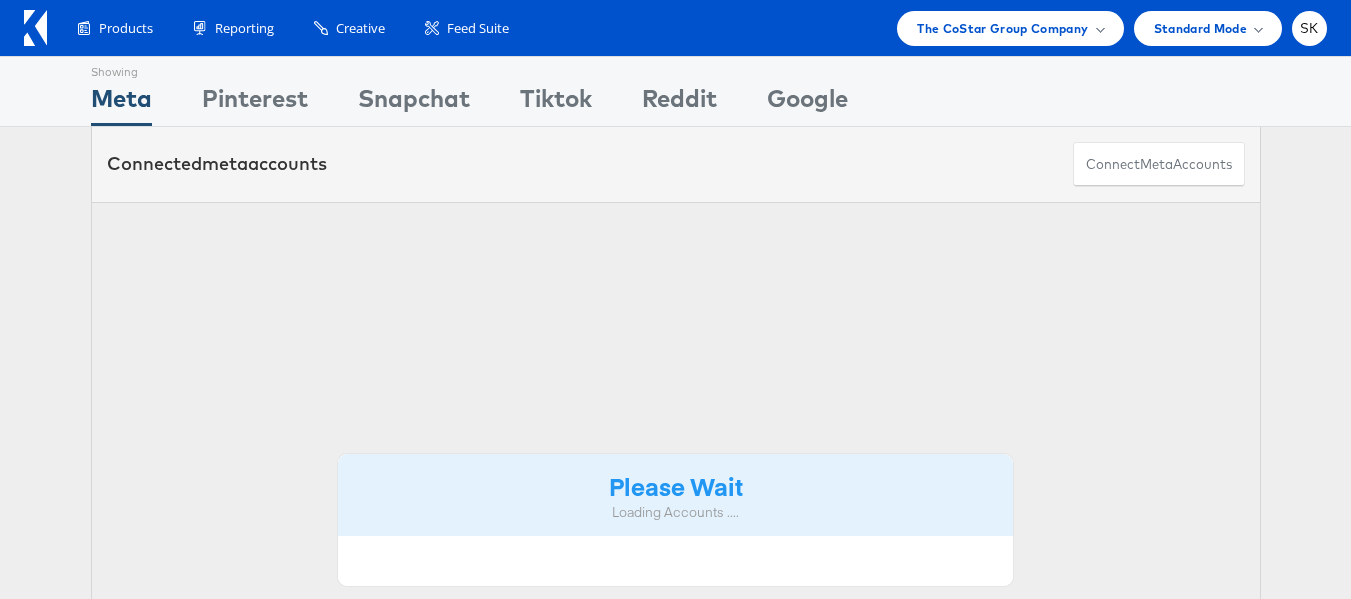 scroll, scrollTop: 0, scrollLeft: 0, axis: both 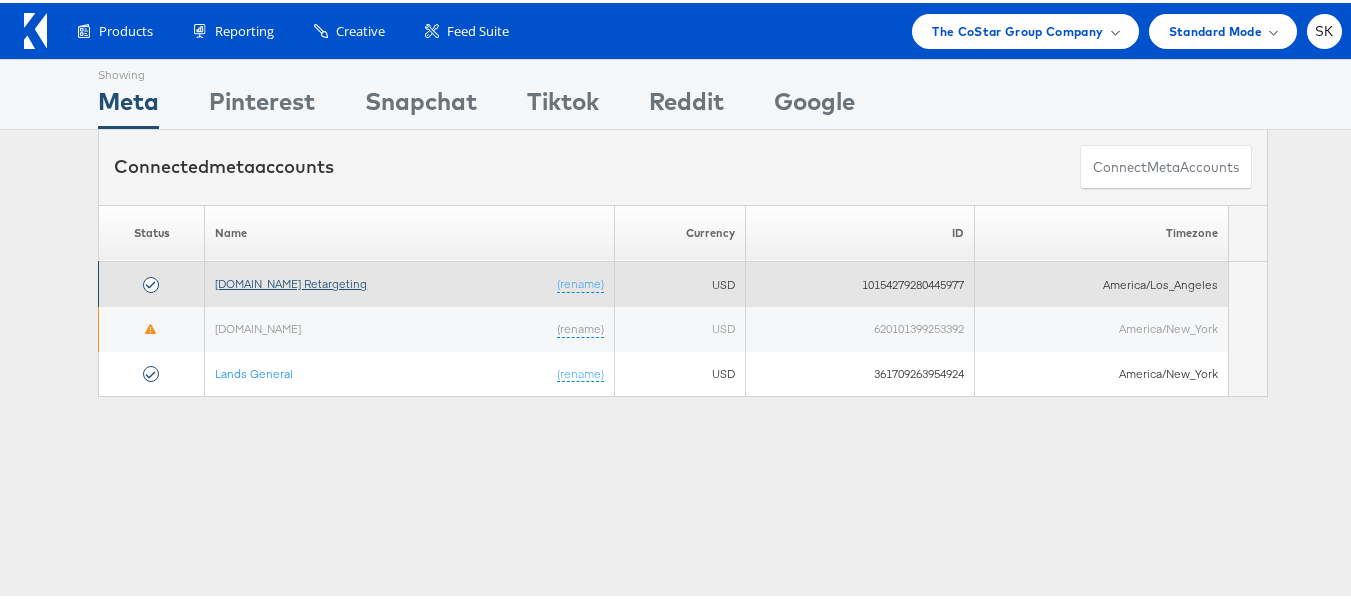 click on "[DOMAIN_NAME] Retargeting" at bounding box center (291, 280) 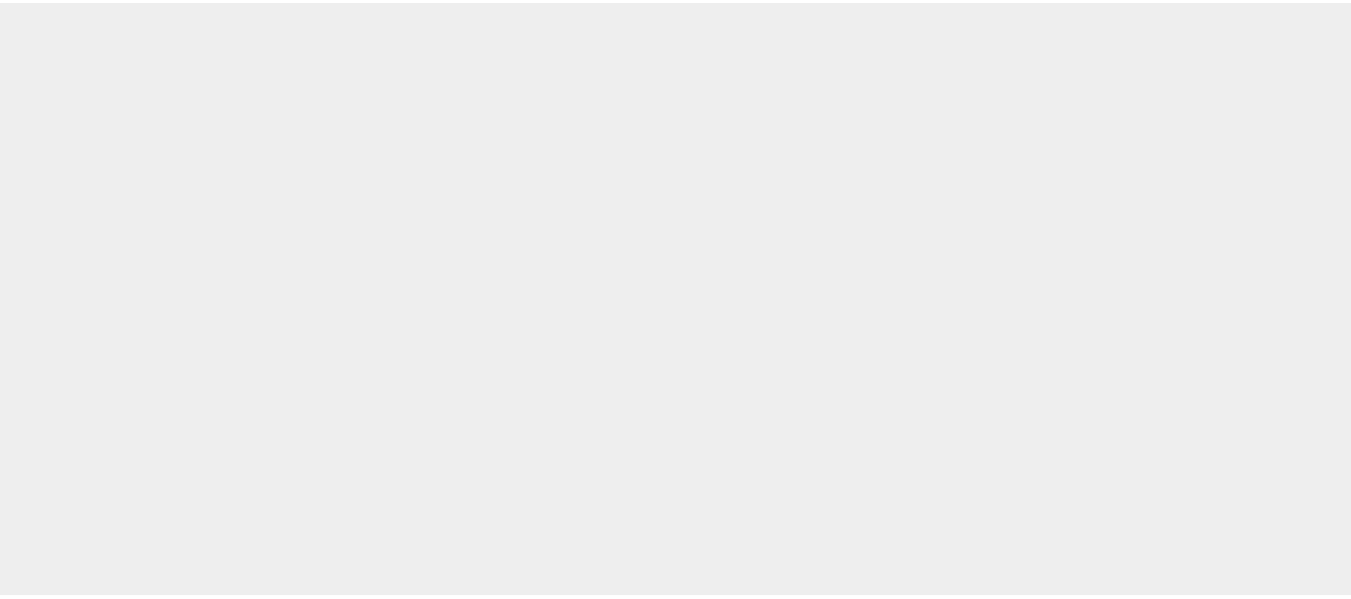 scroll, scrollTop: 0, scrollLeft: 0, axis: both 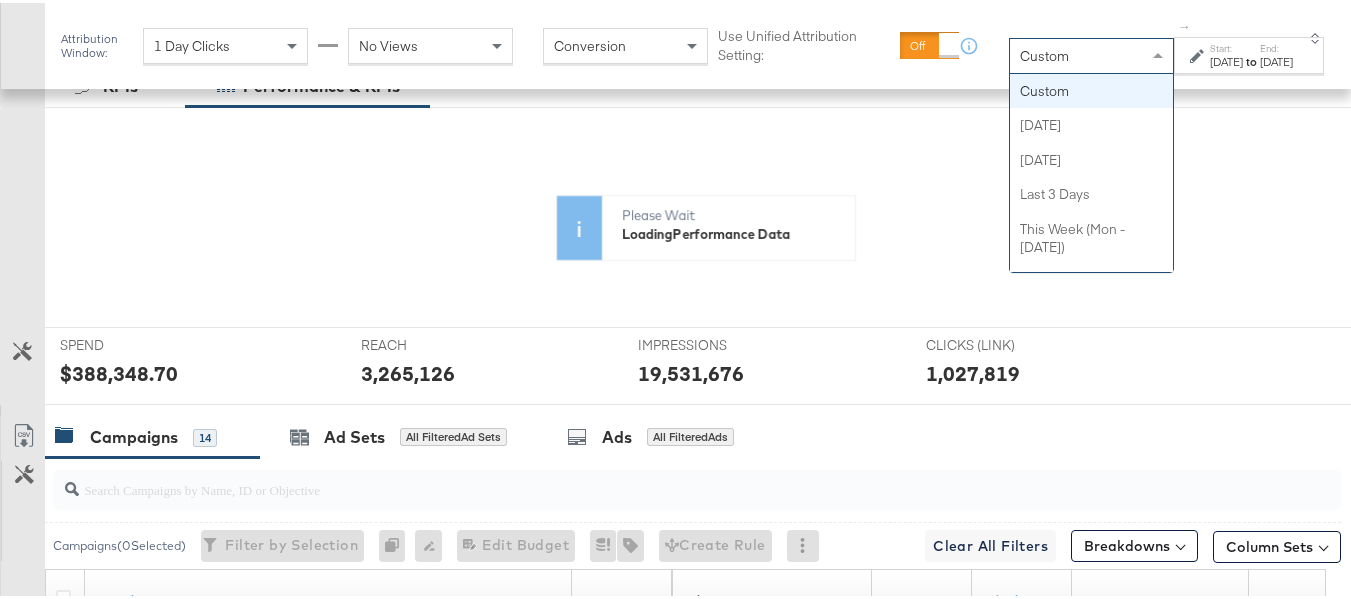 click on "Custom" at bounding box center [1044, 53] 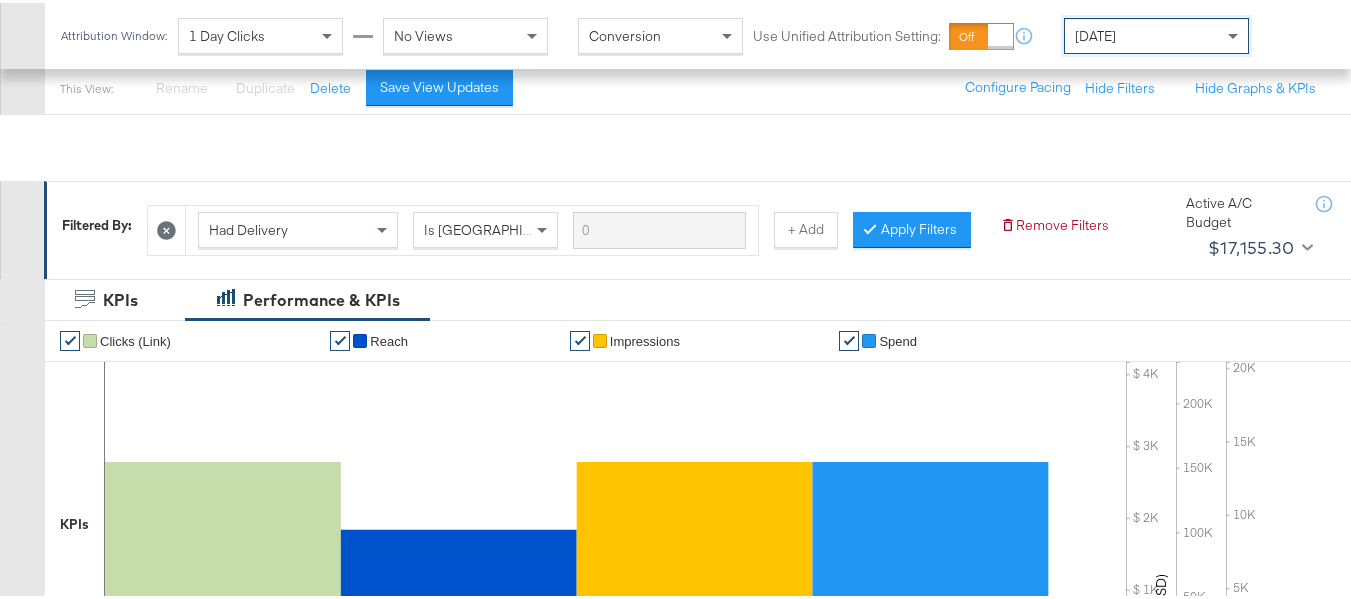 scroll, scrollTop: 300, scrollLeft: 0, axis: vertical 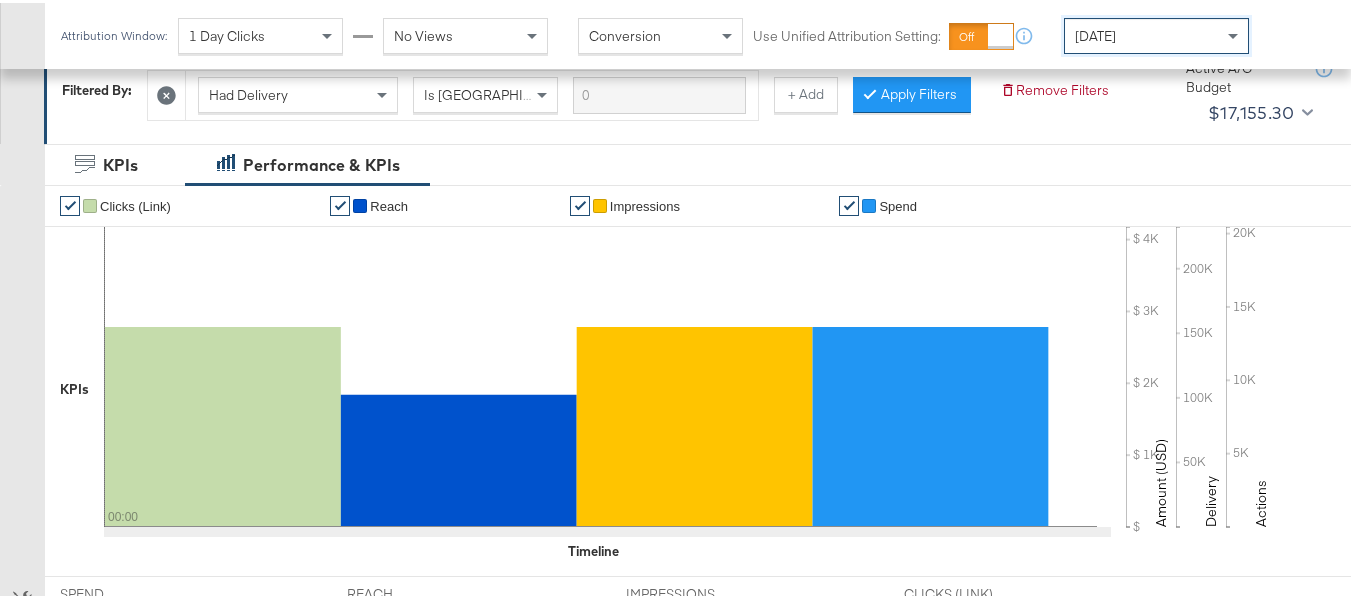 click on "[DATE]" at bounding box center [1095, 33] 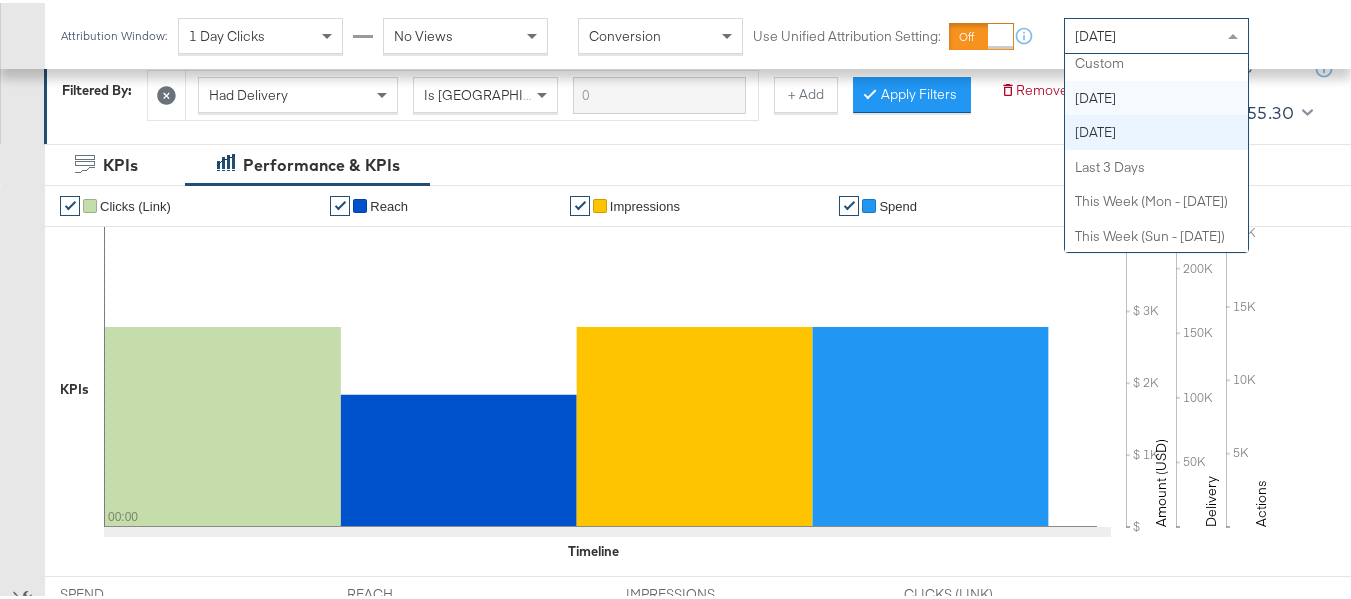 scroll, scrollTop: 0, scrollLeft: 0, axis: both 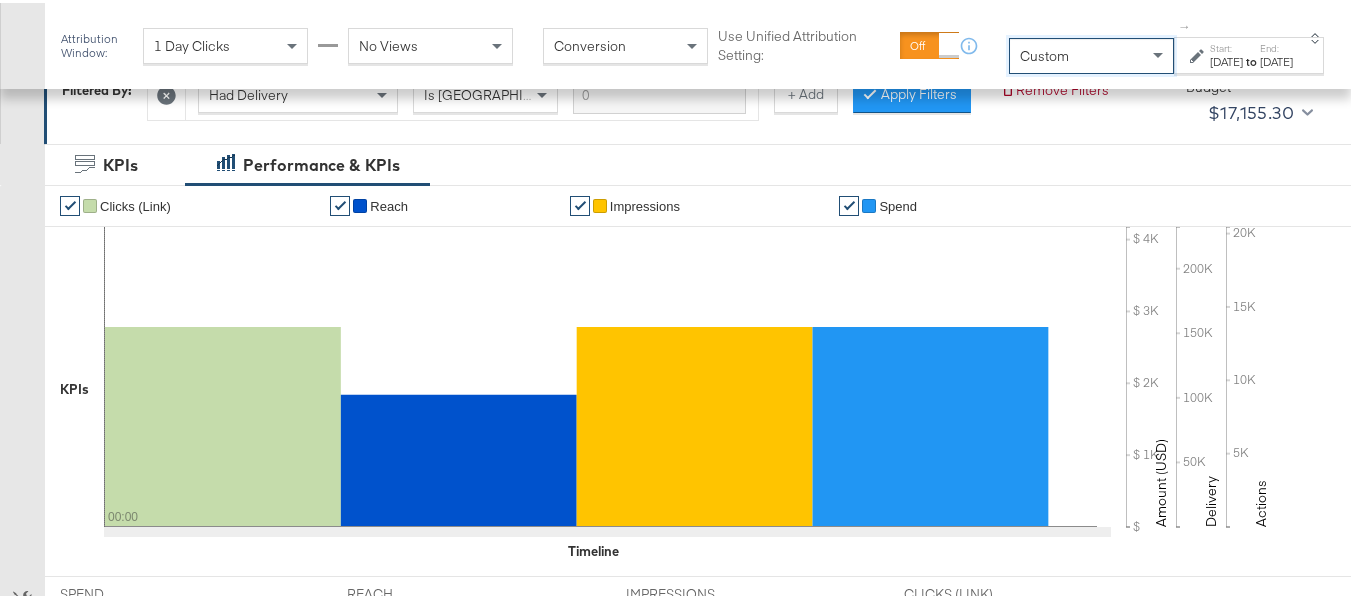 click on "[DATE]" at bounding box center [1226, 59] 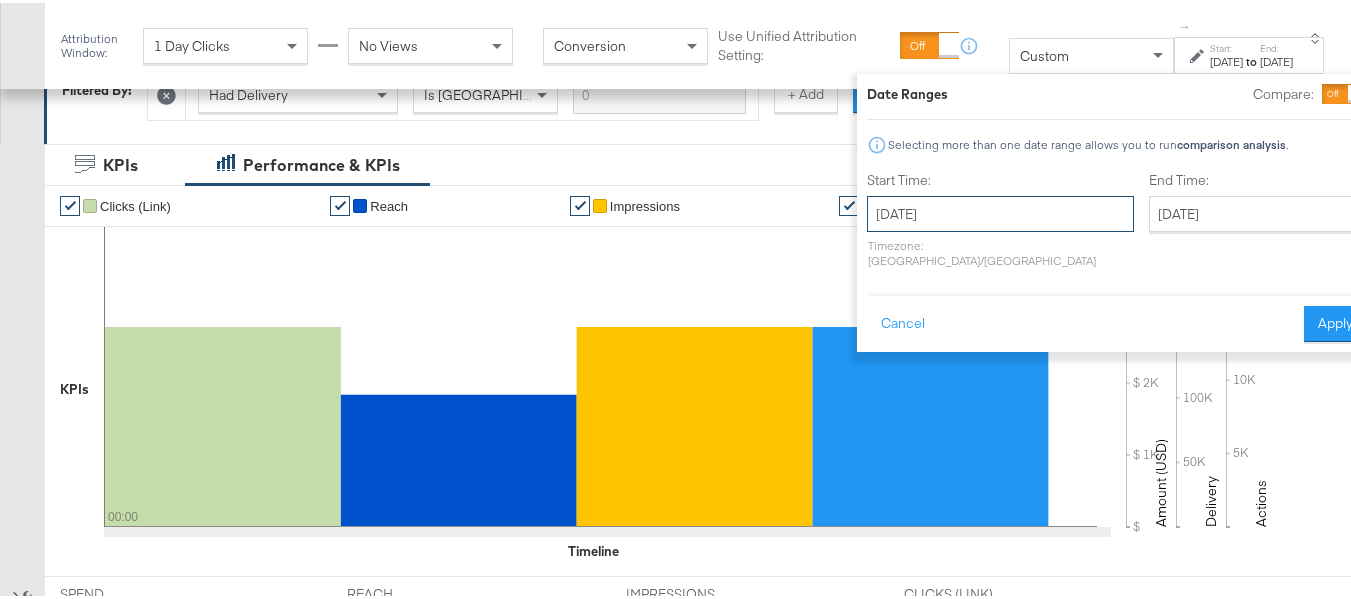 click on "[DATE]" at bounding box center [1000, 211] 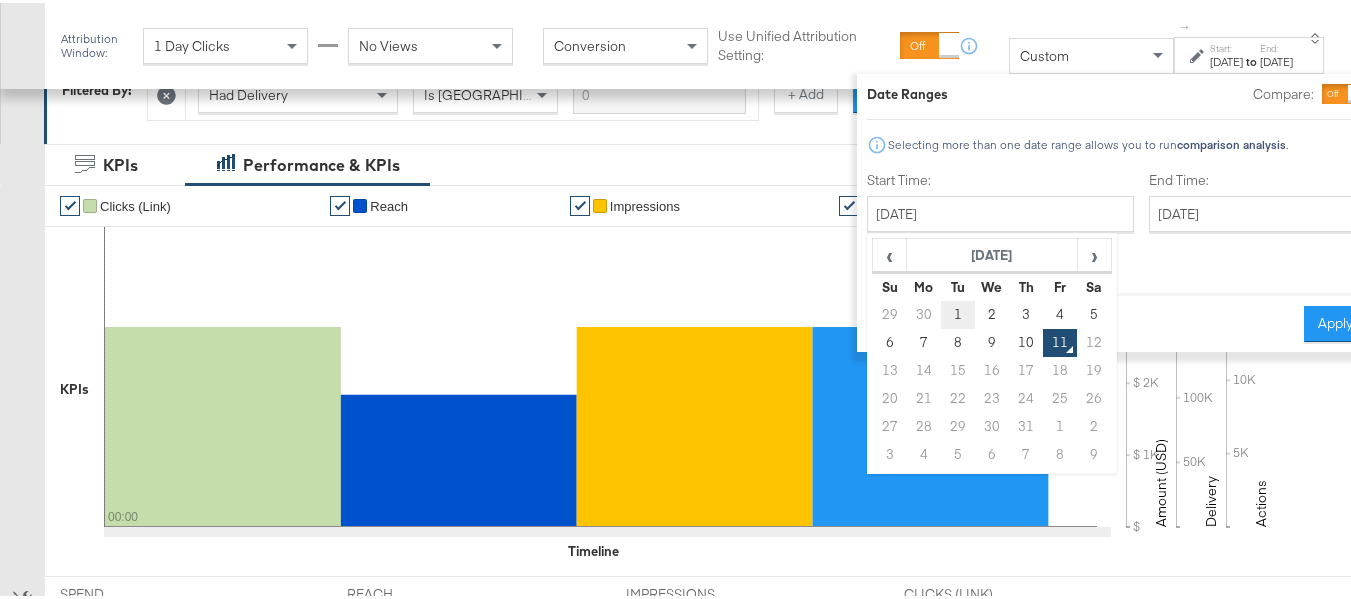 click on "1" at bounding box center [958, 312] 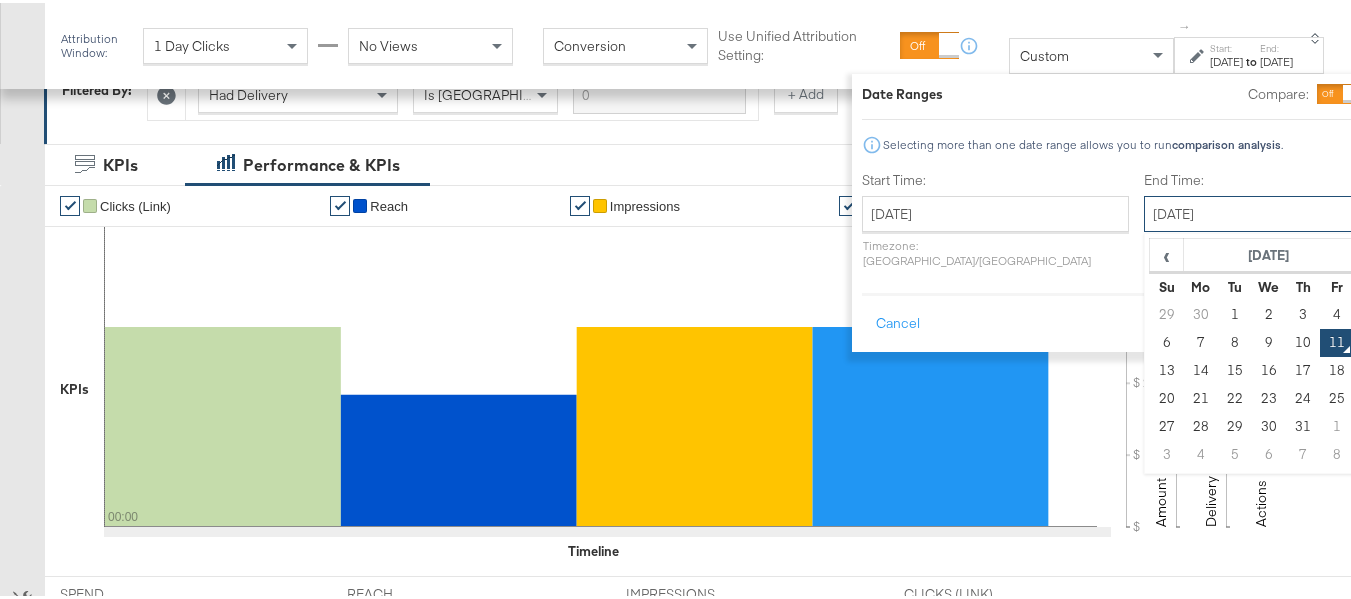 click on "[DATE]" at bounding box center (1249, 211) 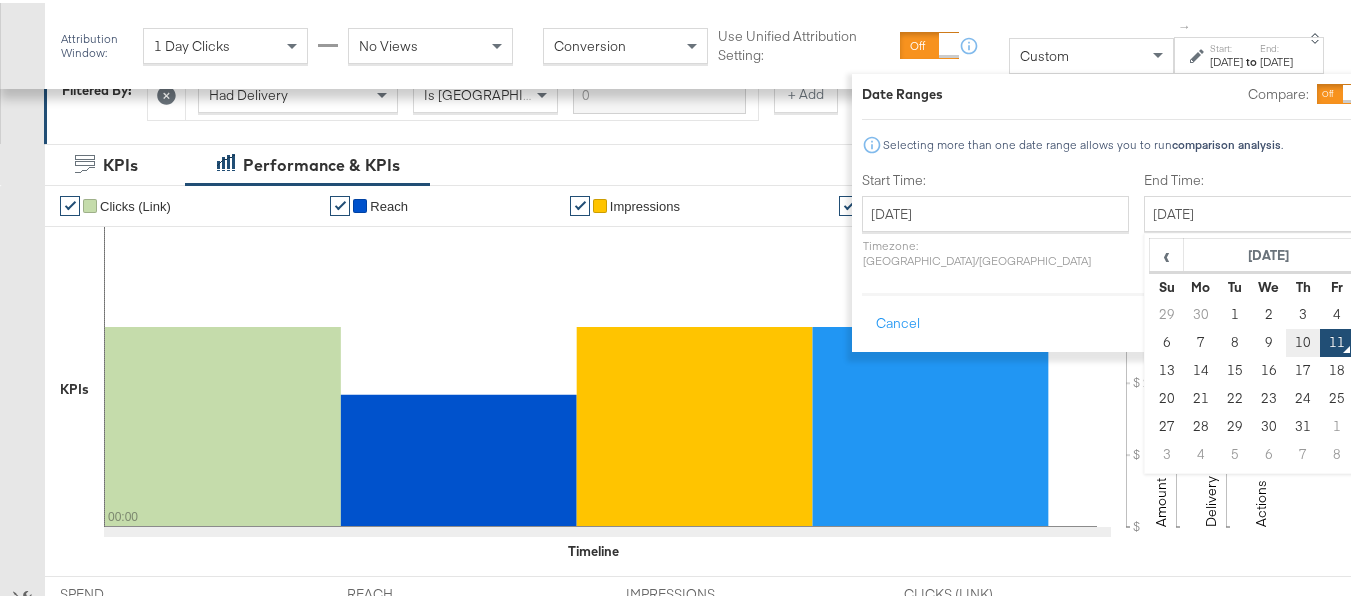 click on "10" at bounding box center (1303, 340) 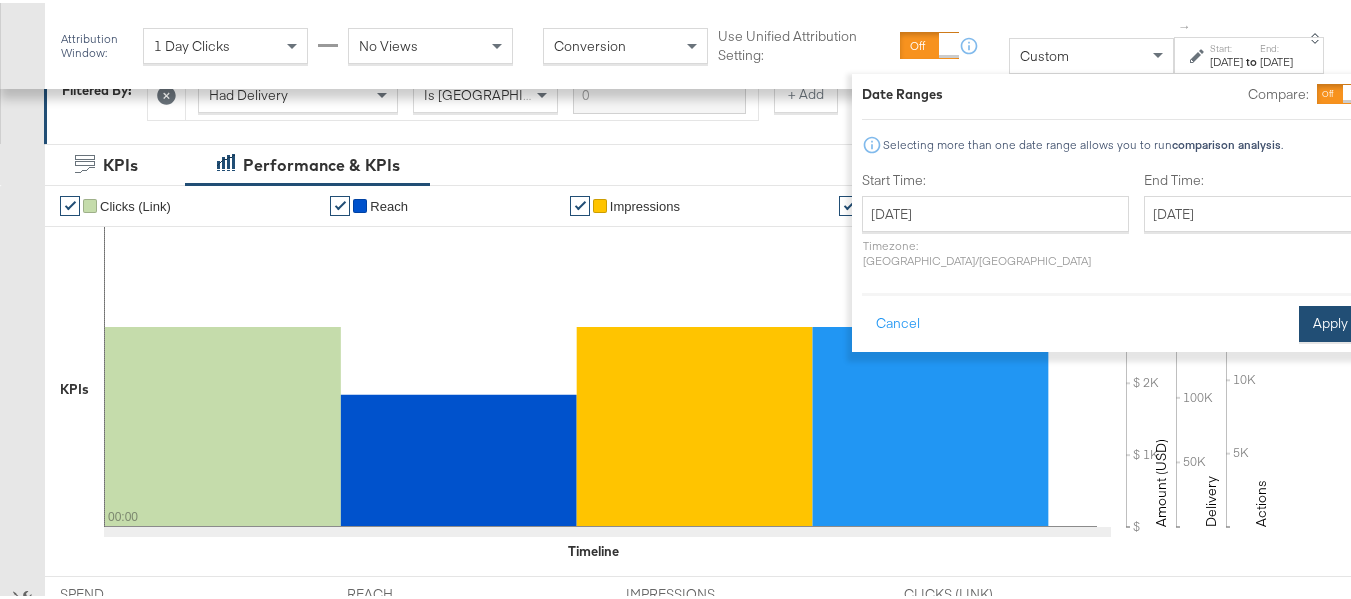 click on "Apply" at bounding box center [1330, 321] 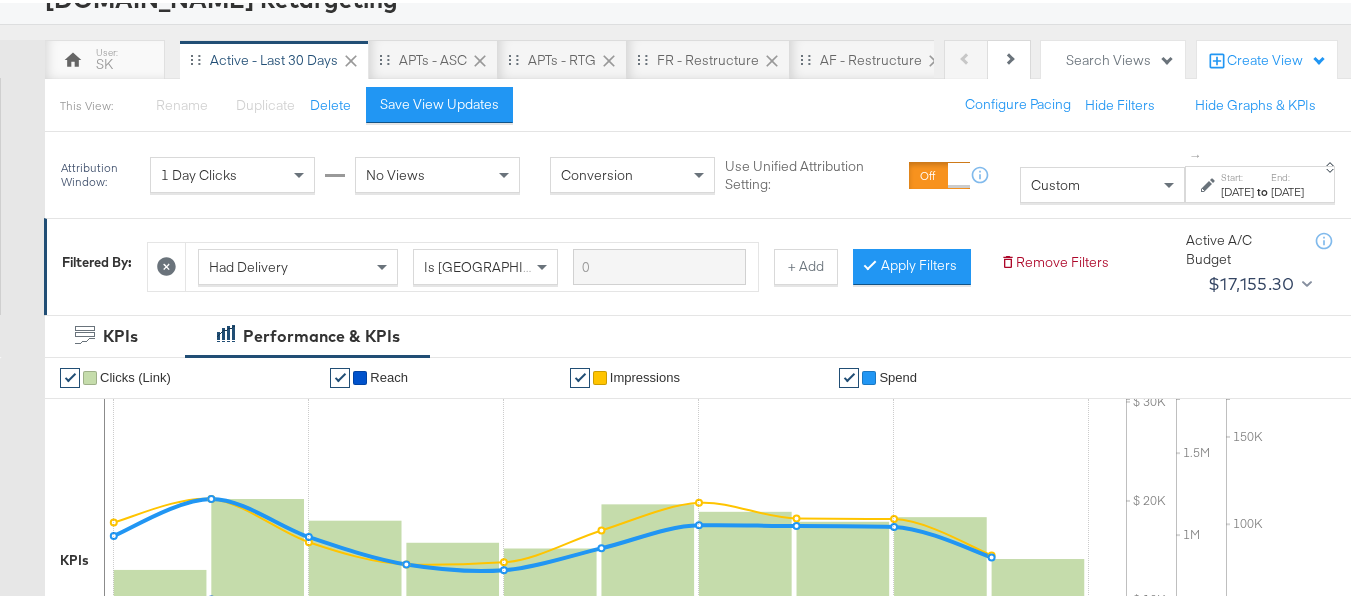 scroll, scrollTop: 0, scrollLeft: 0, axis: both 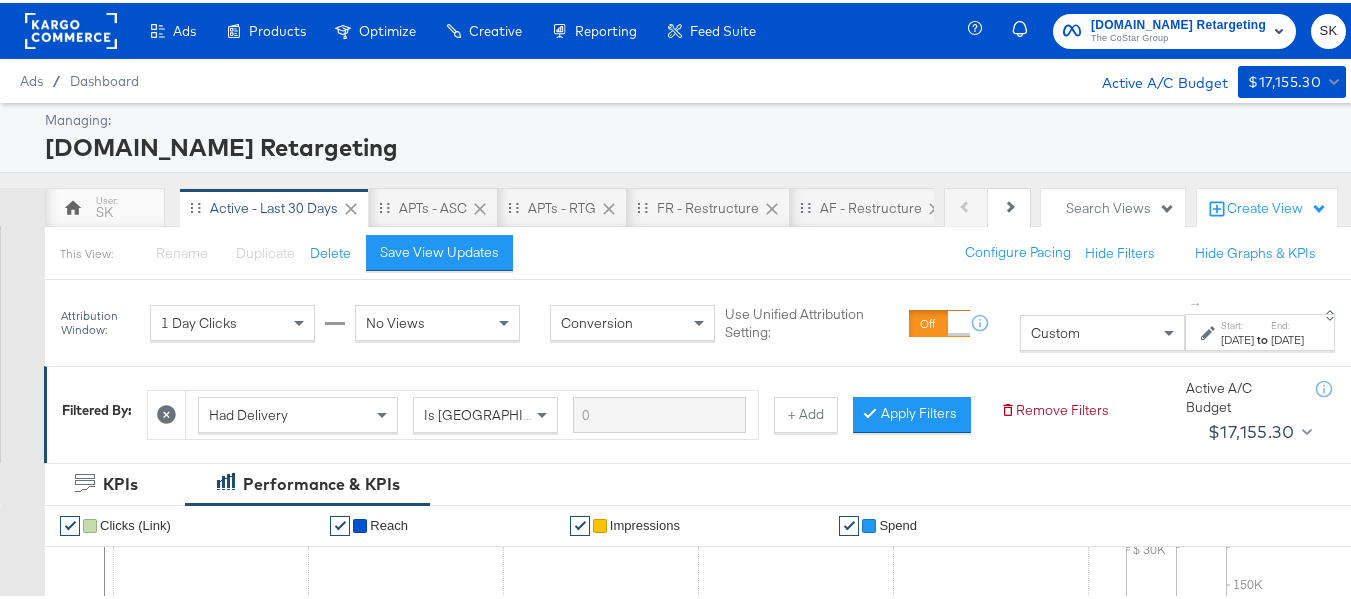 click on "Ads / Dashboard Active A/C Budget $17,155.30" at bounding box center (683, 78) 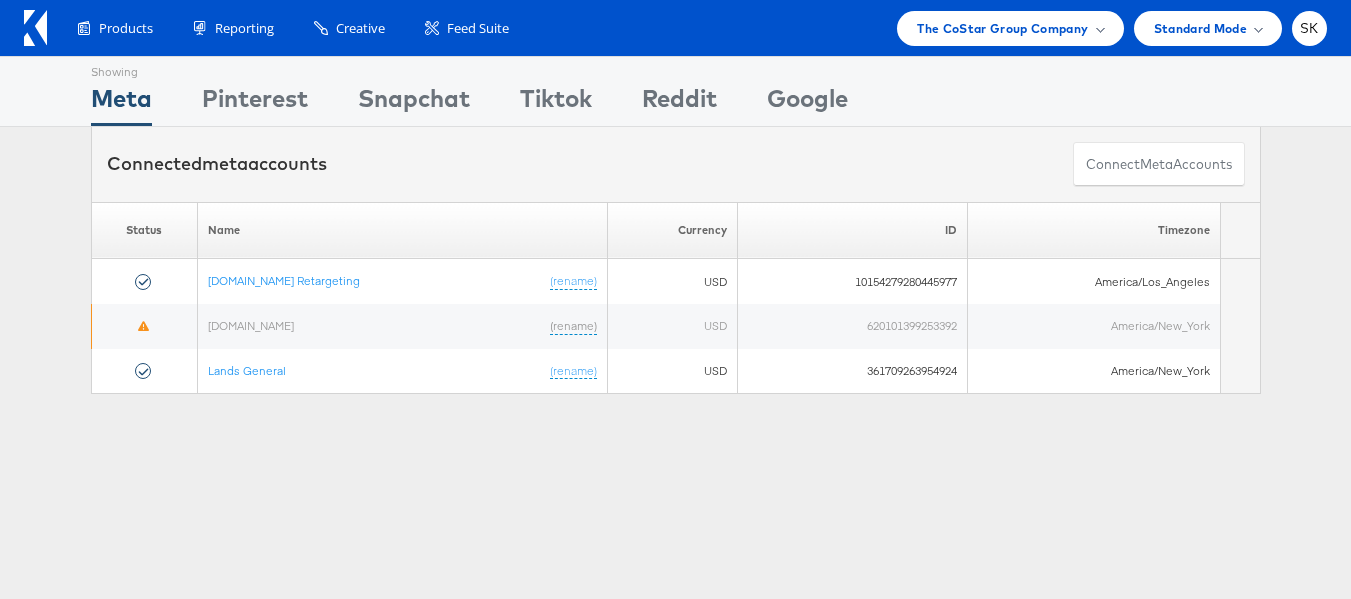 scroll, scrollTop: 0, scrollLeft: 0, axis: both 